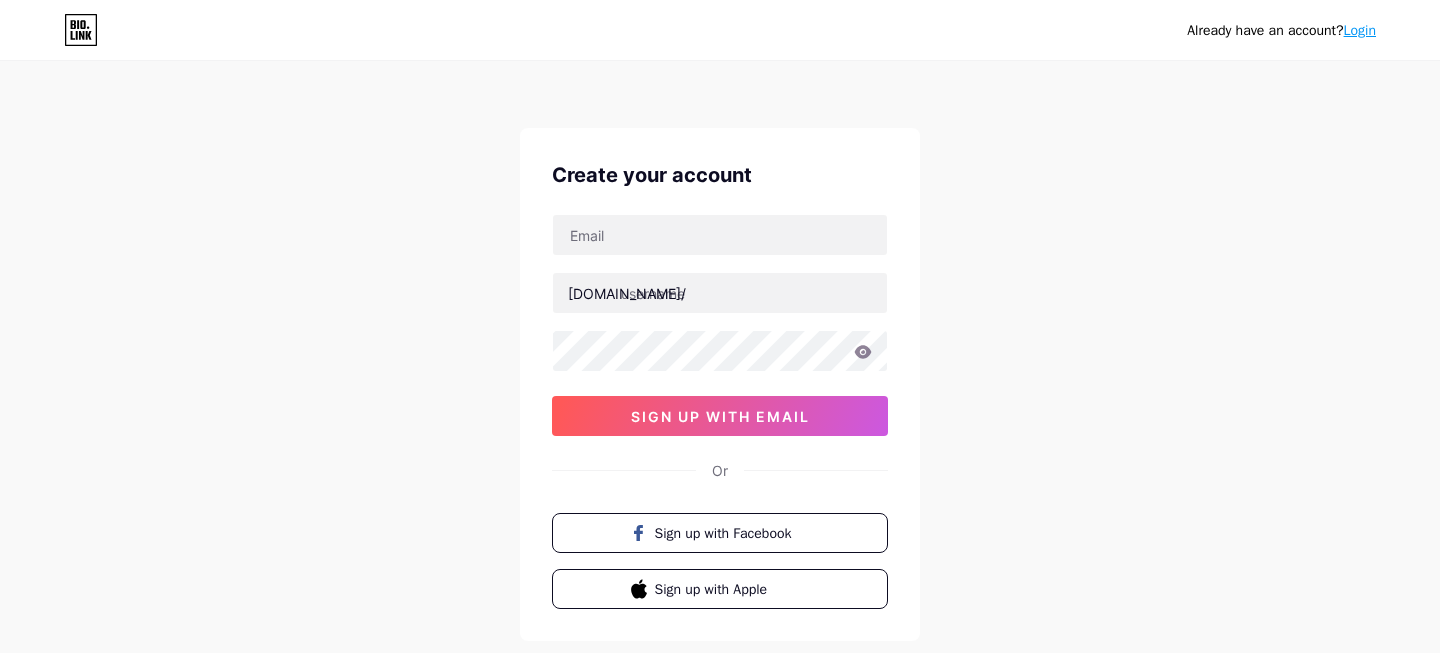 scroll, scrollTop: 0, scrollLeft: 0, axis: both 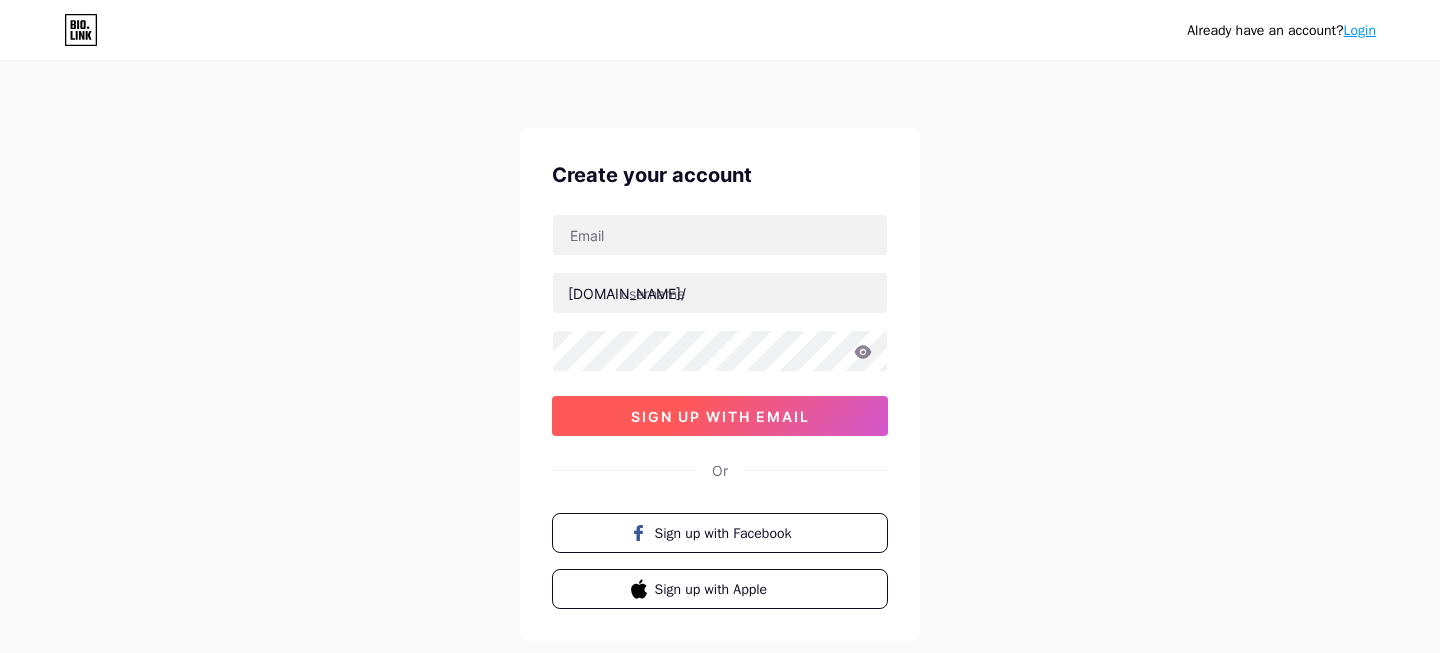 click on "sign up with email" at bounding box center [720, 416] 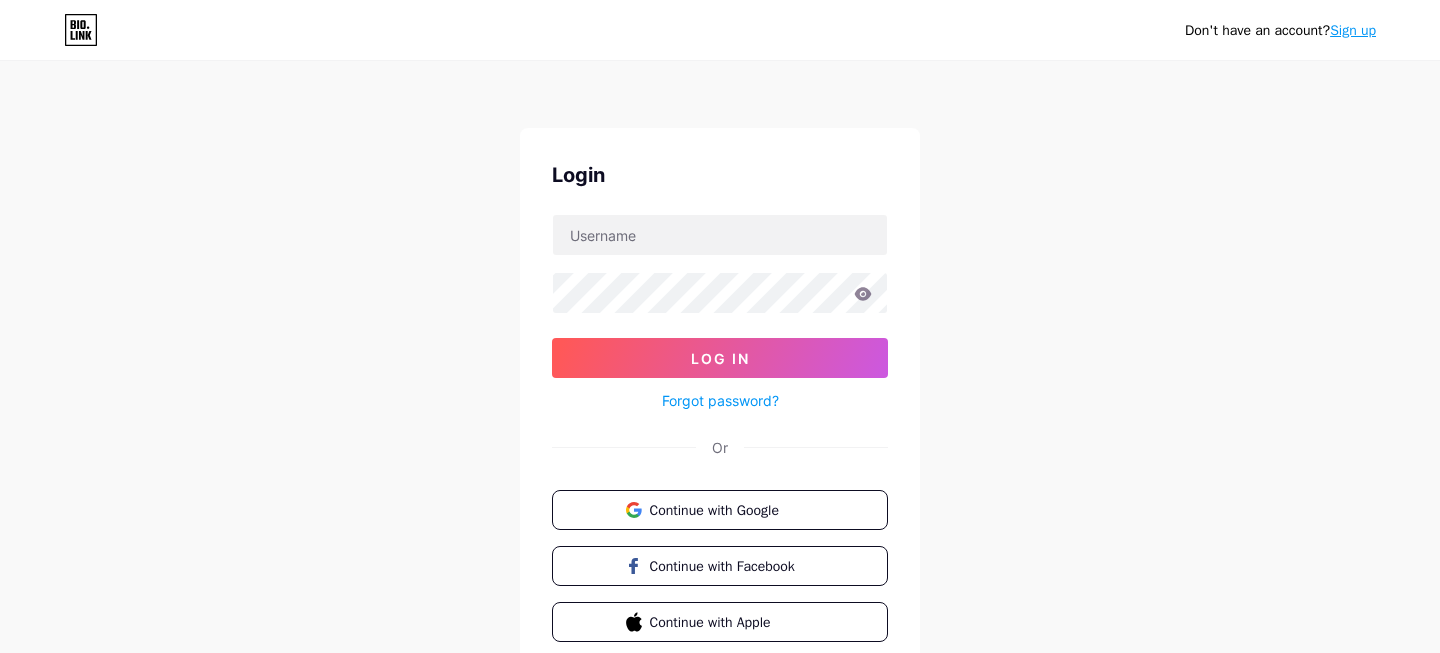 scroll, scrollTop: 0, scrollLeft: 0, axis: both 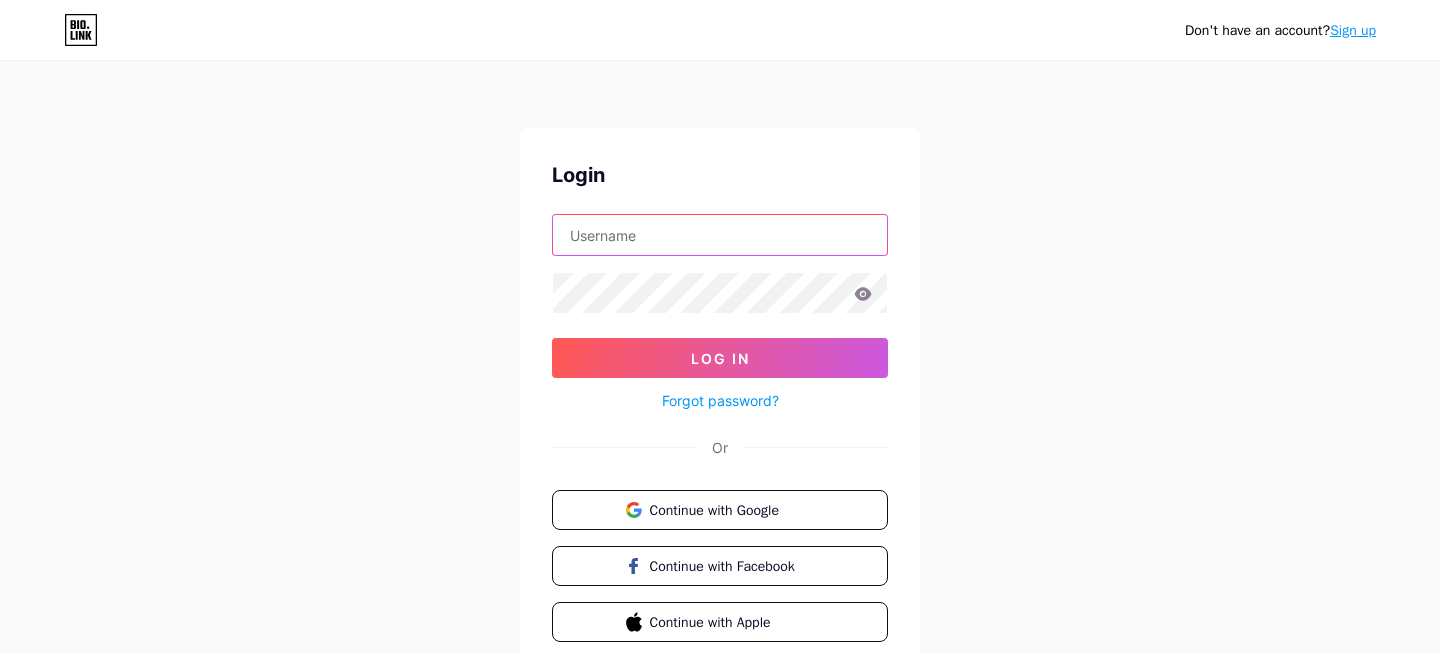 click at bounding box center (720, 235) 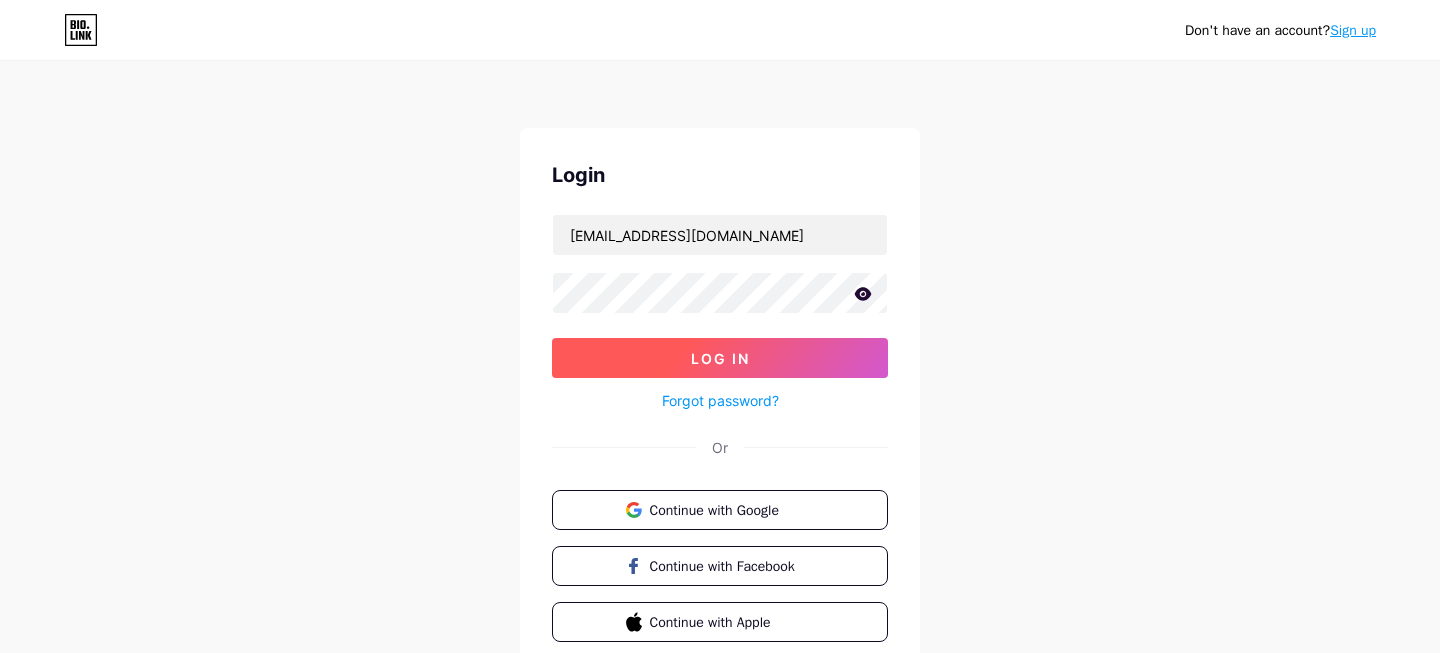 click on "Log In" at bounding box center (720, 358) 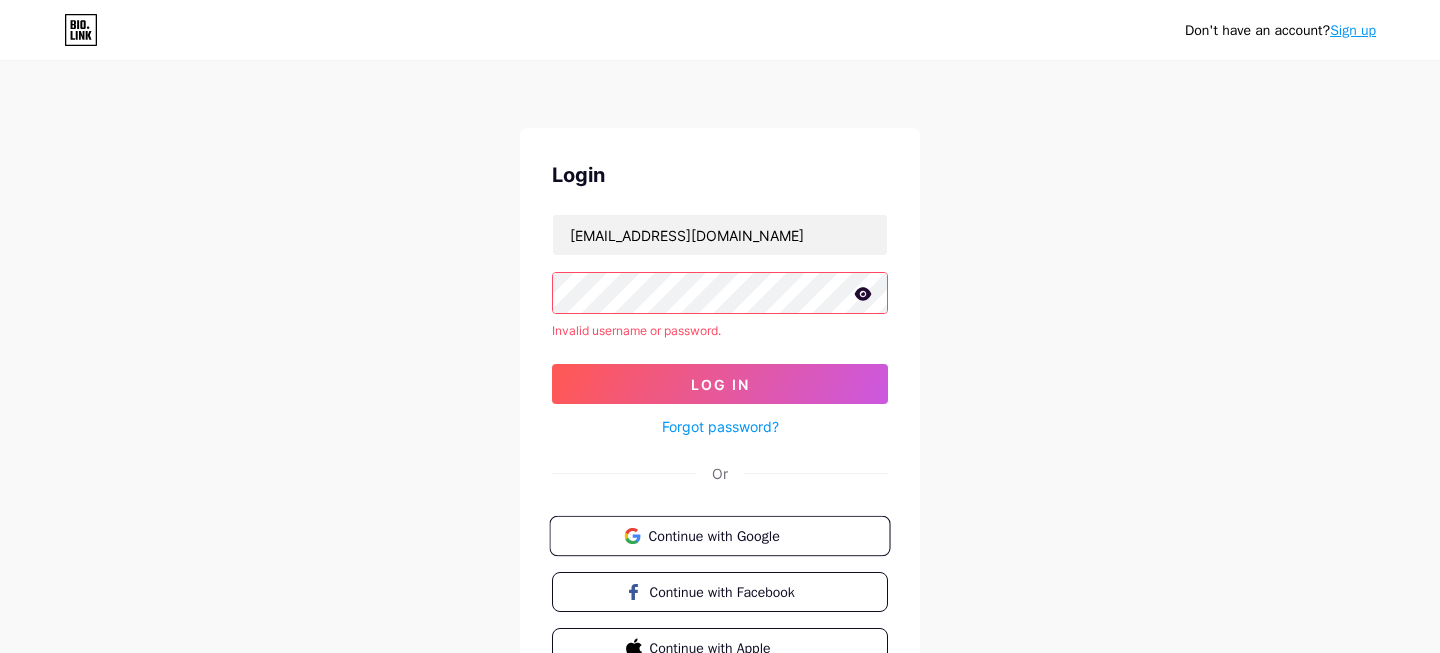 click on "Continue with Google" at bounding box center (731, 535) 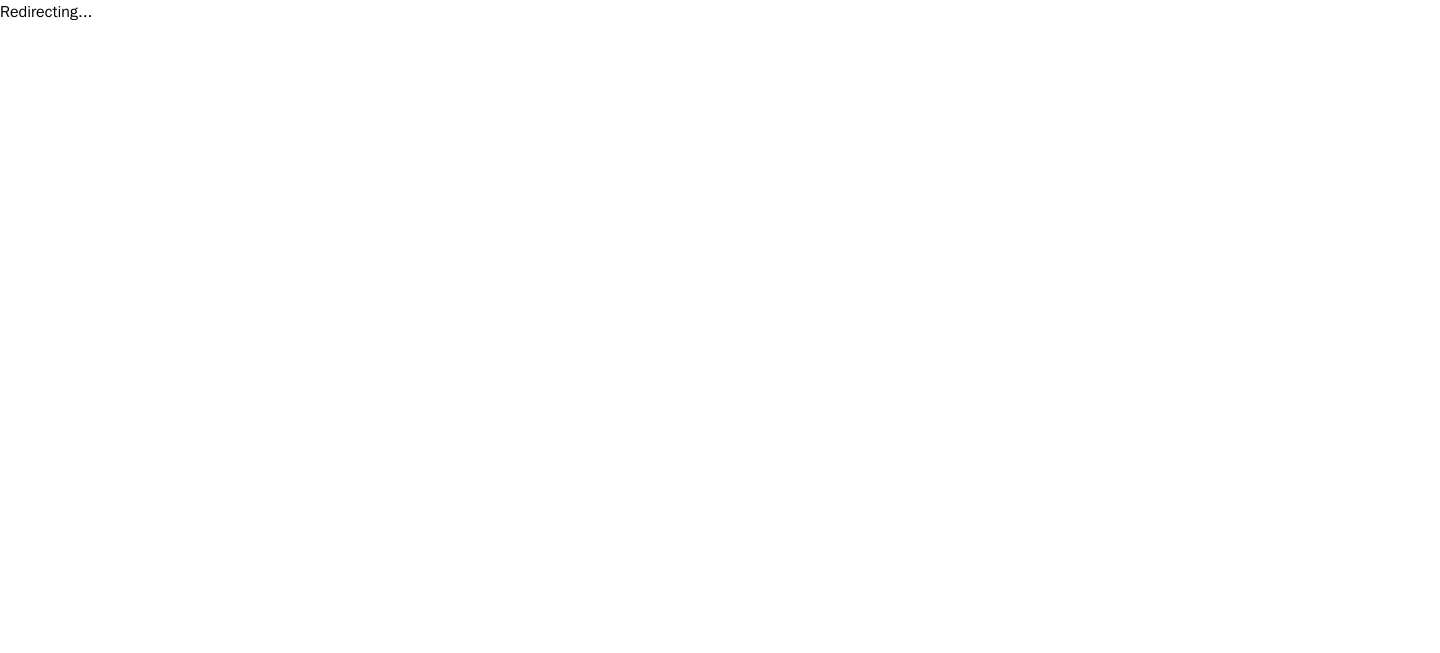 scroll, scrollTop: 0, scrollLeft: 0, axis: both 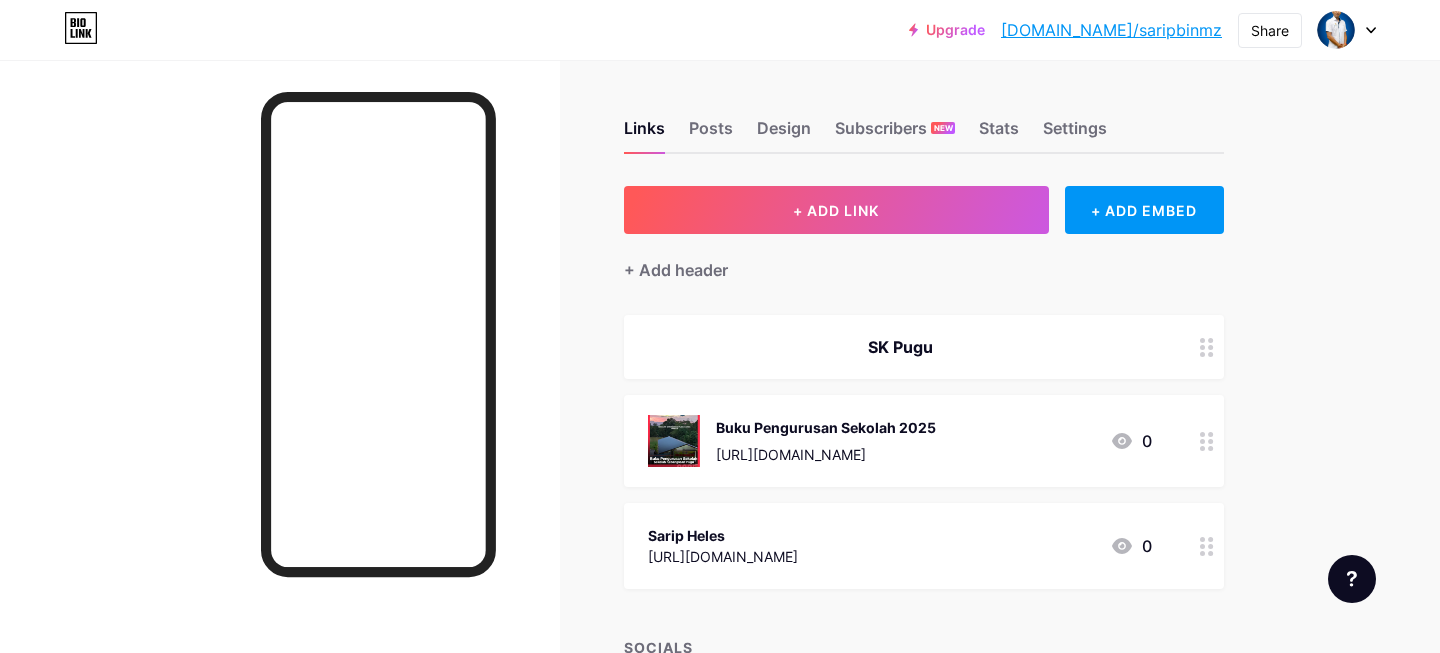 click on "https://drive.google.com/file/d/1HI5EODSYaE3jZAMP5z8KcqzGKFejWbzn/view?usp=drive_link" at bounding box center (826, 454) 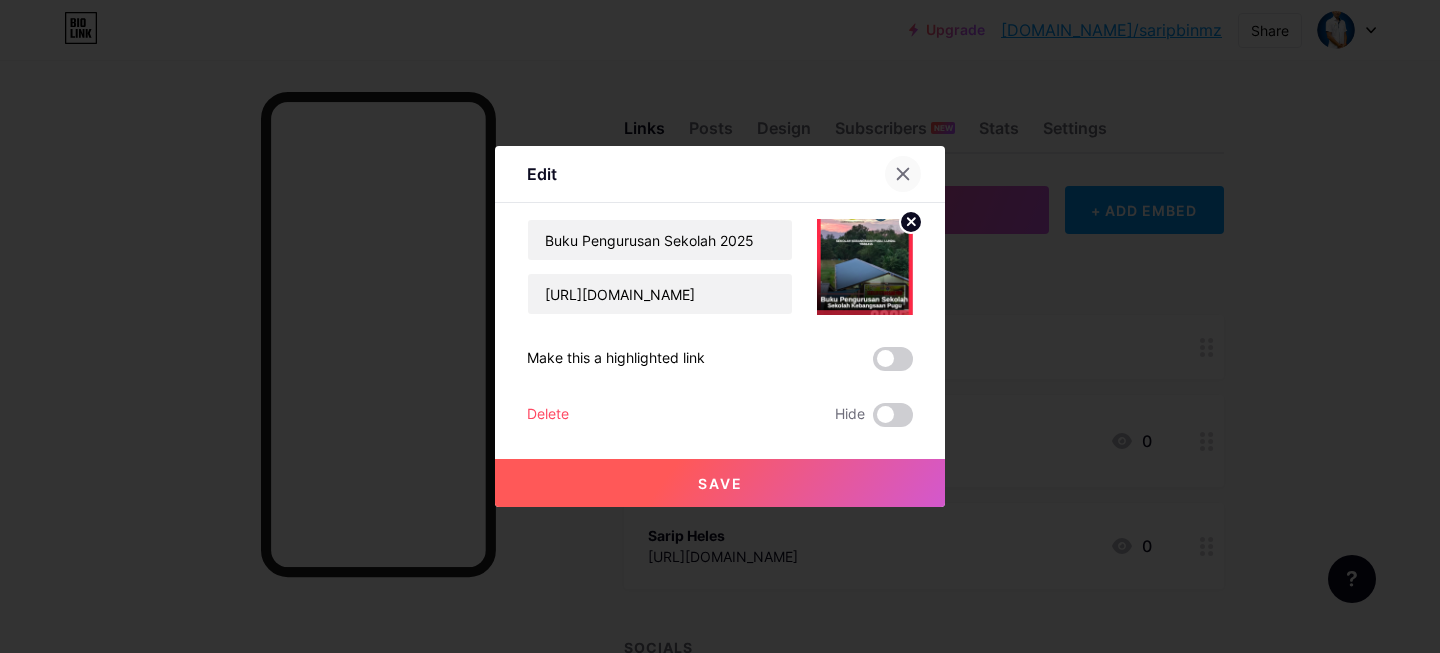 click 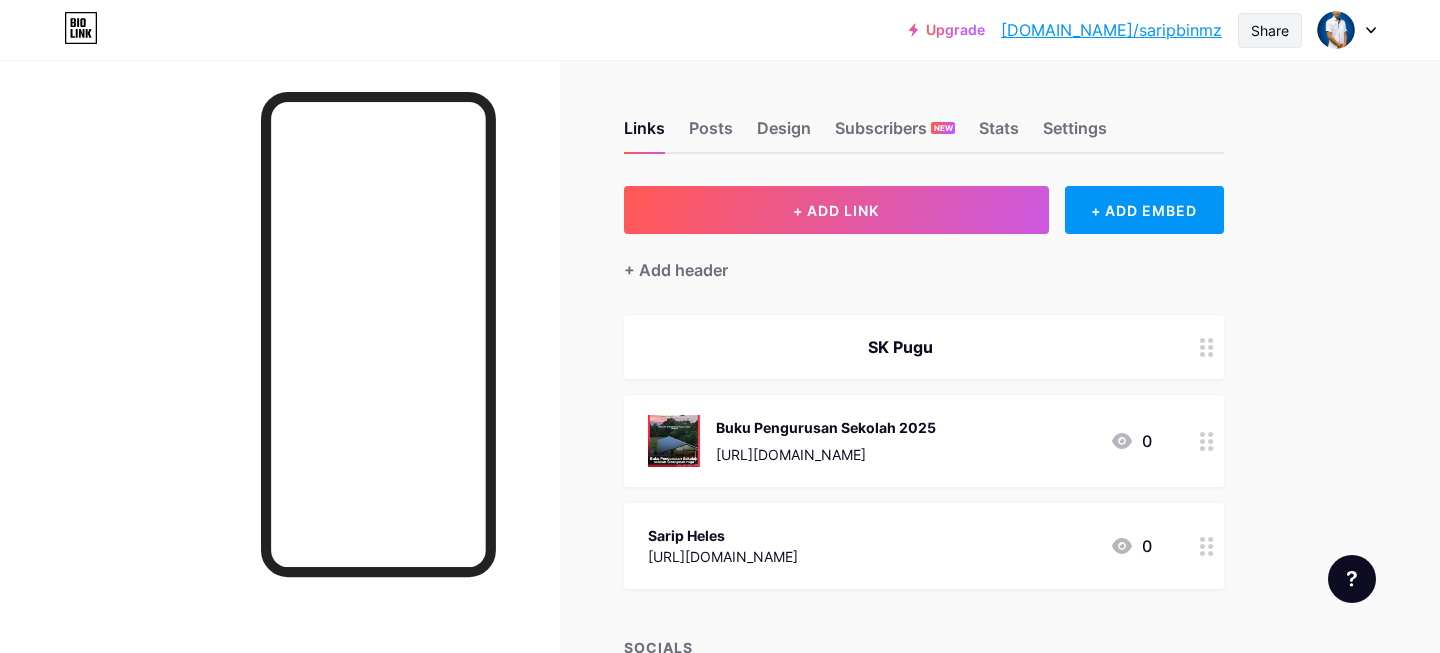 click on "Share" at bounding box center [1270, 30] 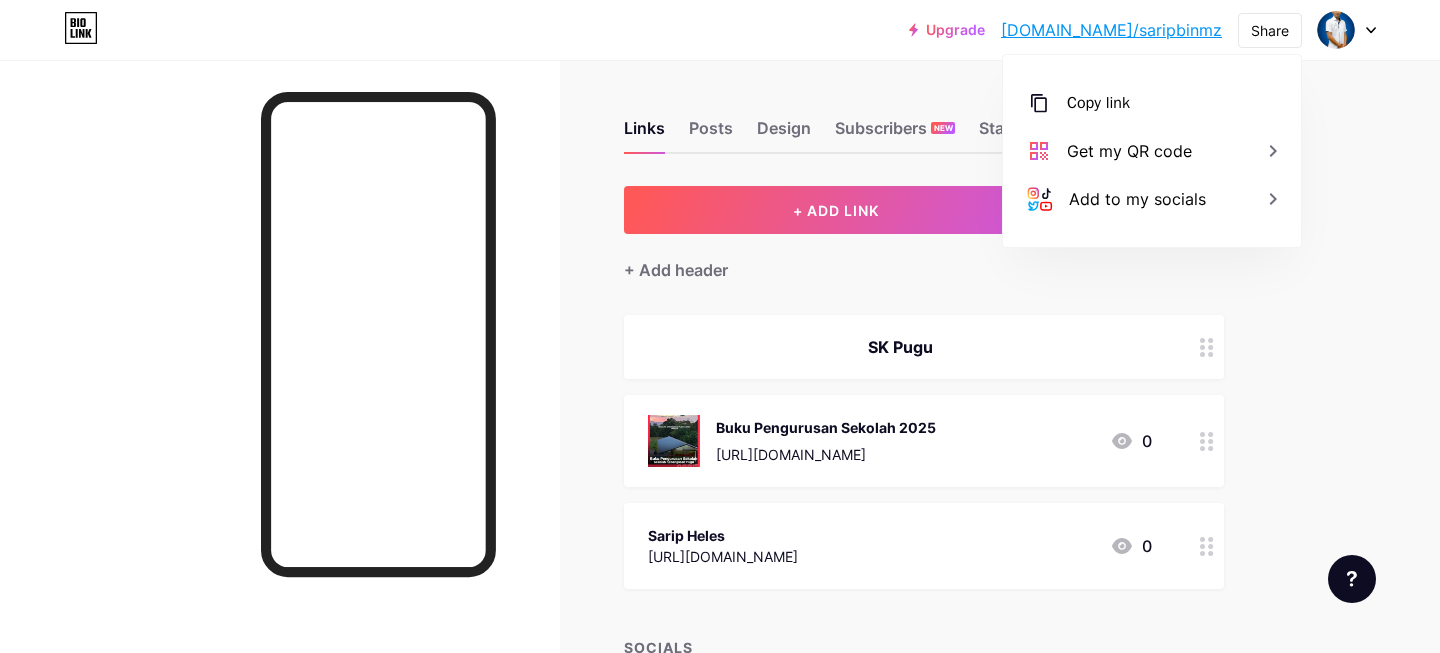 click on "Upgrade   bio.link/saripb...   bio.link/saripbinmz   Share
Copy link   https://bio.link/saripbinmz
Get my QR code
Add to my socials                   Switch accounts     SARIPHELES   bio.link/saripbinmz       + Add a new page        Account settings   Logout   Link Copied
Links
Posts
Design
Subscribers
NEW
Stats
Settings       + ADD LINK     + ADD EMBED
+ Add header
SK Pugu
Buku Pengurusan Sekolah 2025
https://drive.google.com/file/d/1HI5EODSYaE3jZAMP5z8KcqzGKFejWbzn/view?usp=drive_link
0
Sarip Heles
https://saripbin.bio.link
0
SOCIALS" at bounding box center [720, 411] 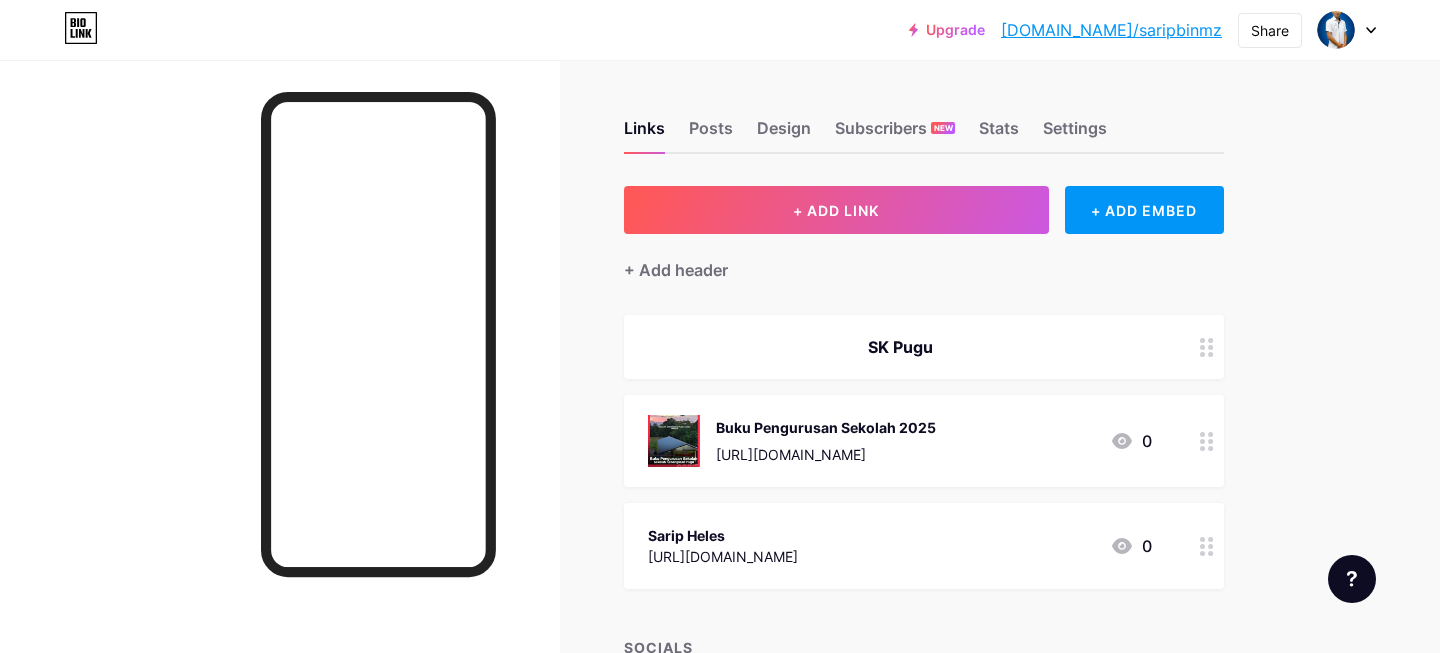 click 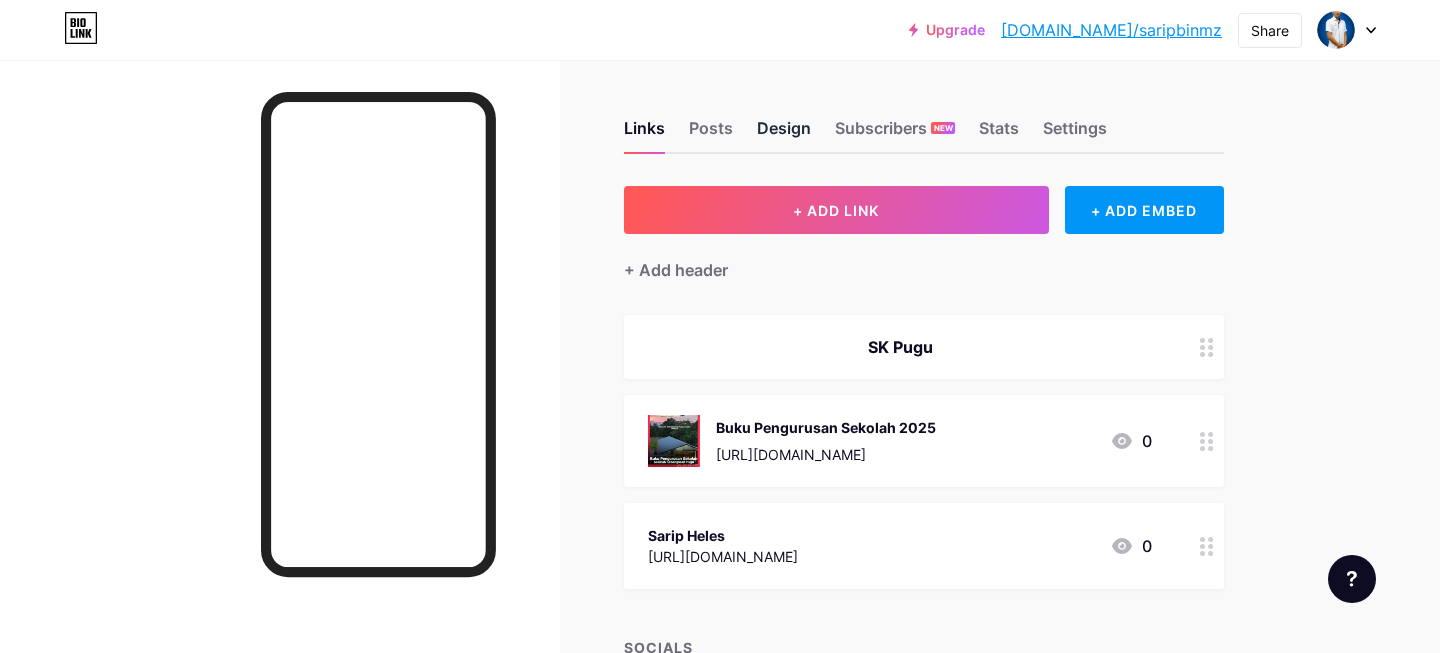 click on "Design" at bounding box center [784, 134] 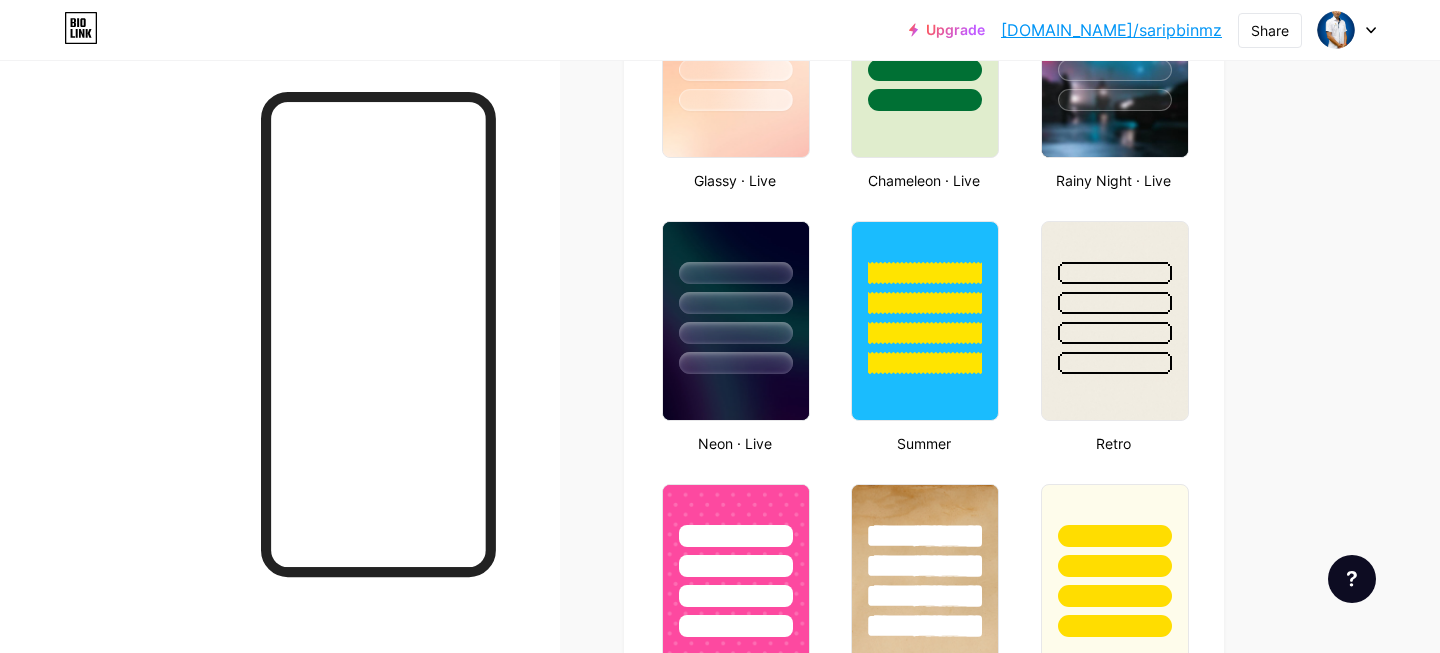 scroll, scrollTop: 895, scrollLeft: 0, axis: vertical 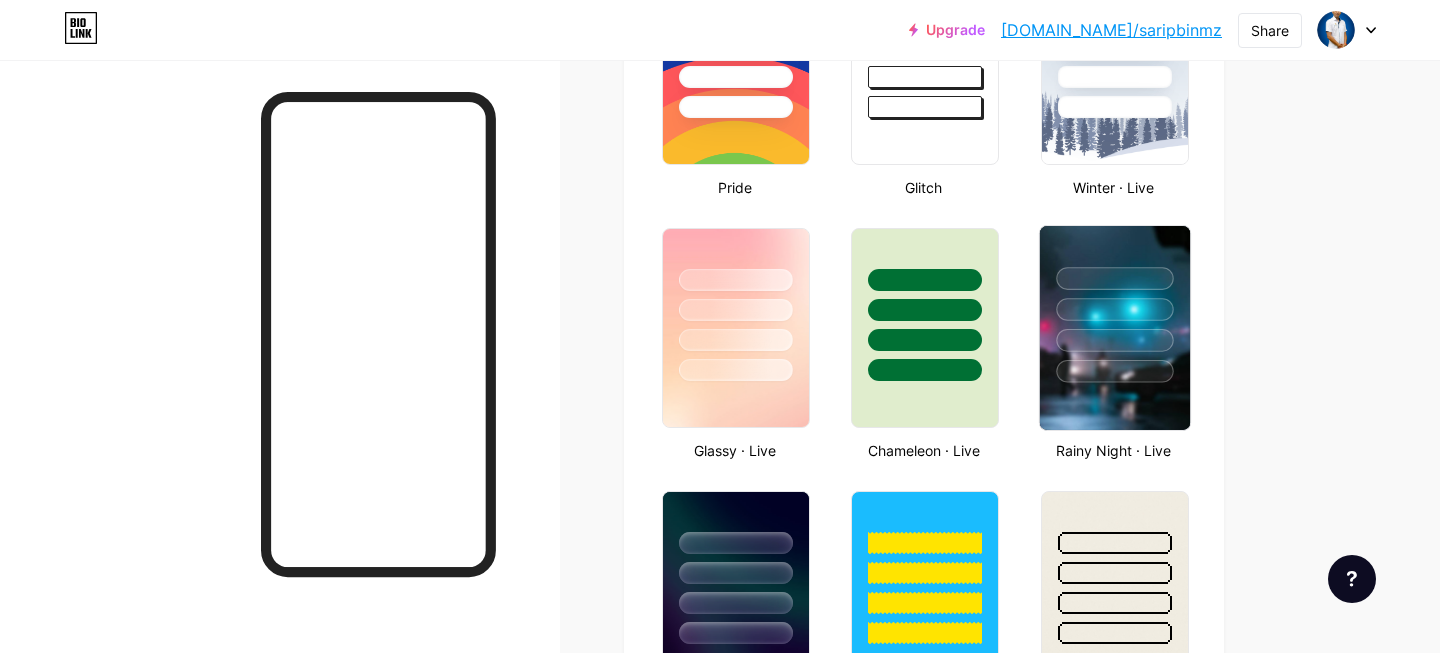click at bounding box center [1114, 304] 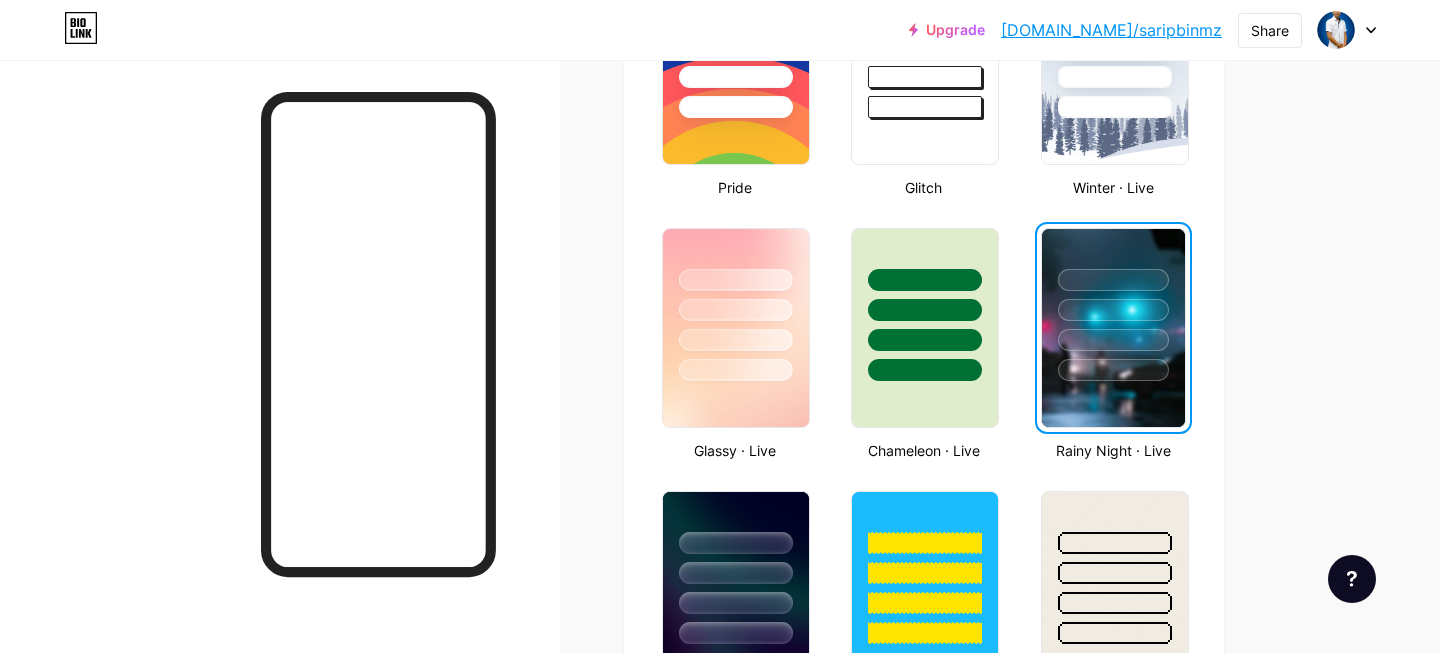 click at bounding box center (1113, 280) 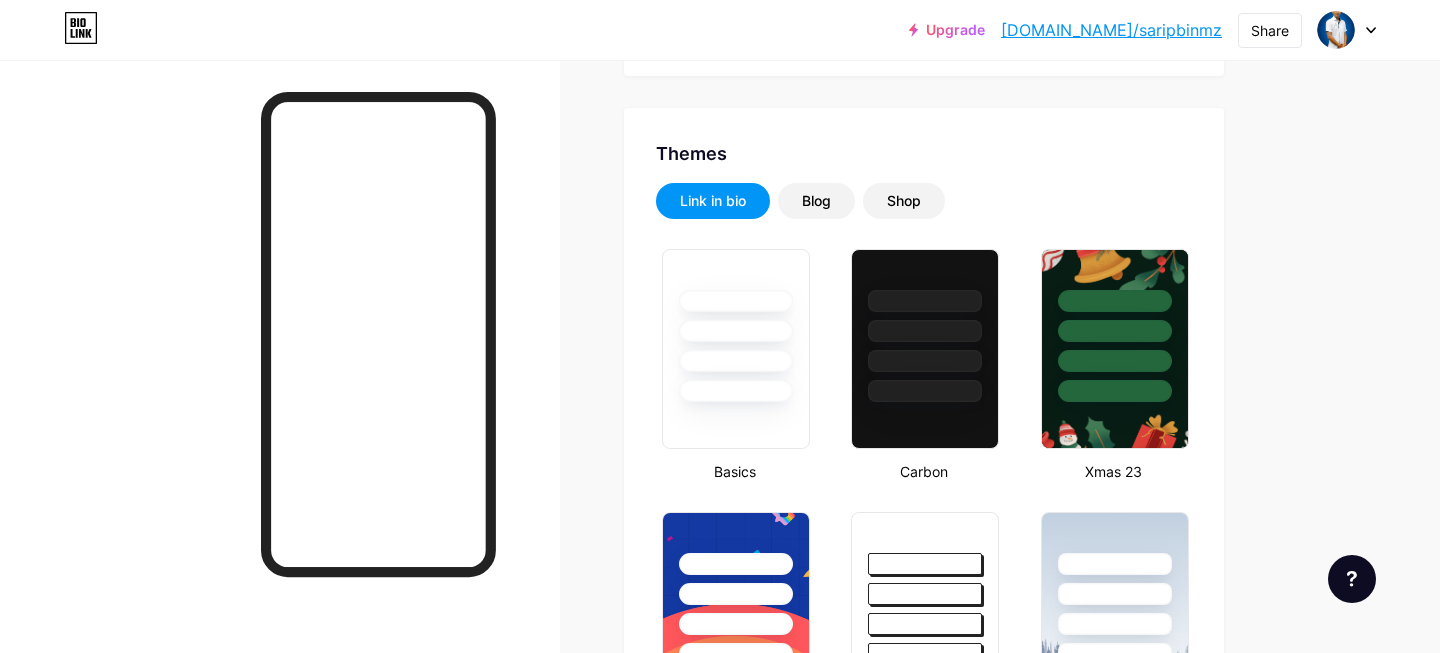 scroll, scrollTop: 349, scrollLeft: 0, axis: vertical 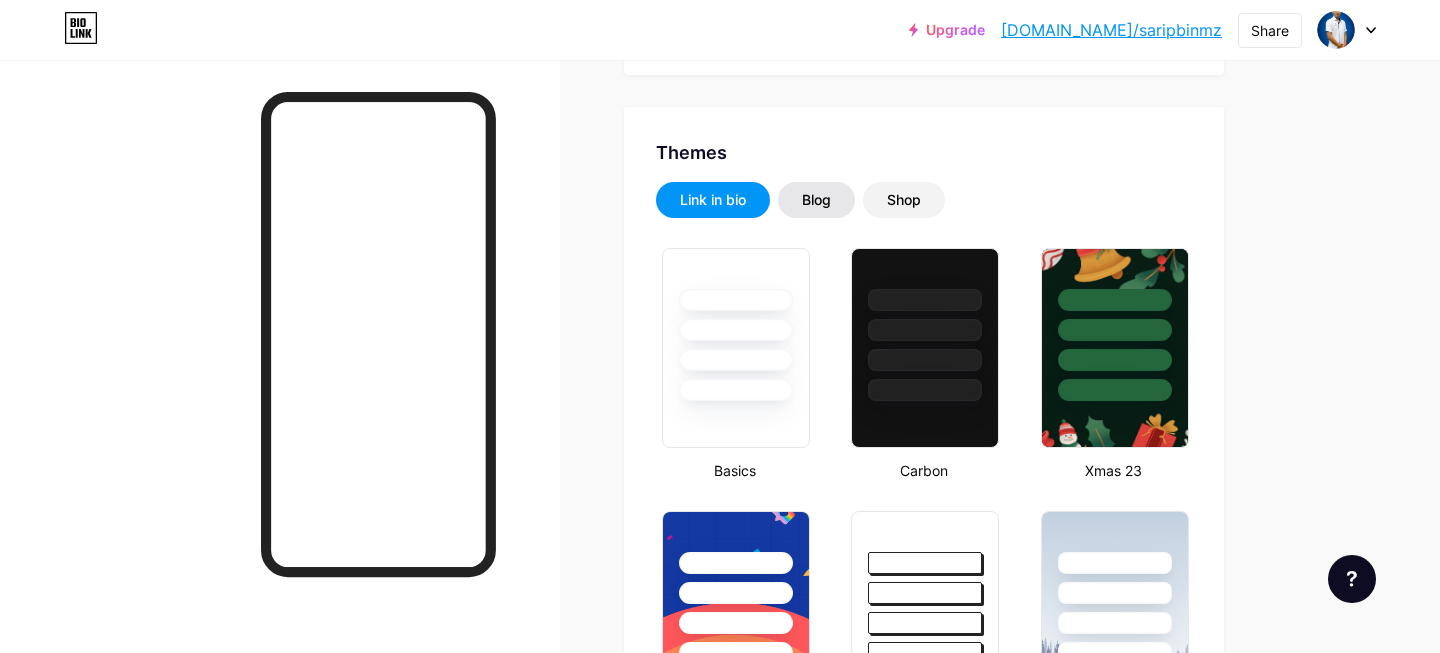 click on "Blog" at bounding box center [816, 200] 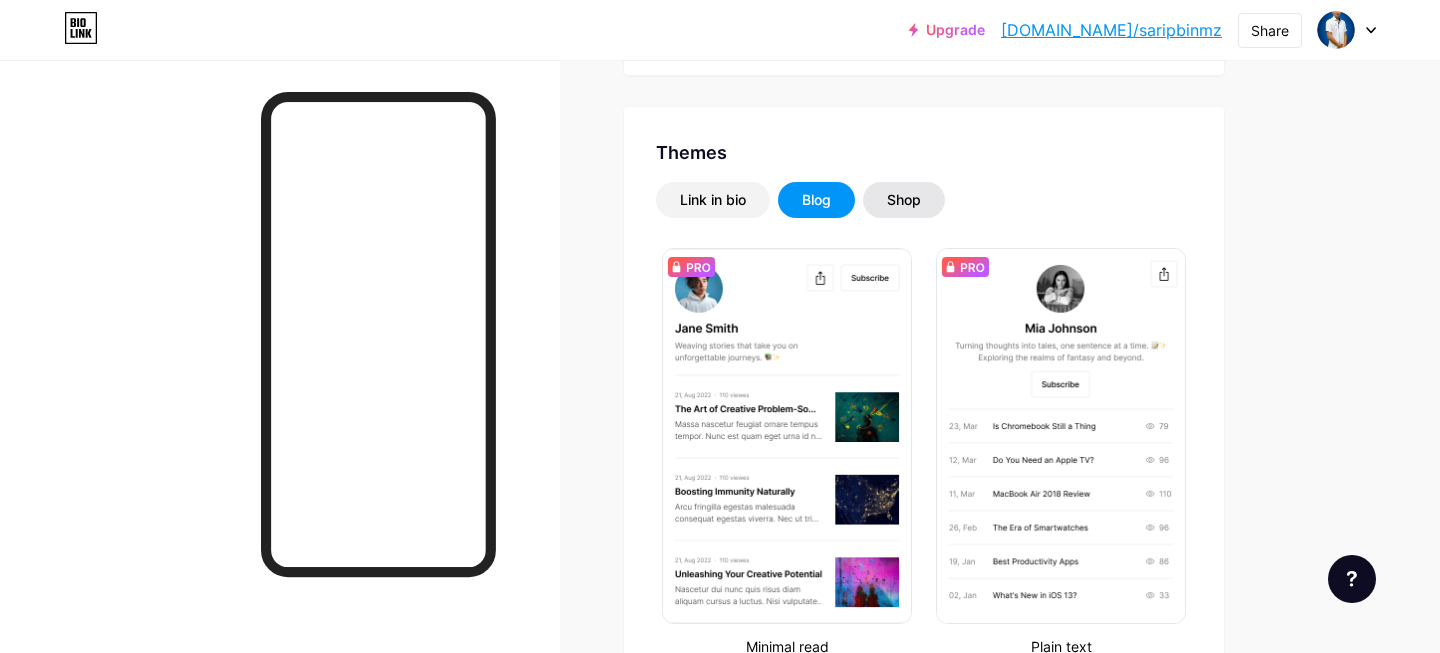 click on "Shop" at bounding box center (904, 200) 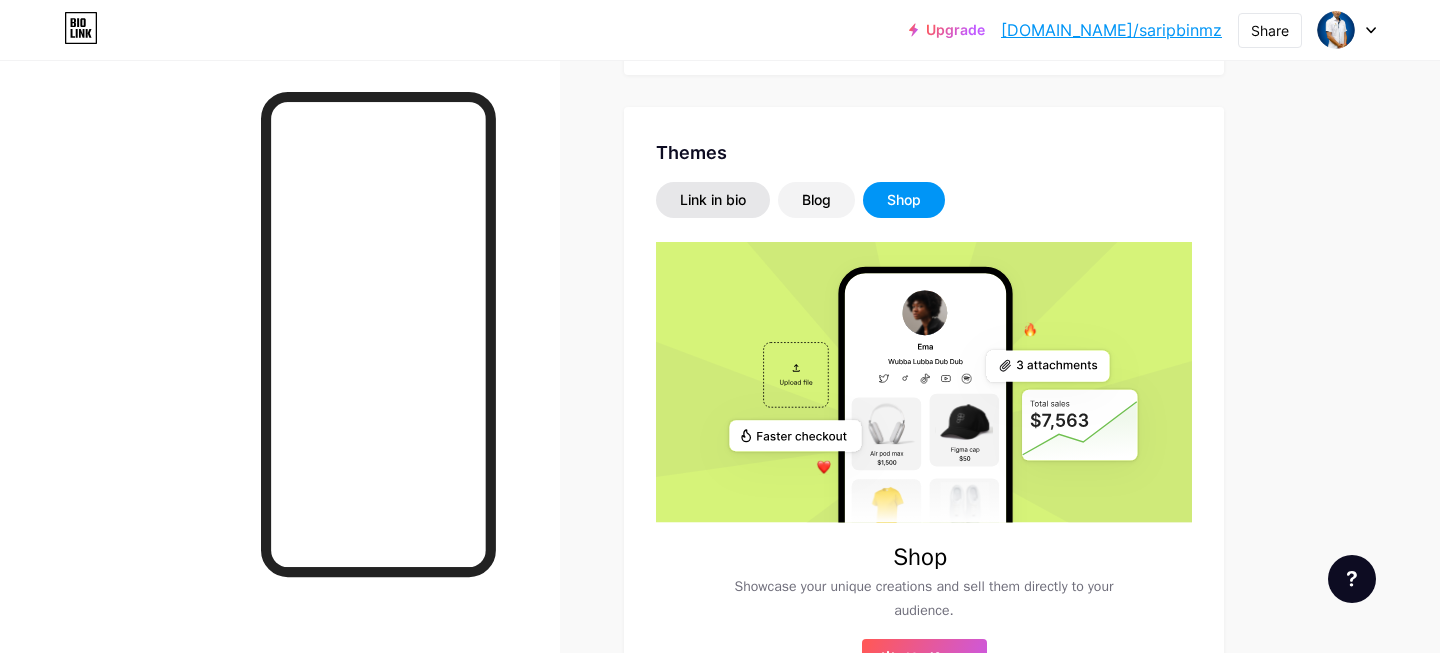 click on "Link in bio" at bounding box center (713, 200) 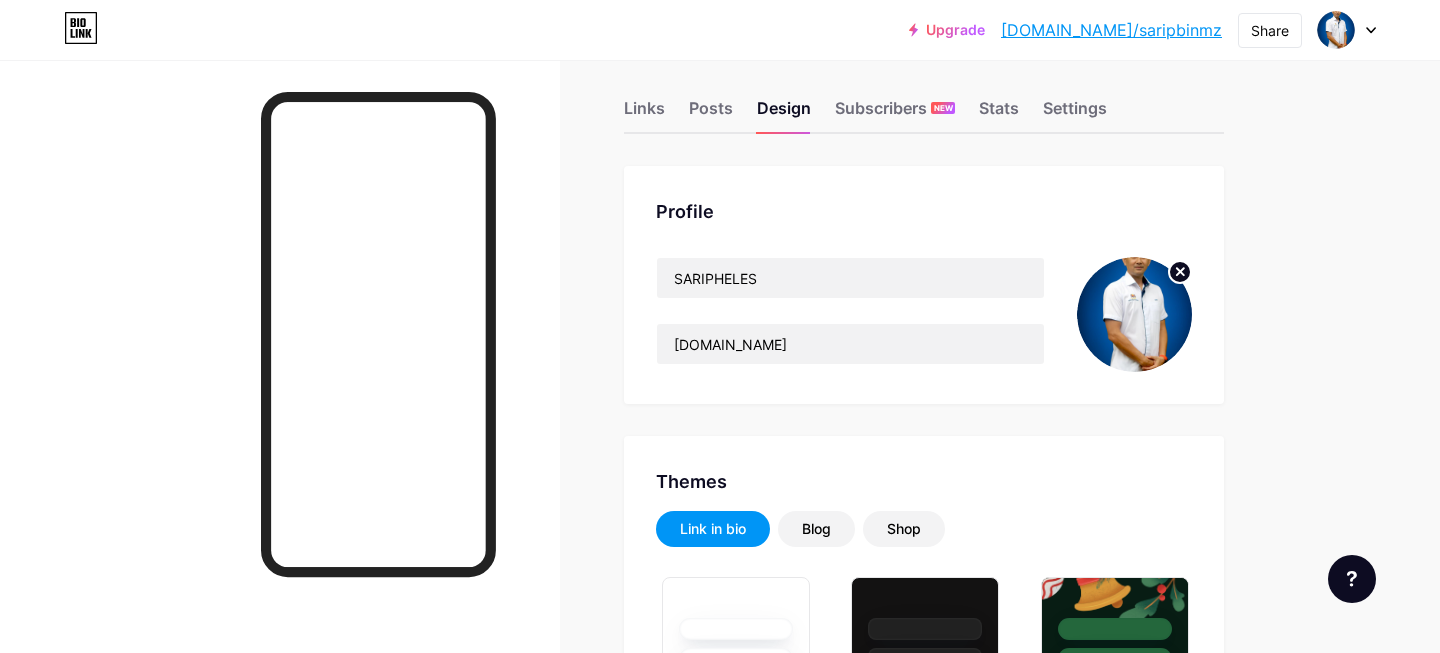 scroll, scrollTop: 6, scrollLeft: 0, axis: vertical 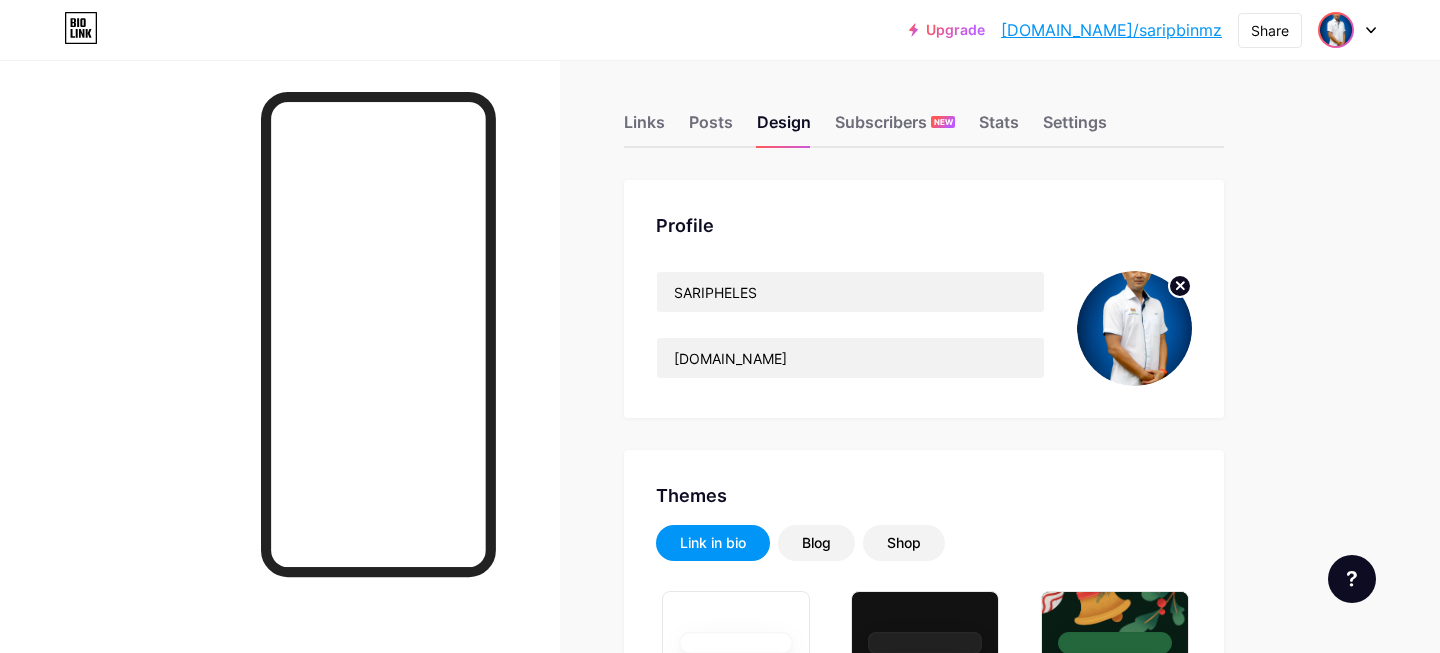 click at bounding box center (1336, 30) 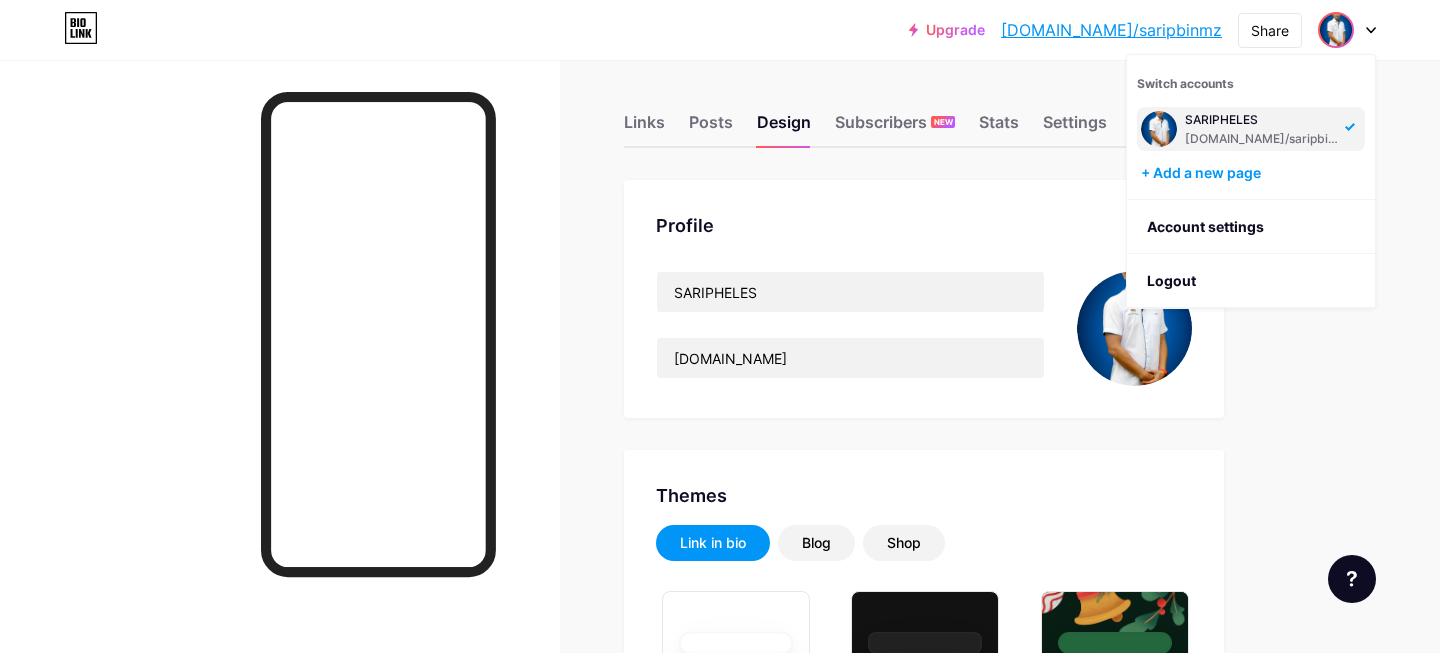 click 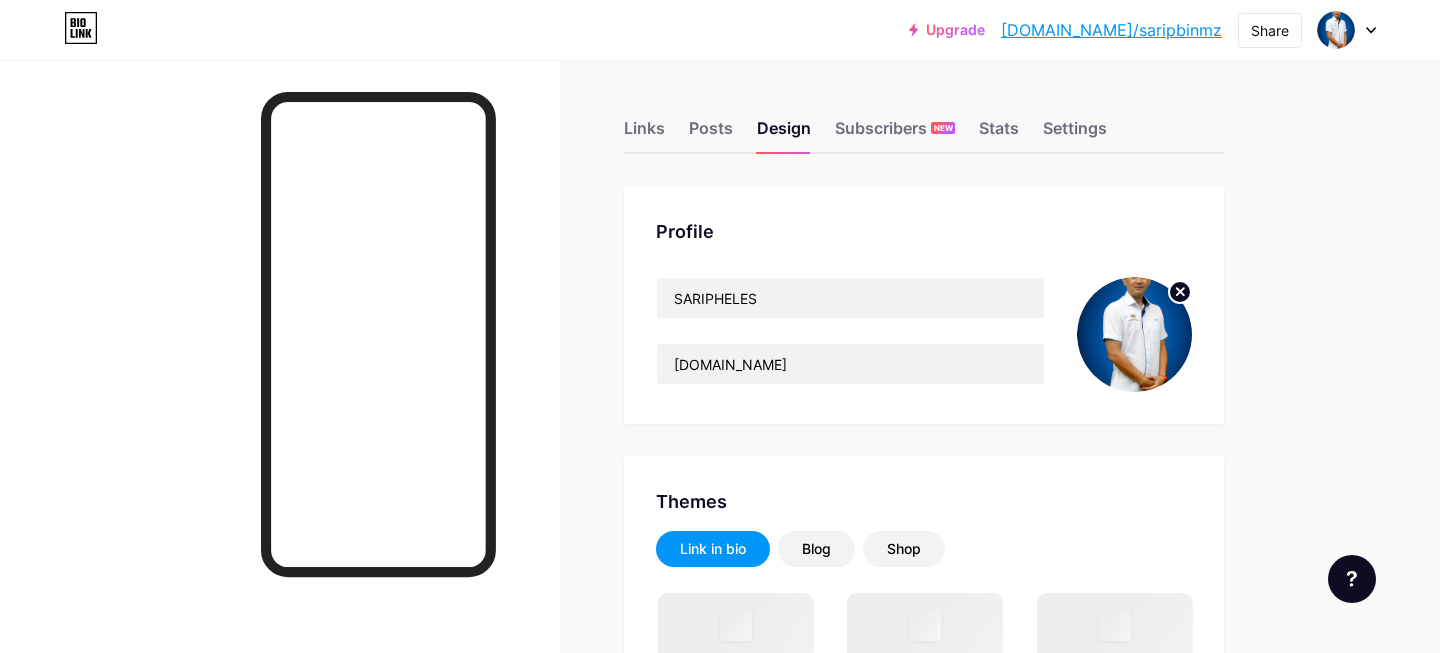 scroll, scrollTop: 0, scrollLeft: 0, axis: both 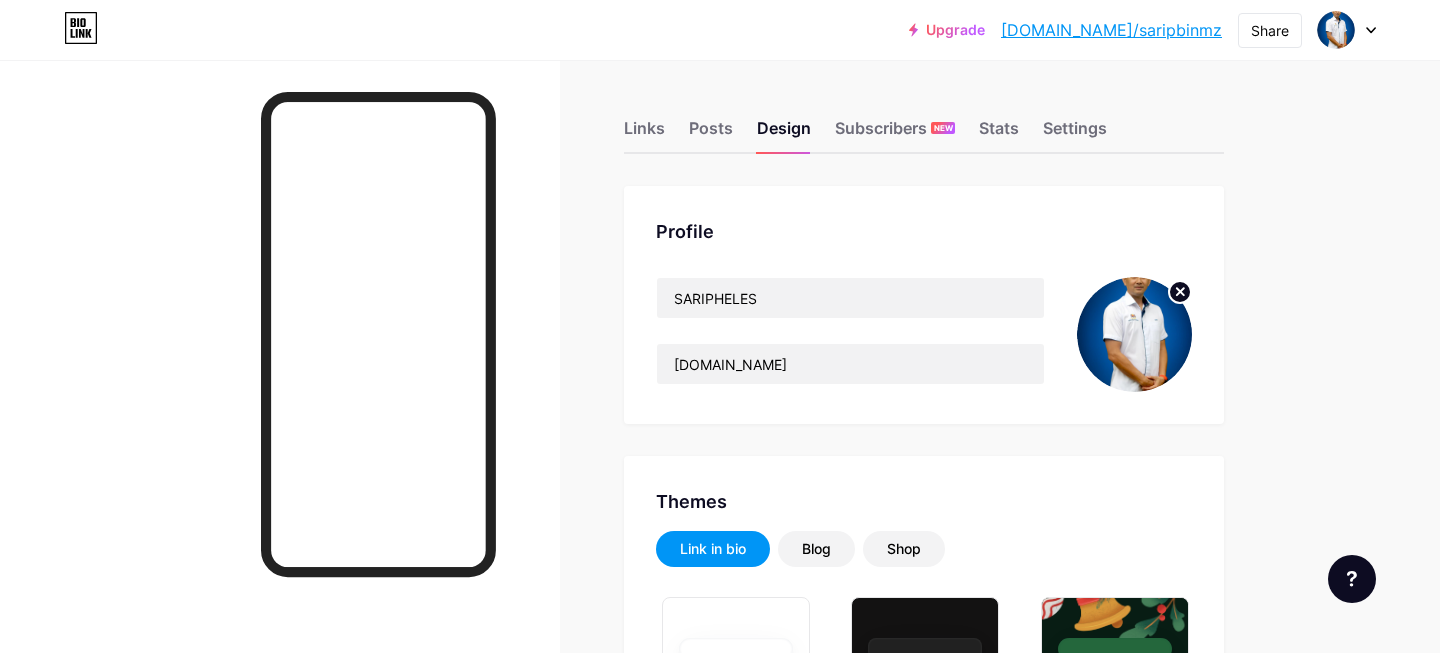 click 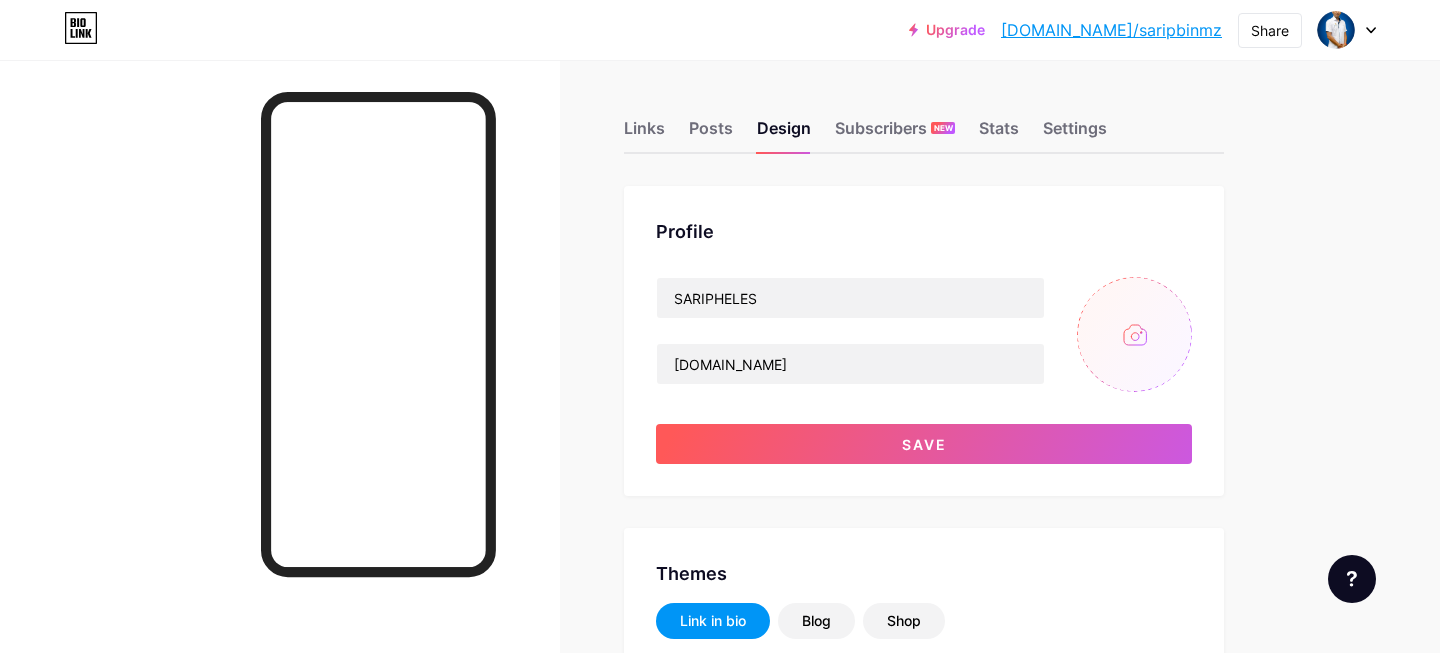 click at bounding box center (1134, 334) 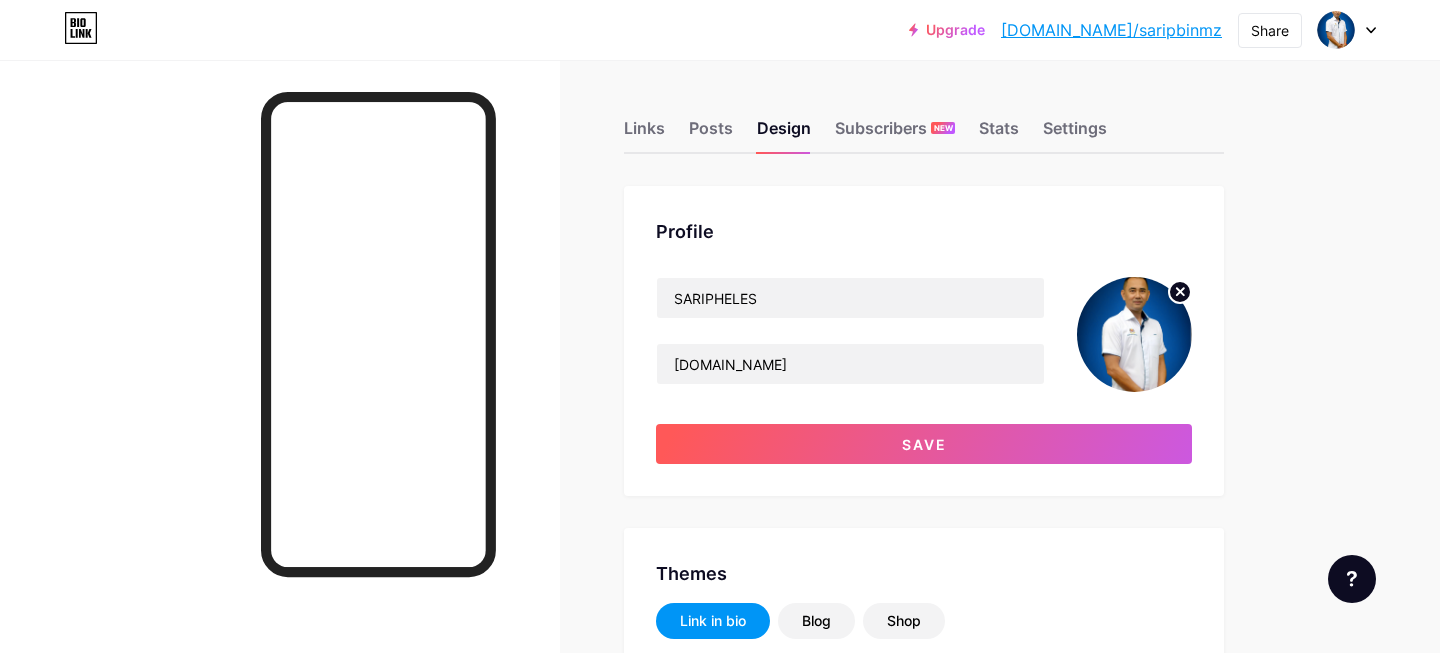 scroll, scrollTop: 12, scrollLeft: 0, axis: vertical 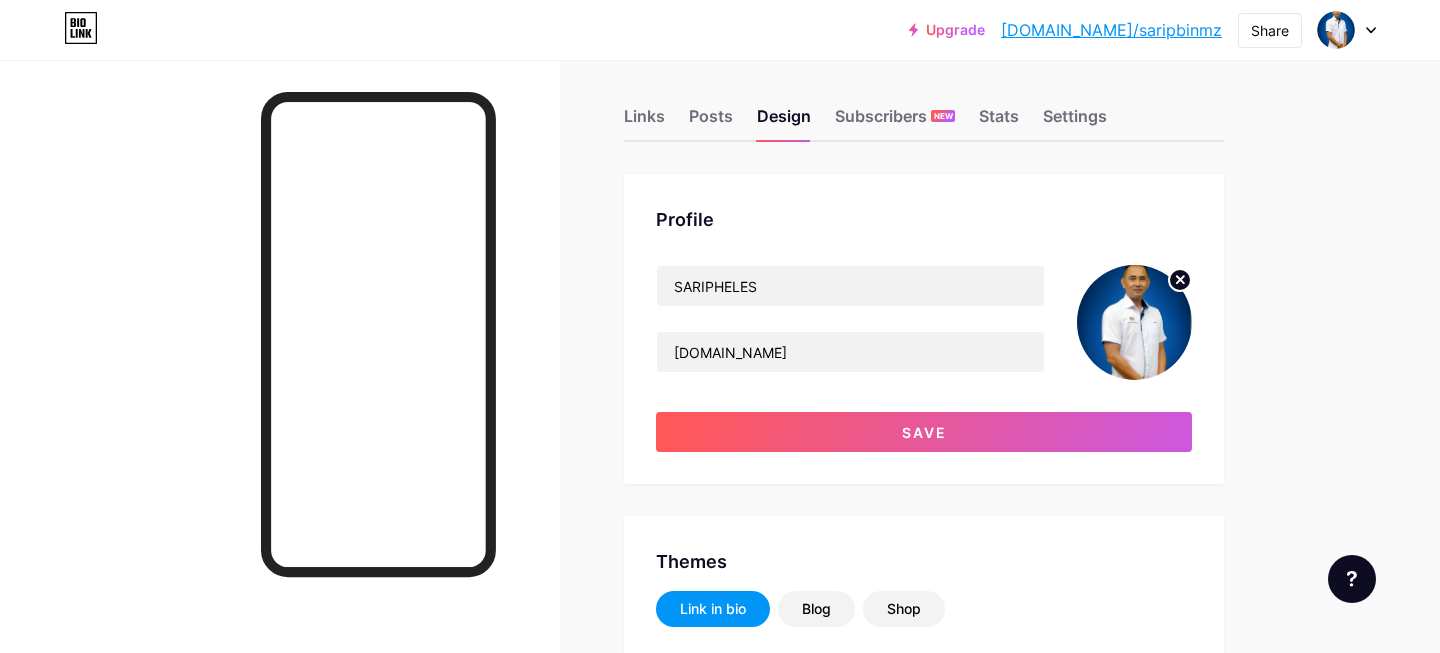 click 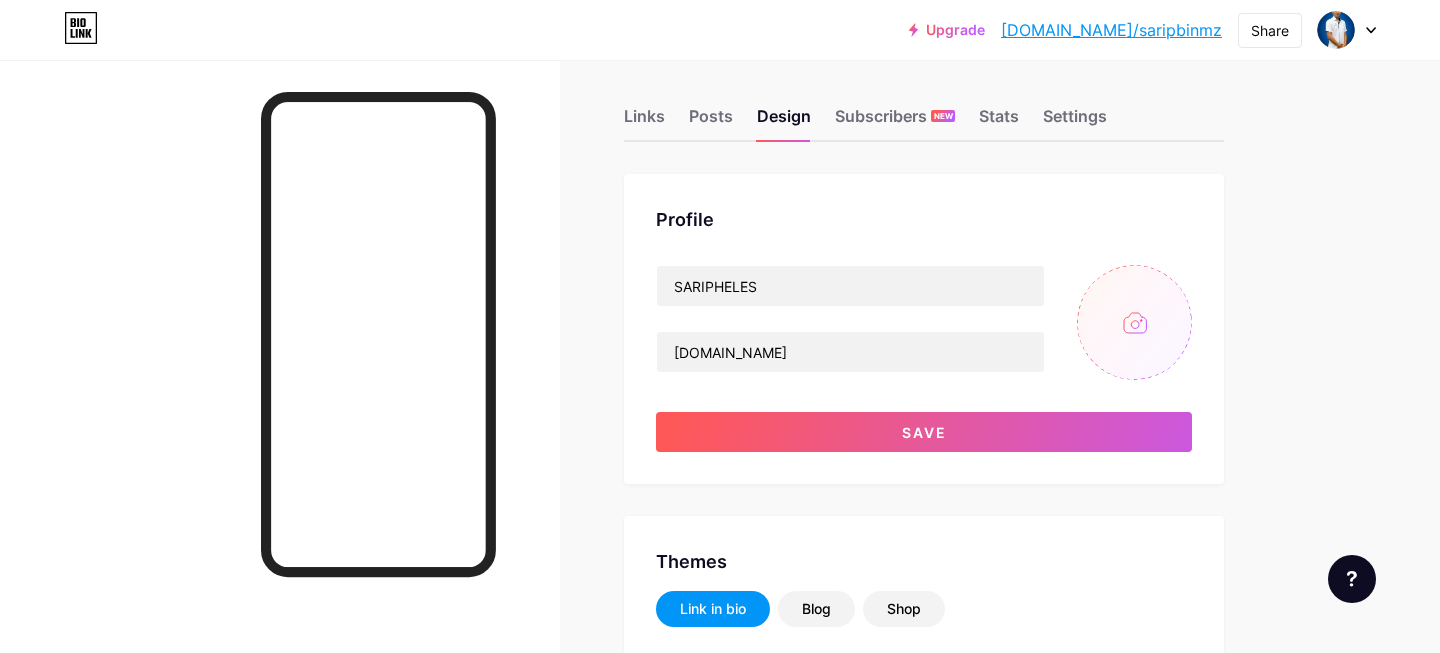 click at bounding box center [1134, 322] 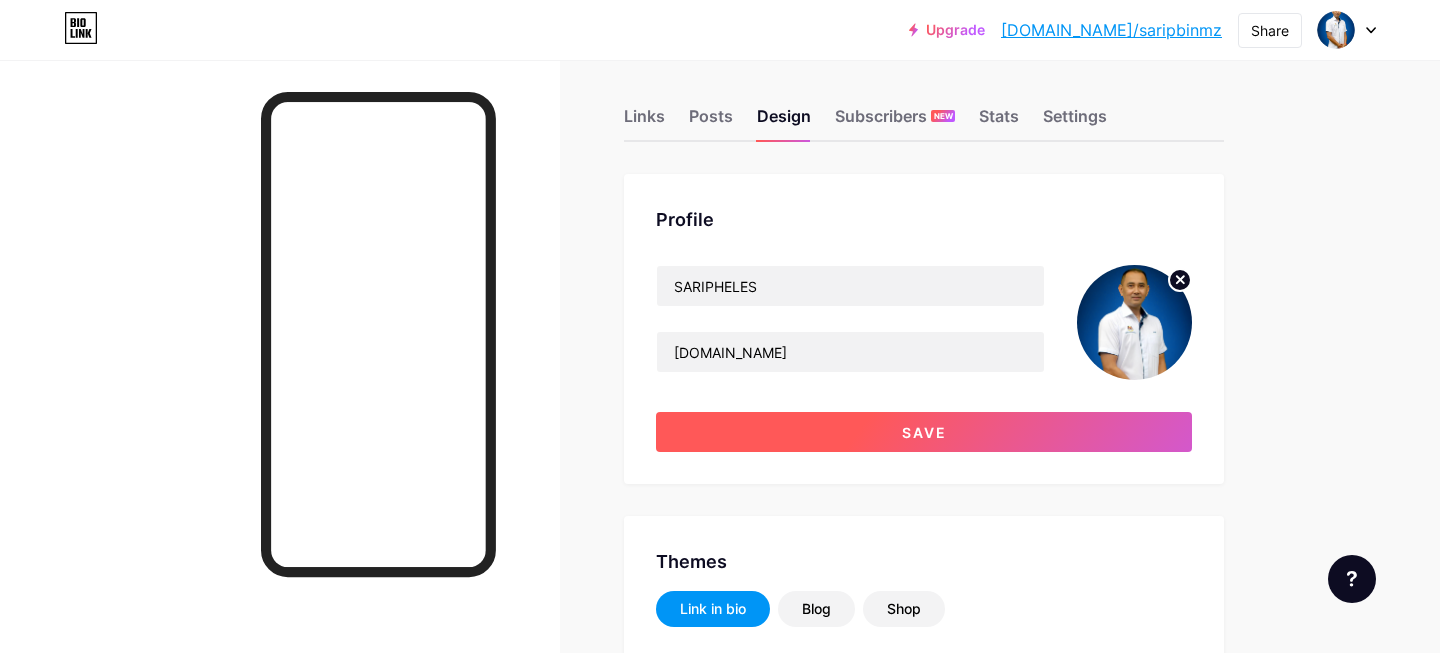 click on "Save" at bounding box center (924, 432) 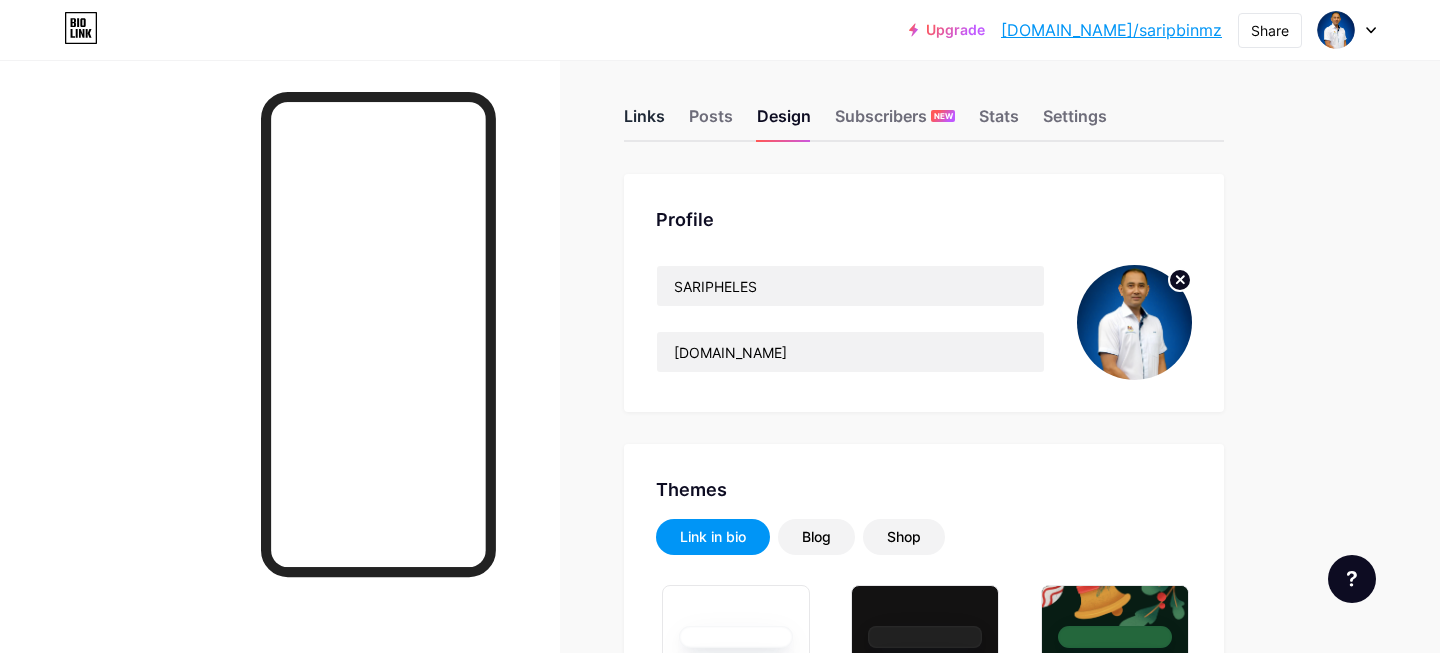 click on "Links" at bounding box center (644, 122) 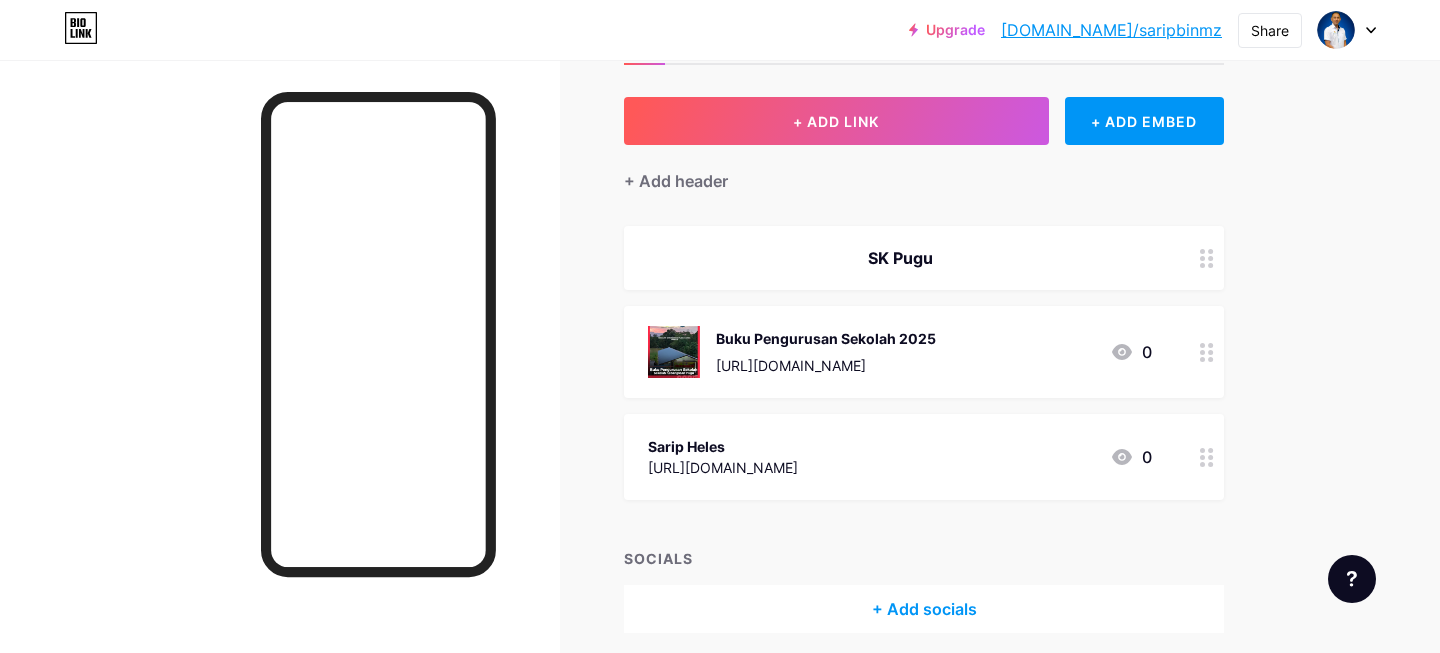 scroll, scrollTop: 100, scrollLeft: 0, axis: vertical 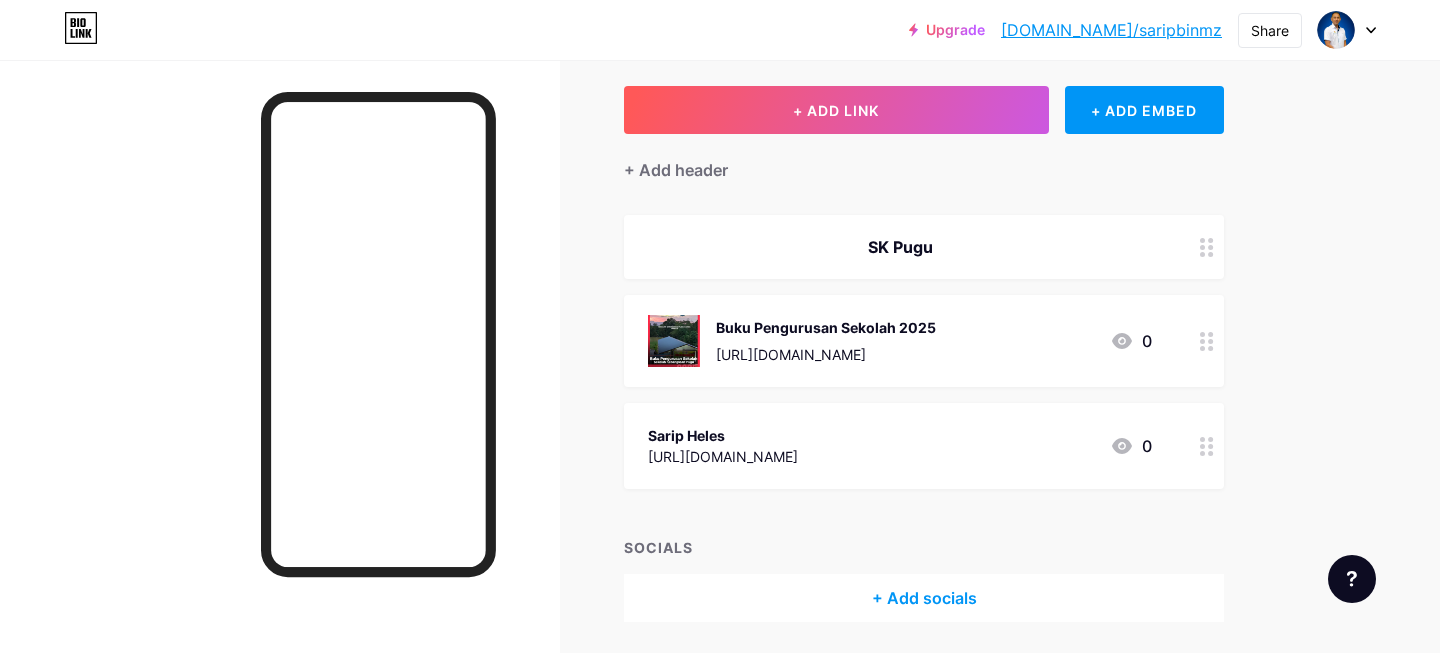 click 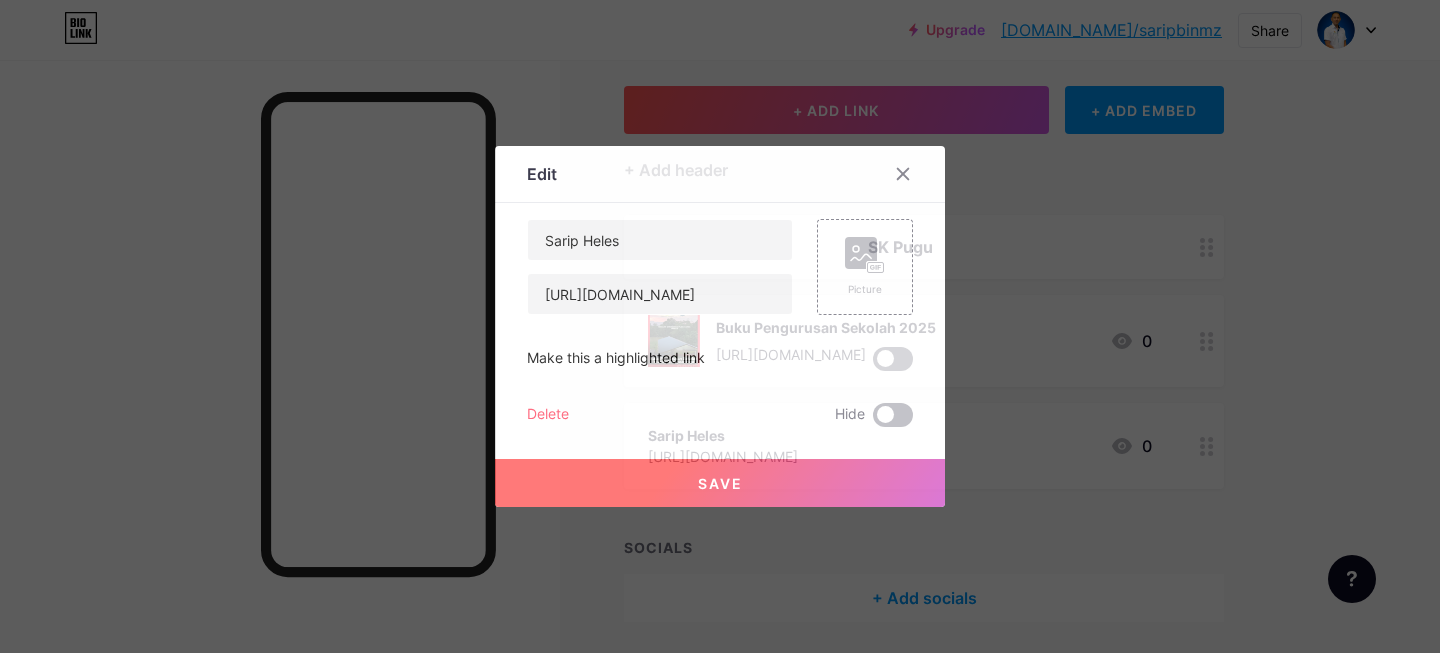 click at bounding box center (893, 415) 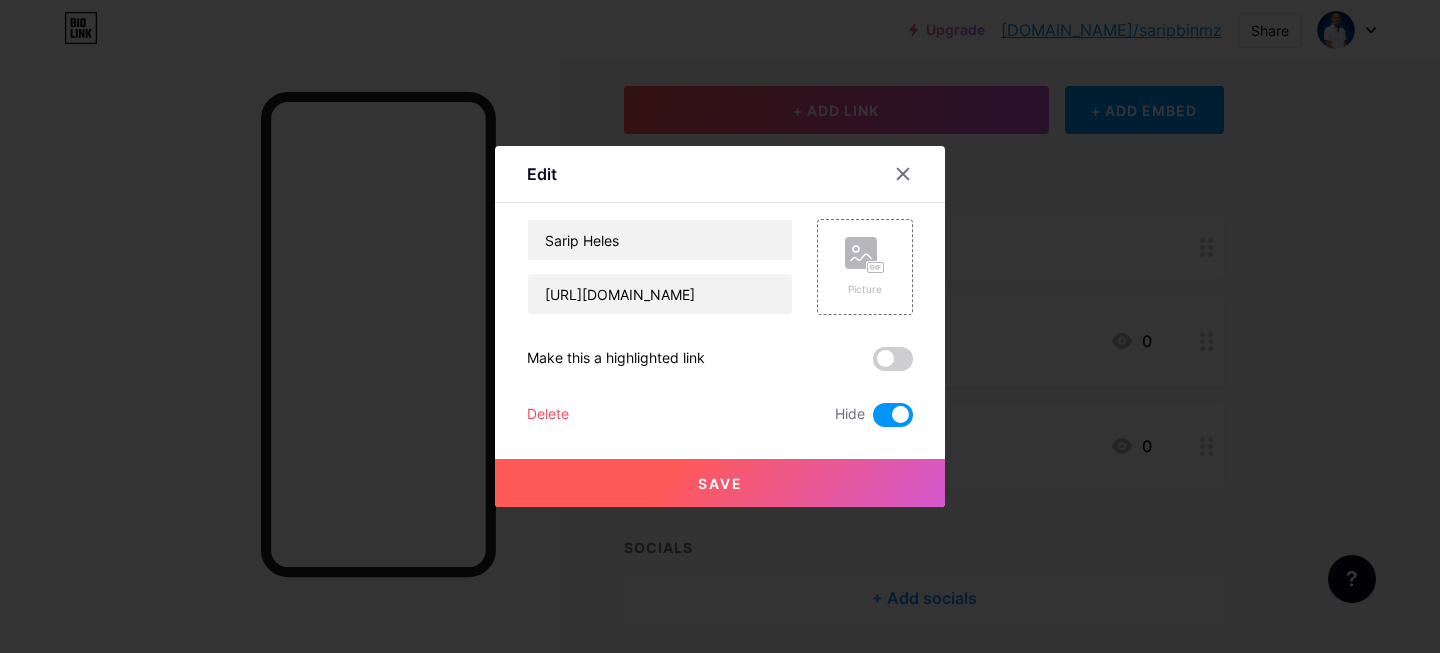 click on "Save" at bounding box center (720, 483) 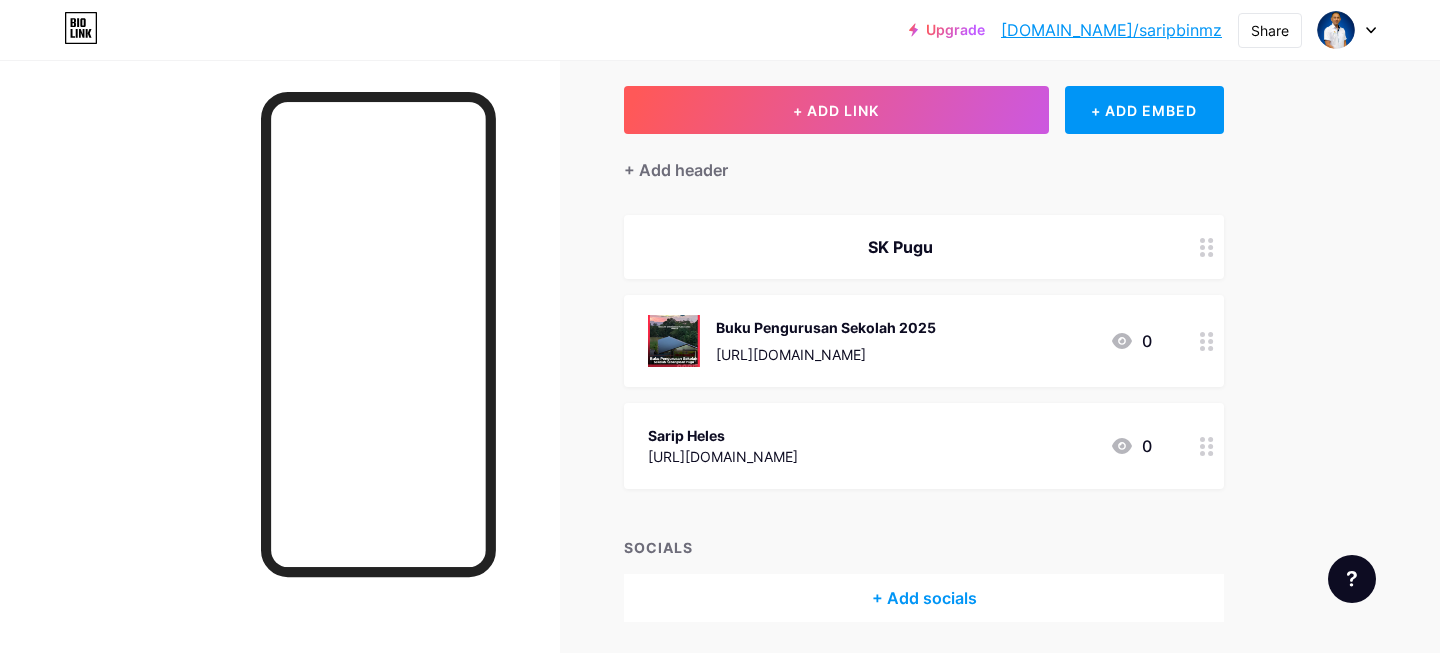 click 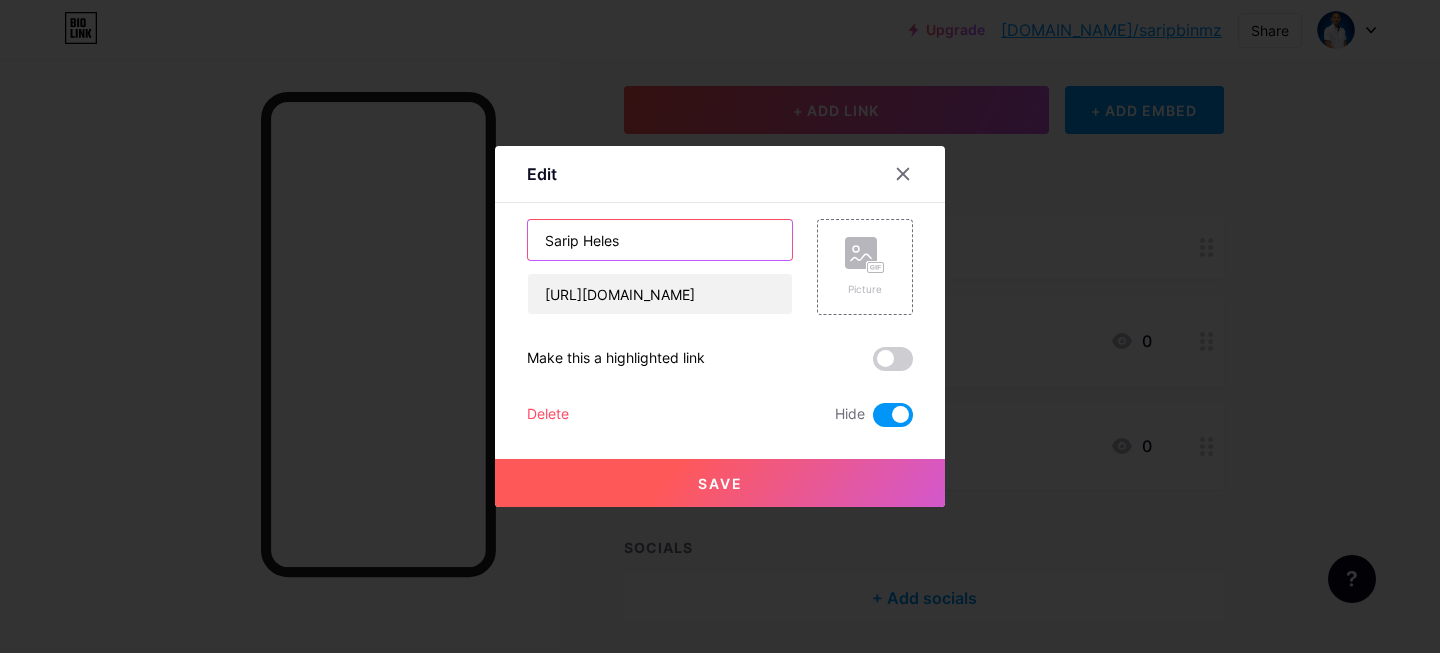click on "Sarip Heles" at bounding box center (660, 240) 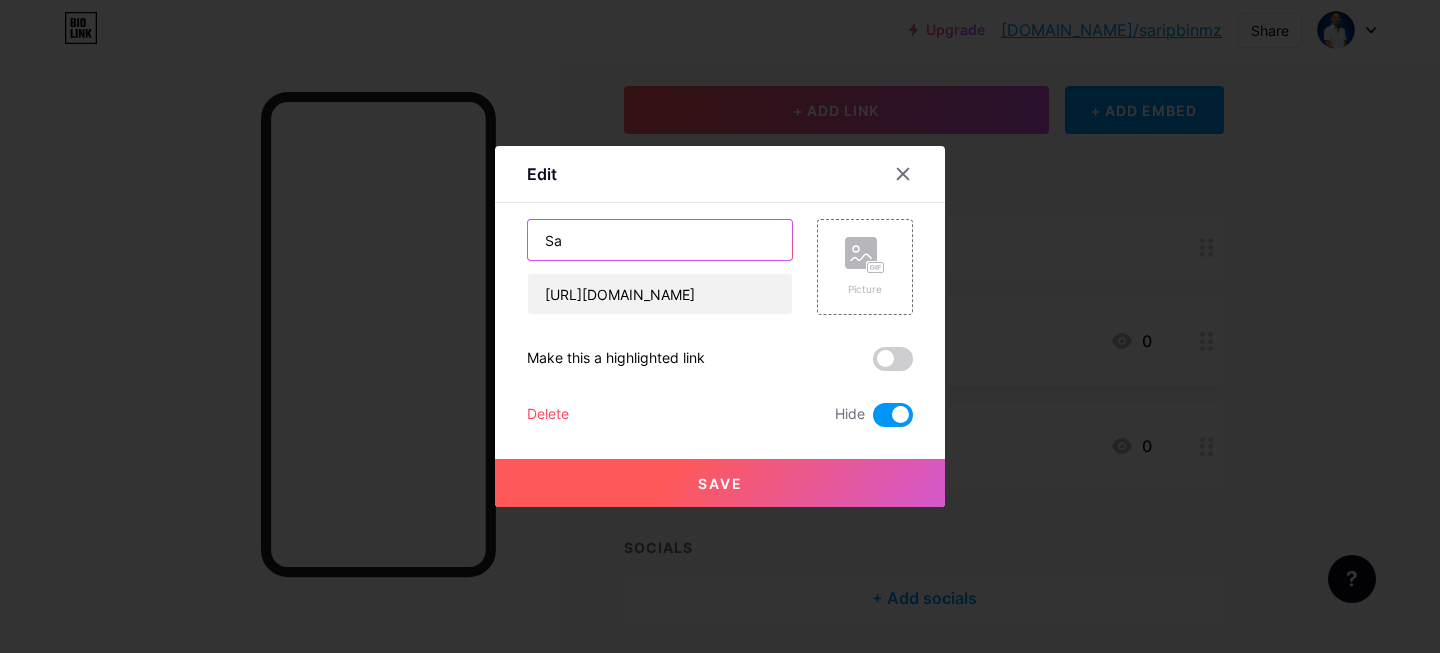 type on "S" 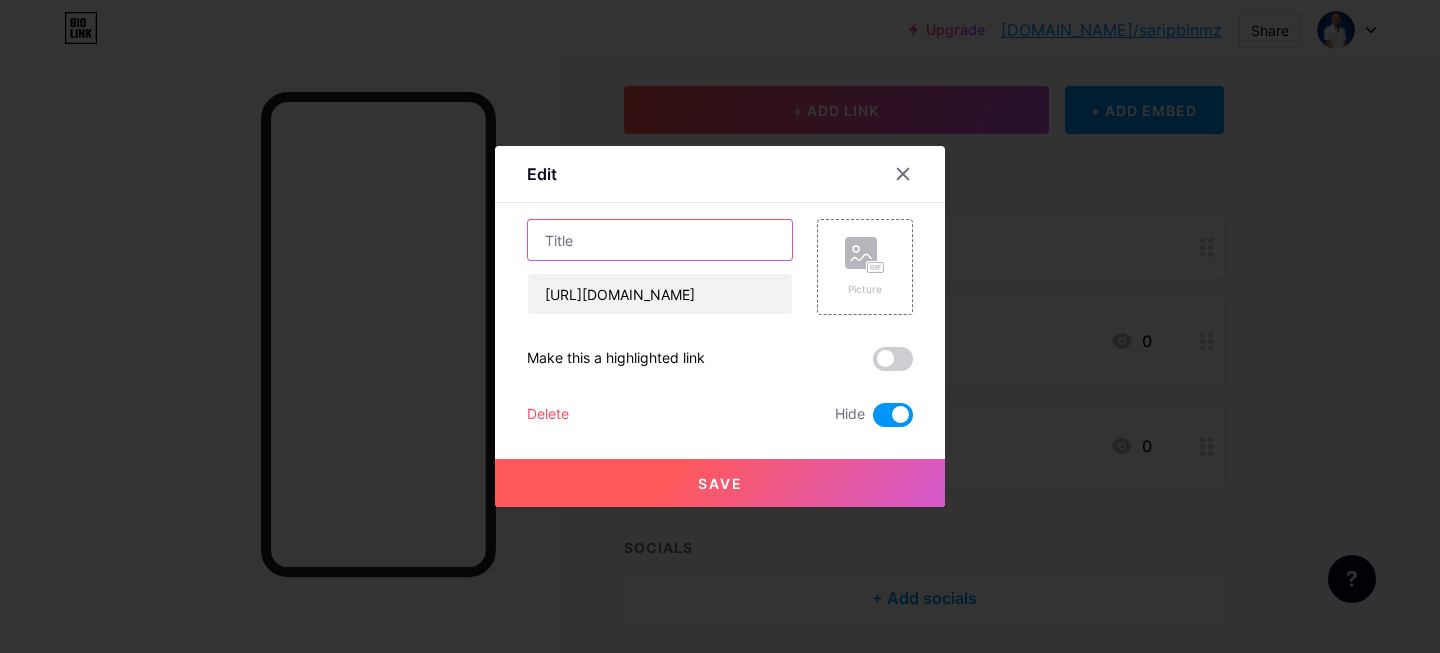 type on "b" 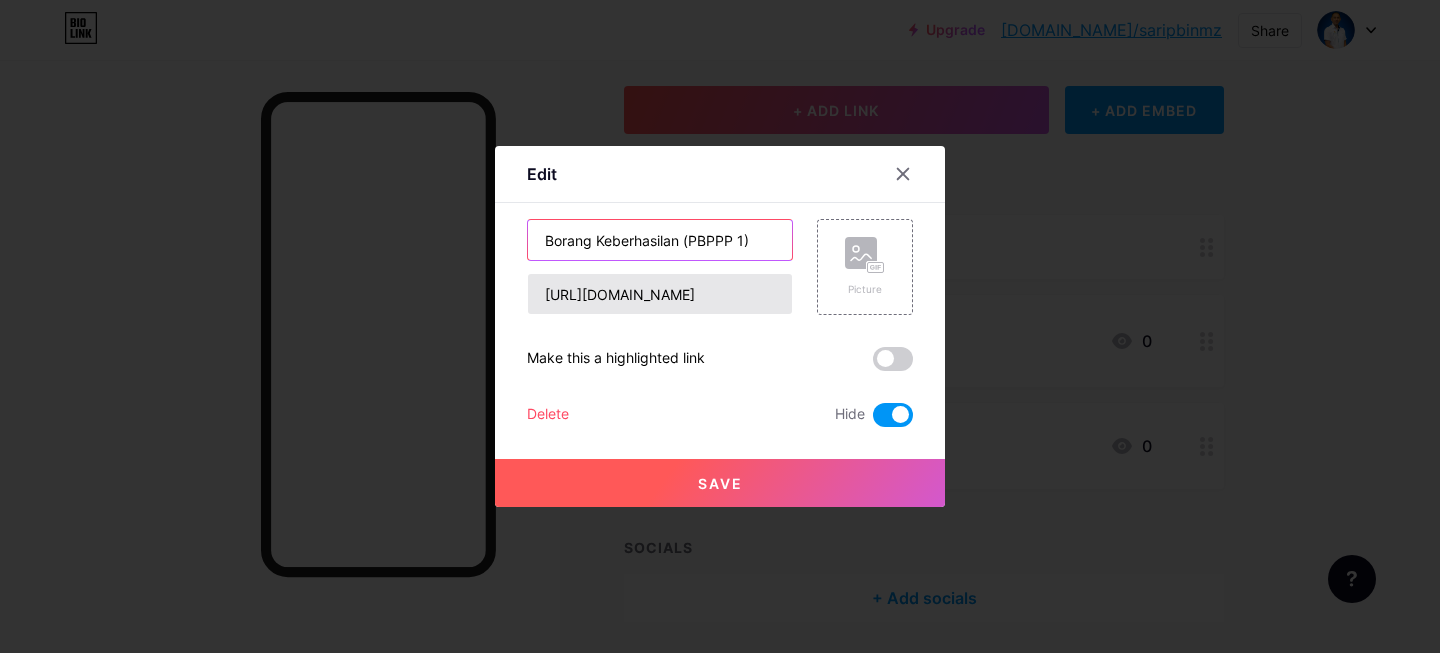 type on "Borang Keberhasilan (PBPPP 1)" 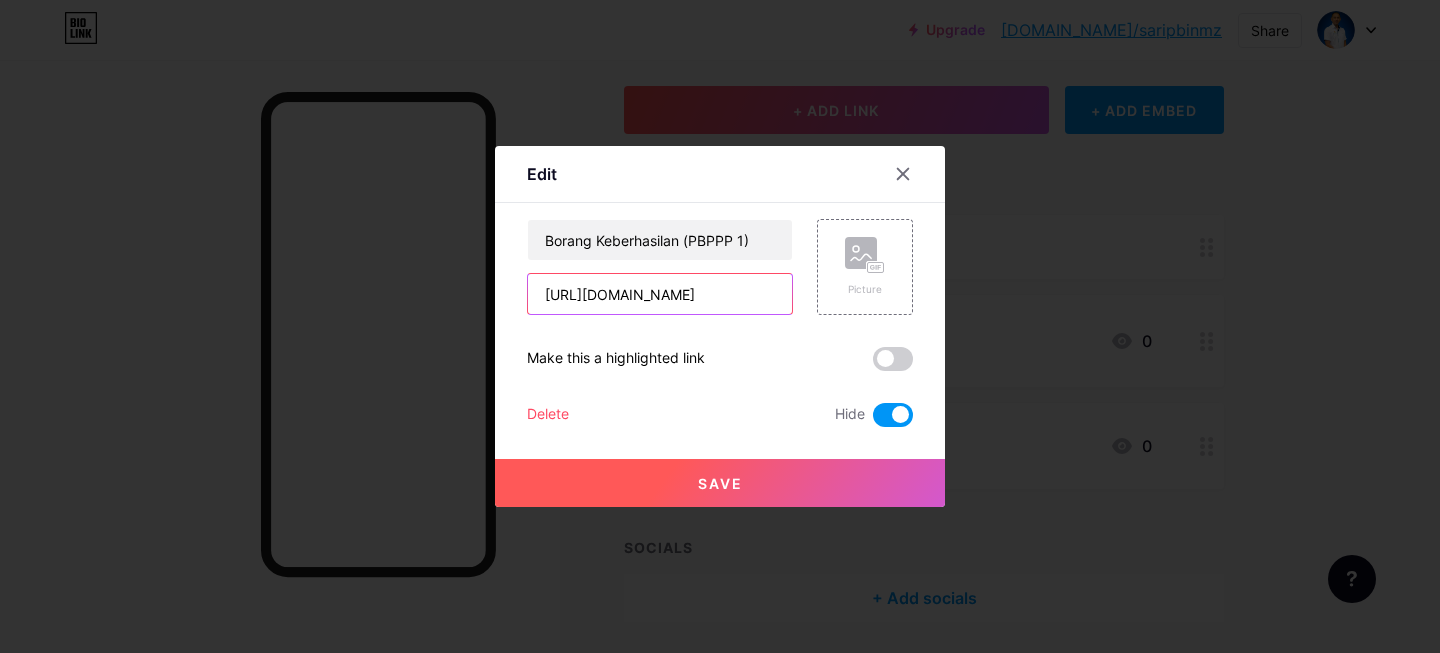 click on "[URL][DOMAIN_NAME]" at bounding box center (660, 294) 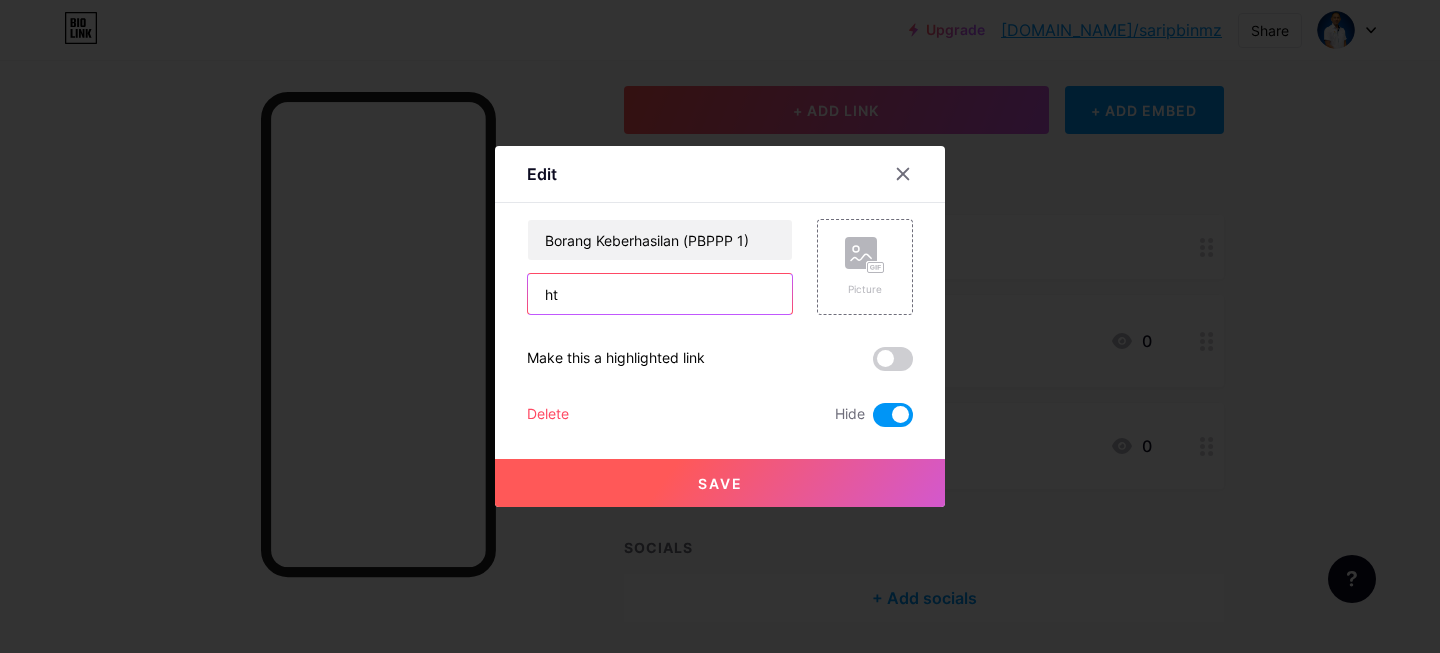 type on "h" 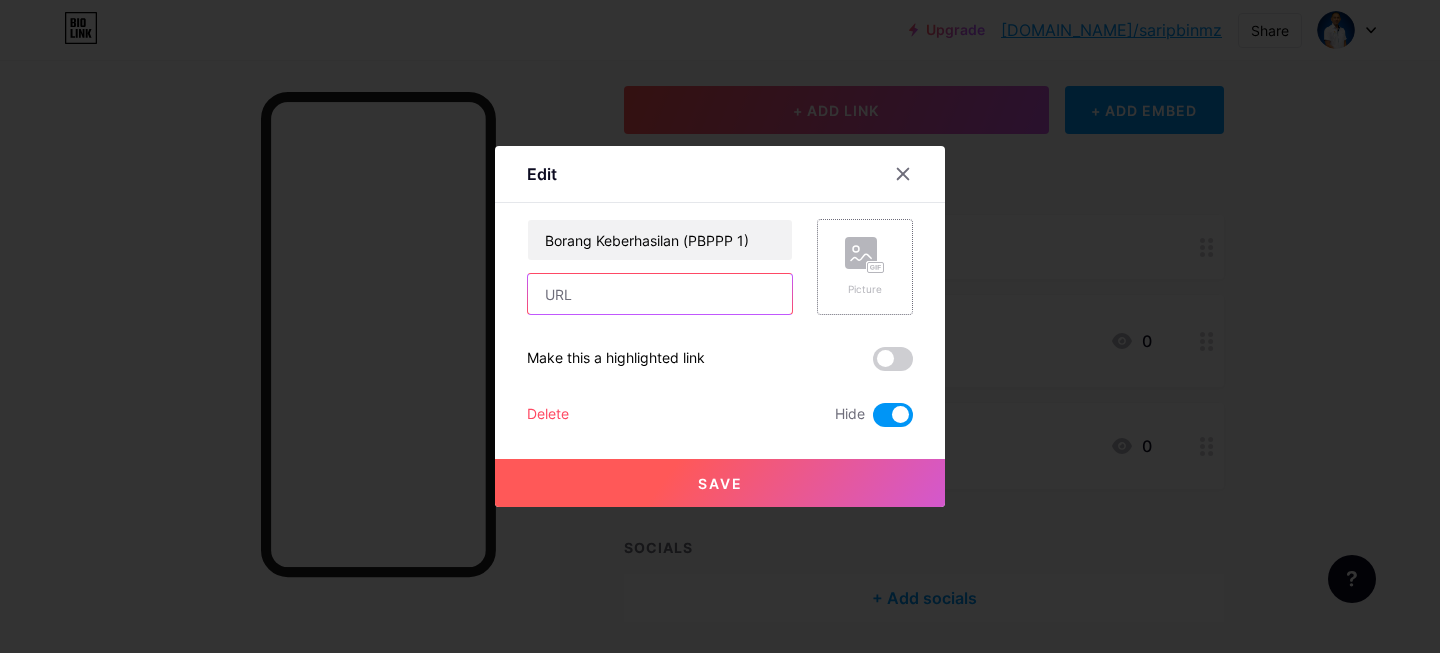 type 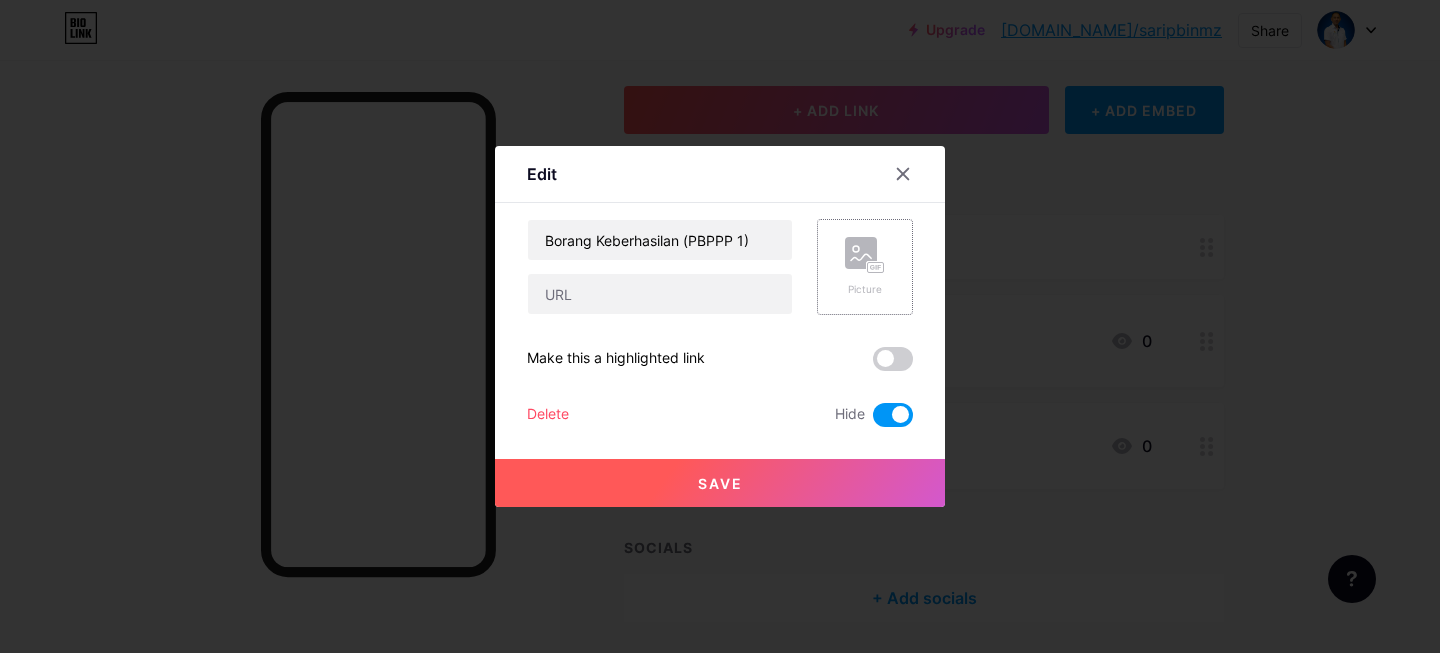 click on "Picture" at bounding box center (865, 289) 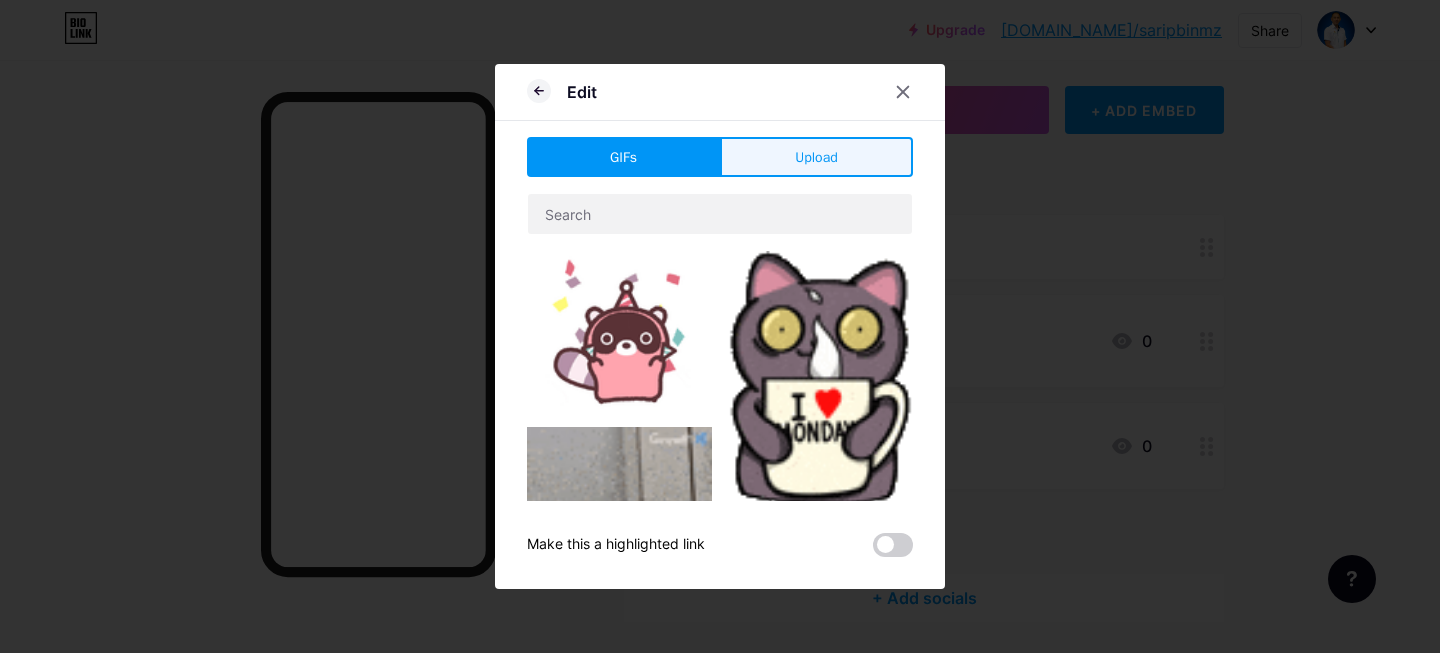 click on "Upload" at bounding box center (816, 157) 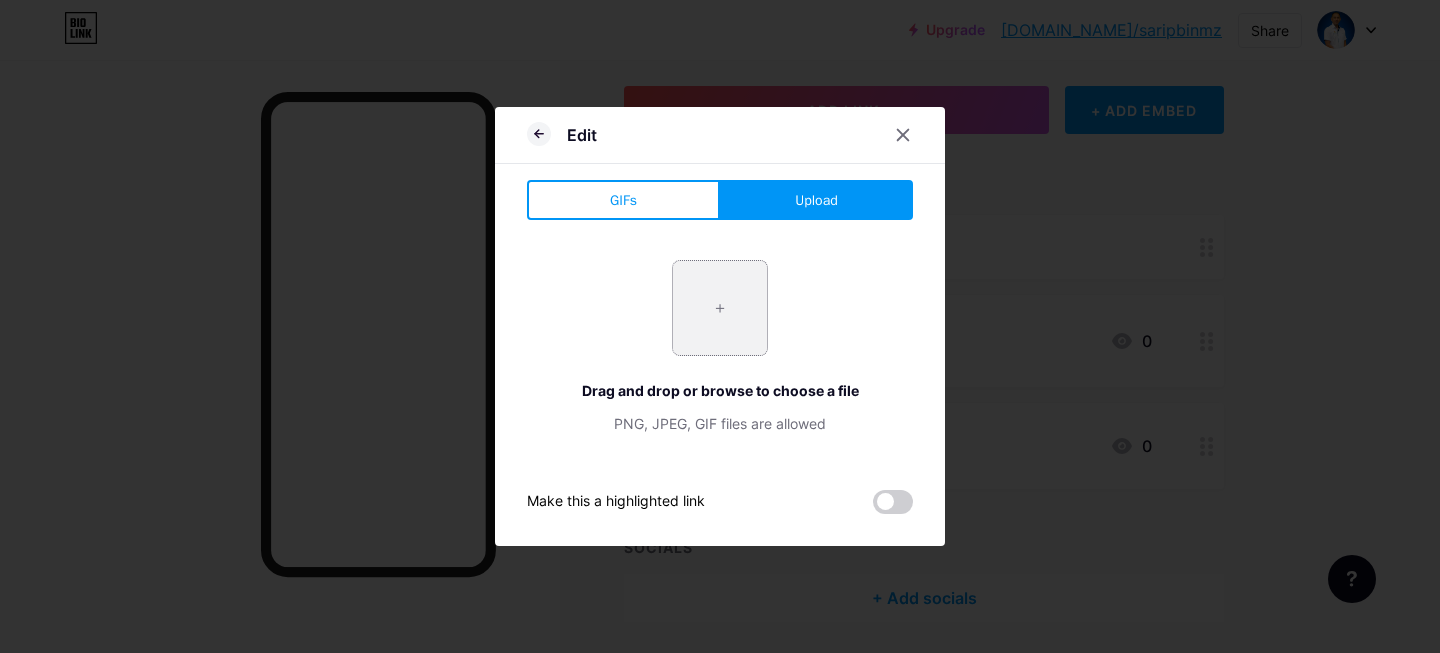 click at bounding box center (720, 308) 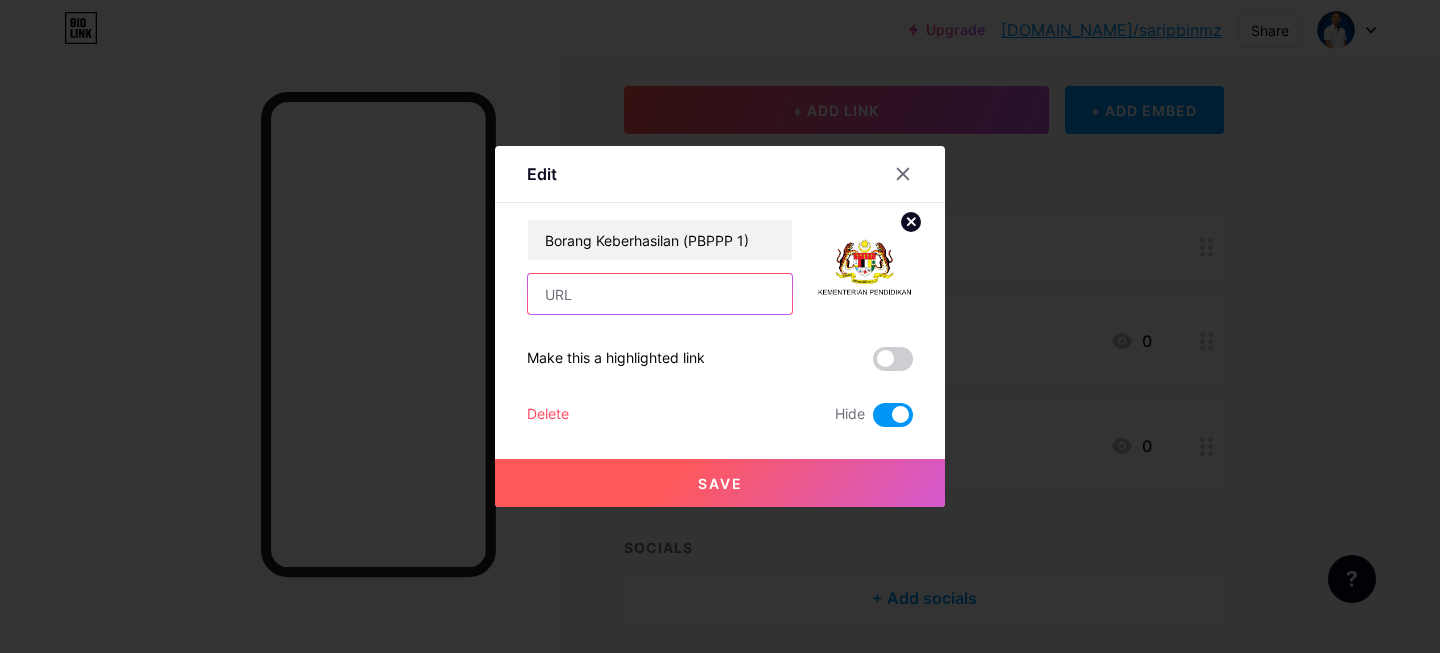 click at bounding box center [660, 294] 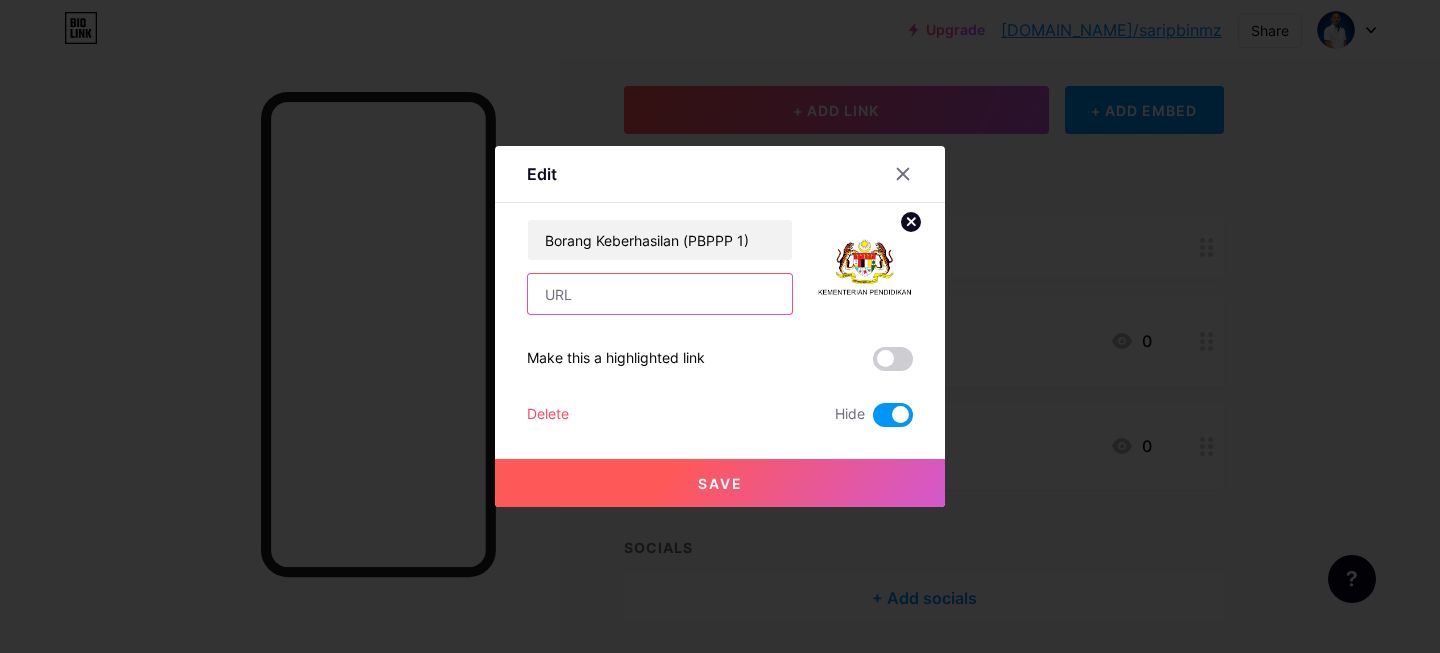 paste on "[URL][DOMAIN_NAME]" 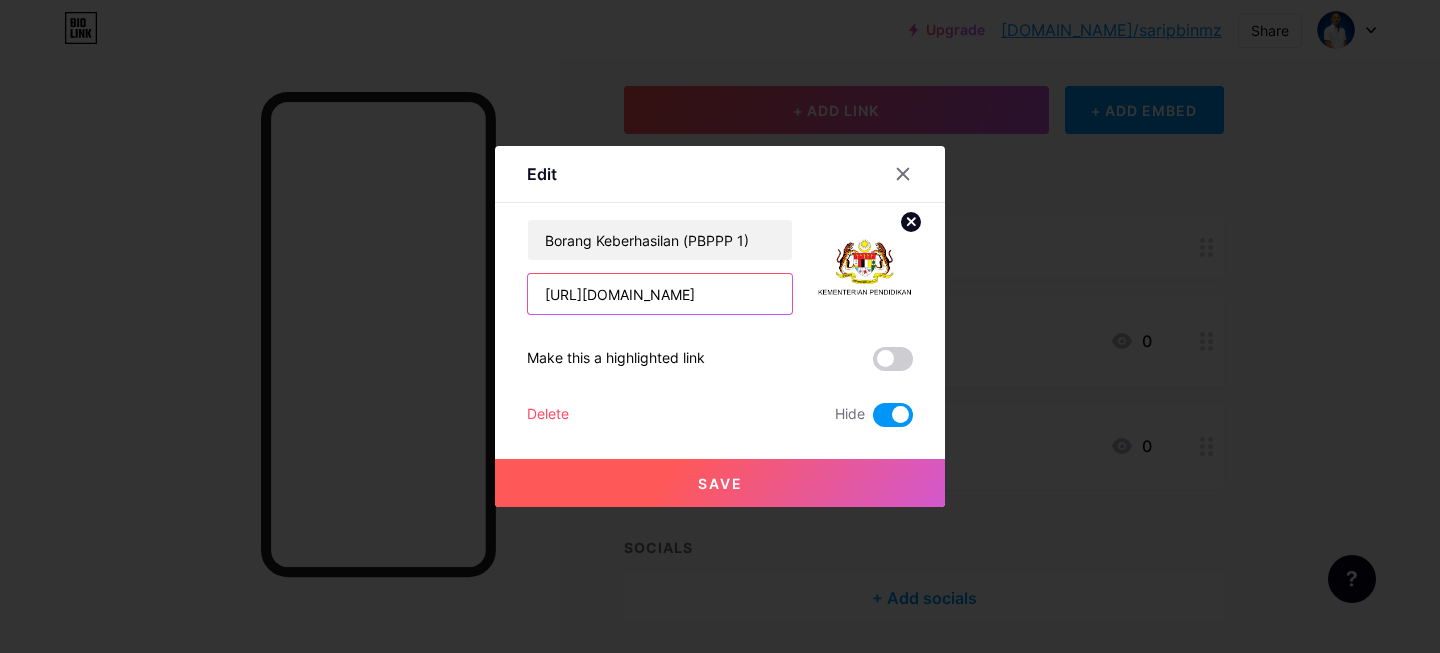 scroll, scrollTop: 0, scrollLeft: 812, axis: horizontal 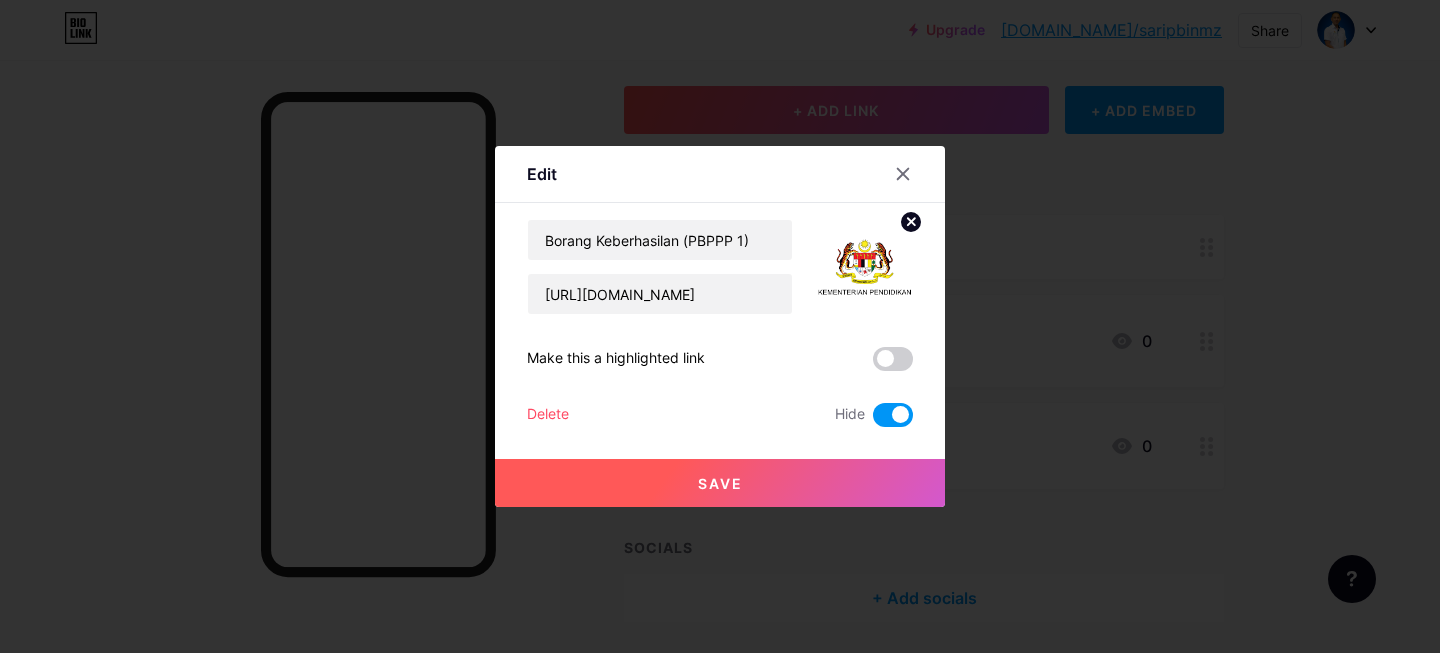 click on "Save" at bounding box center (720, 483) 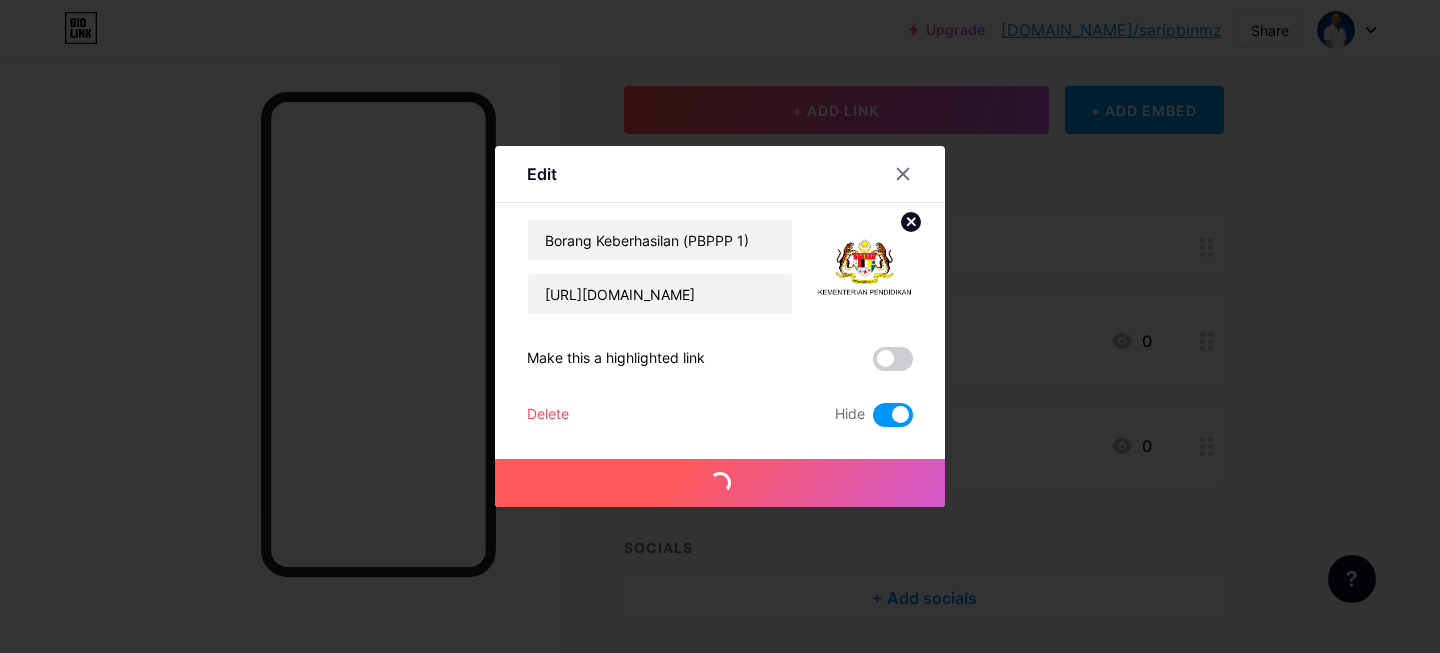 scroll, scrollTop: 0, scrollLeft: 0, axis: both 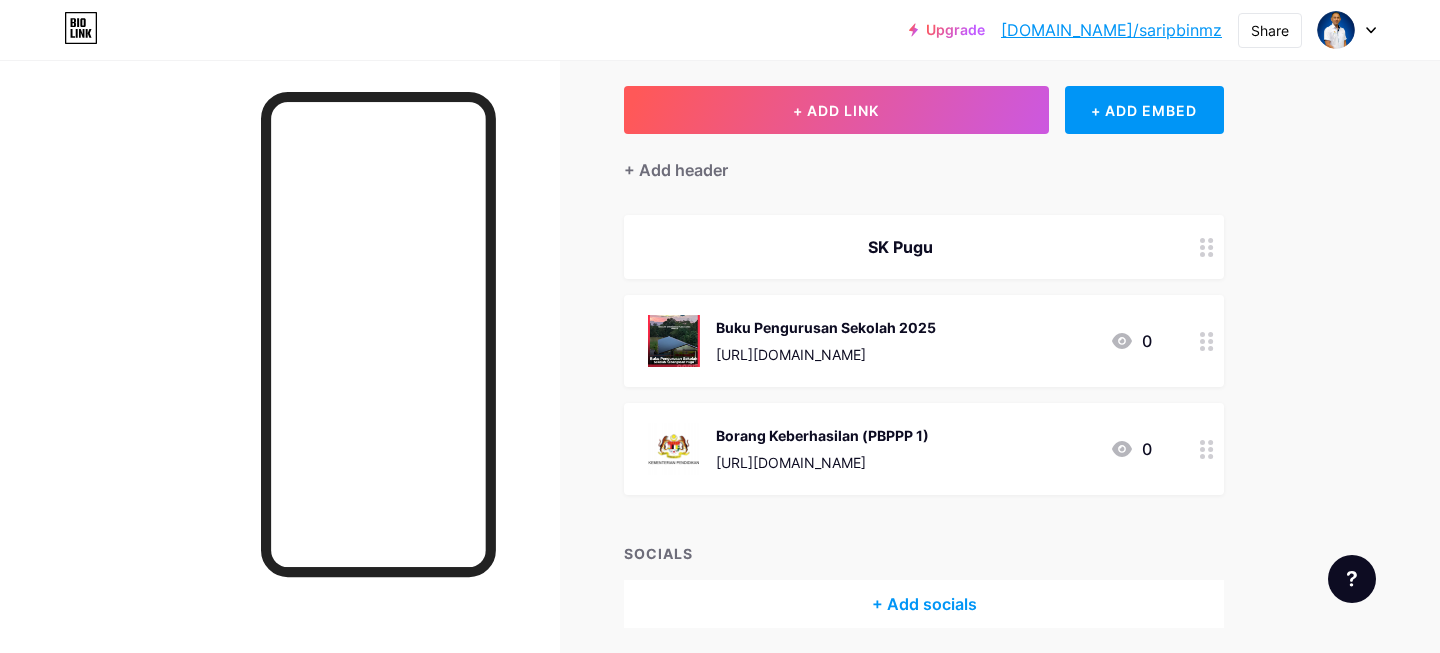 click on "[URL][DOMAIN_NAME]" at bounding box center (822, 462) 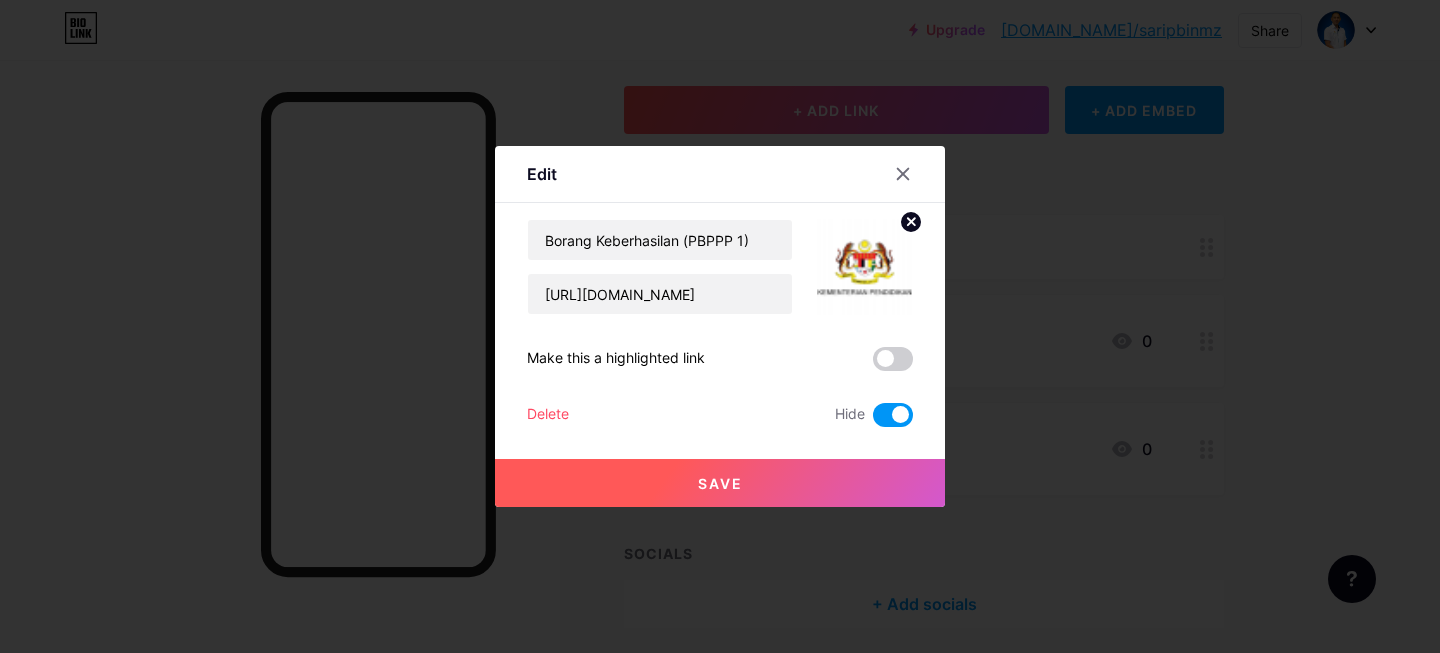 click at bounding box center [893, 415] 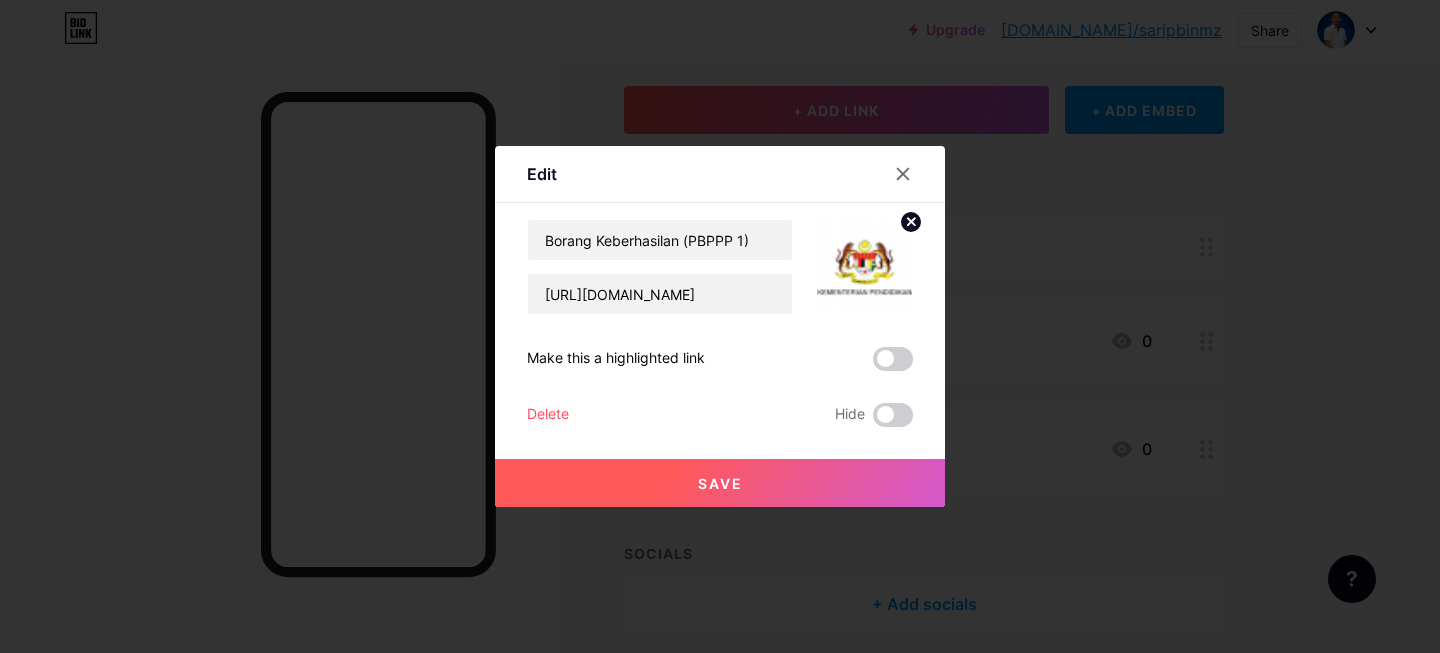 click on "Save" at bounding box center [720, 483] 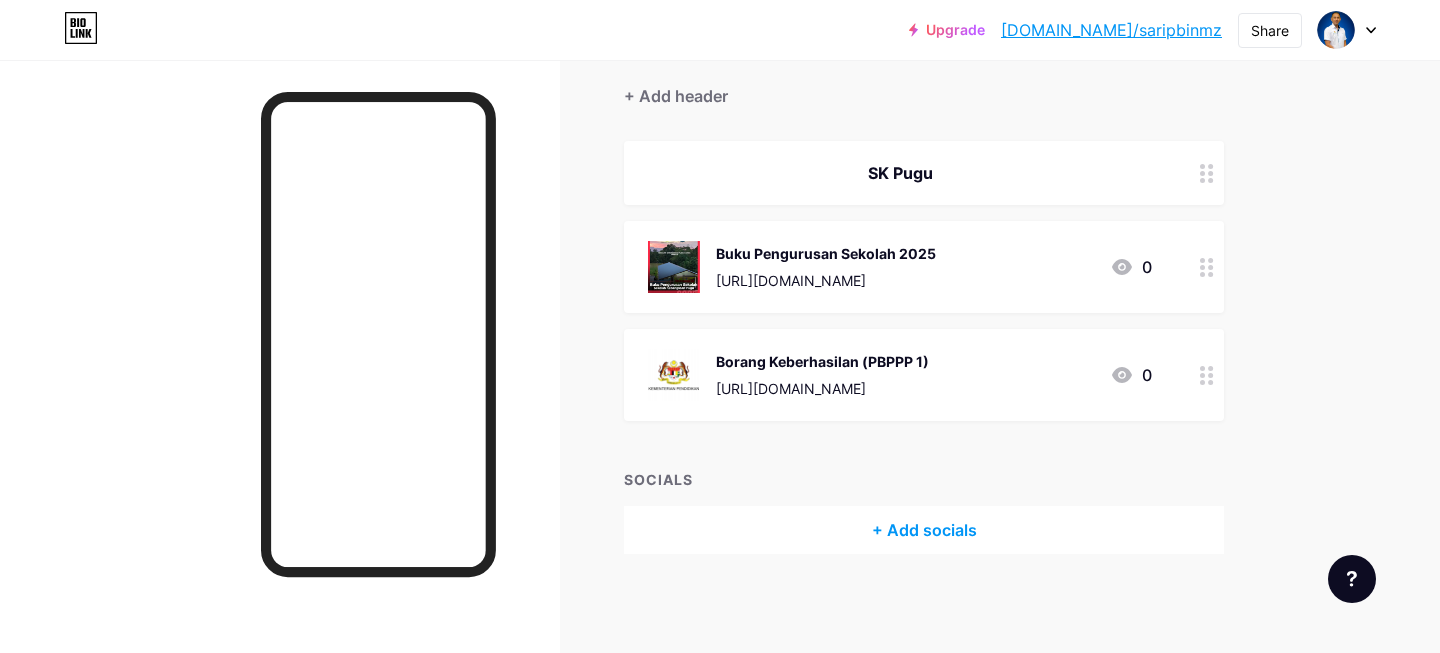 scroll, scrollTop: 0, scrollLeft: 0, axis: both 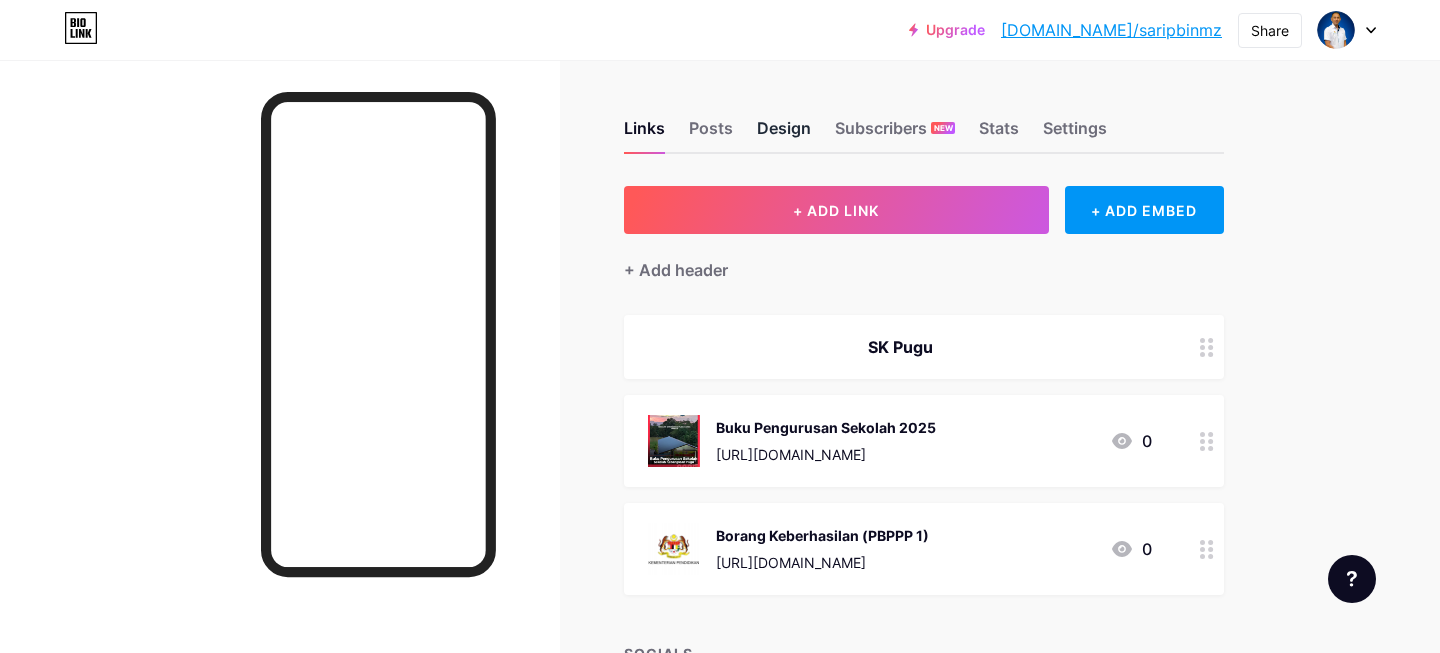 click on "Design" at bounding box center (784, 134) 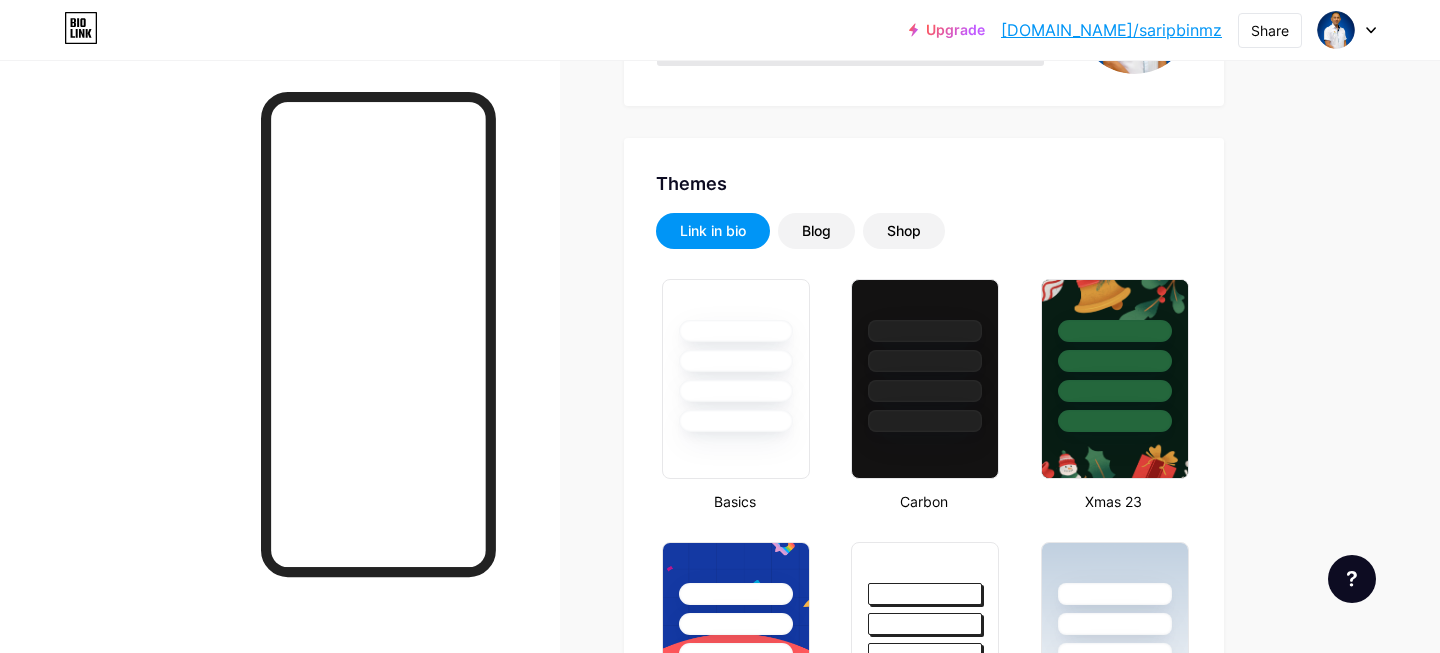 type on "#ffffff" 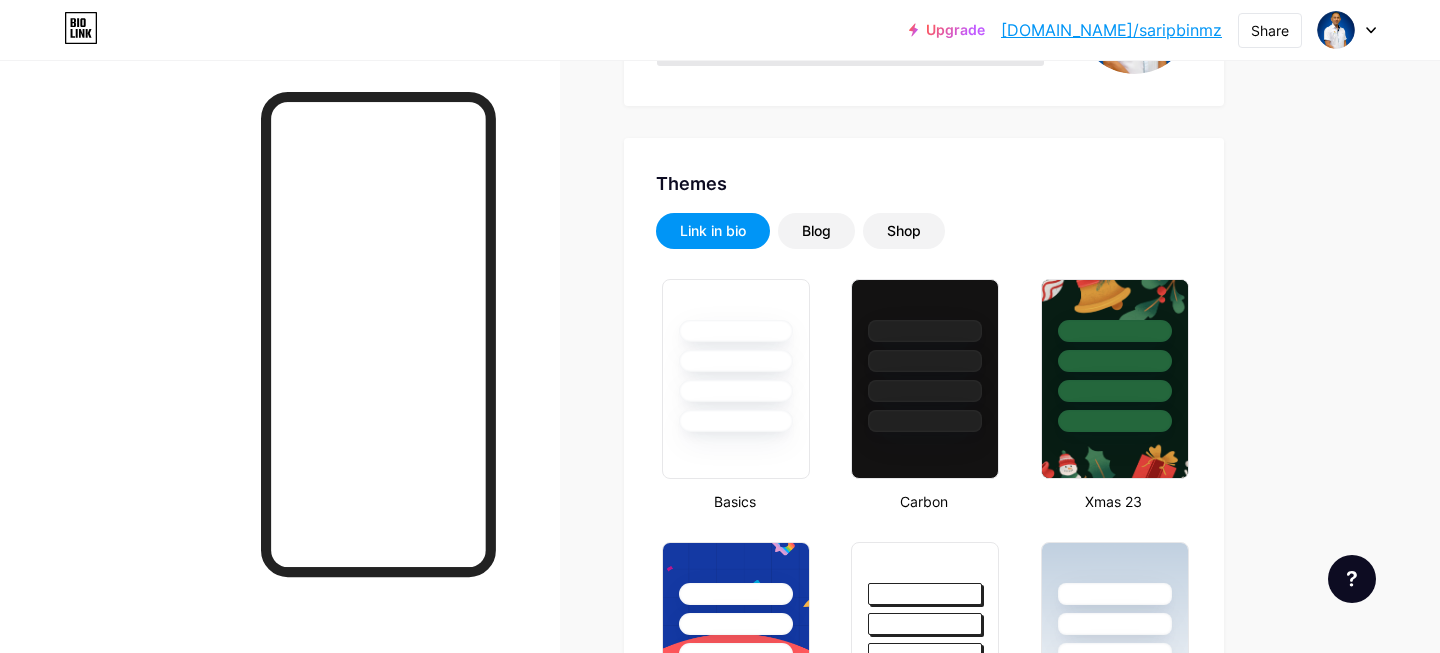 type on "#000000" 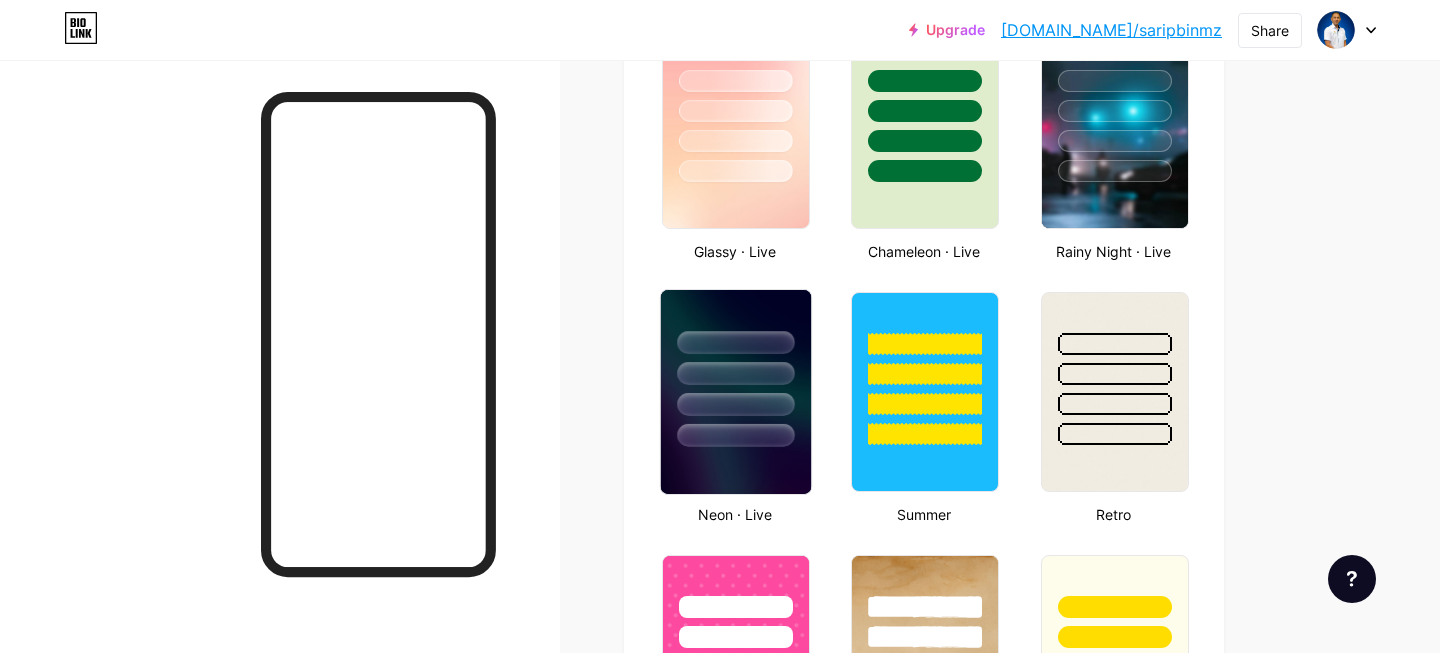scroll, scrollTop: 1094, scrollLeft: 0, axis: vertical 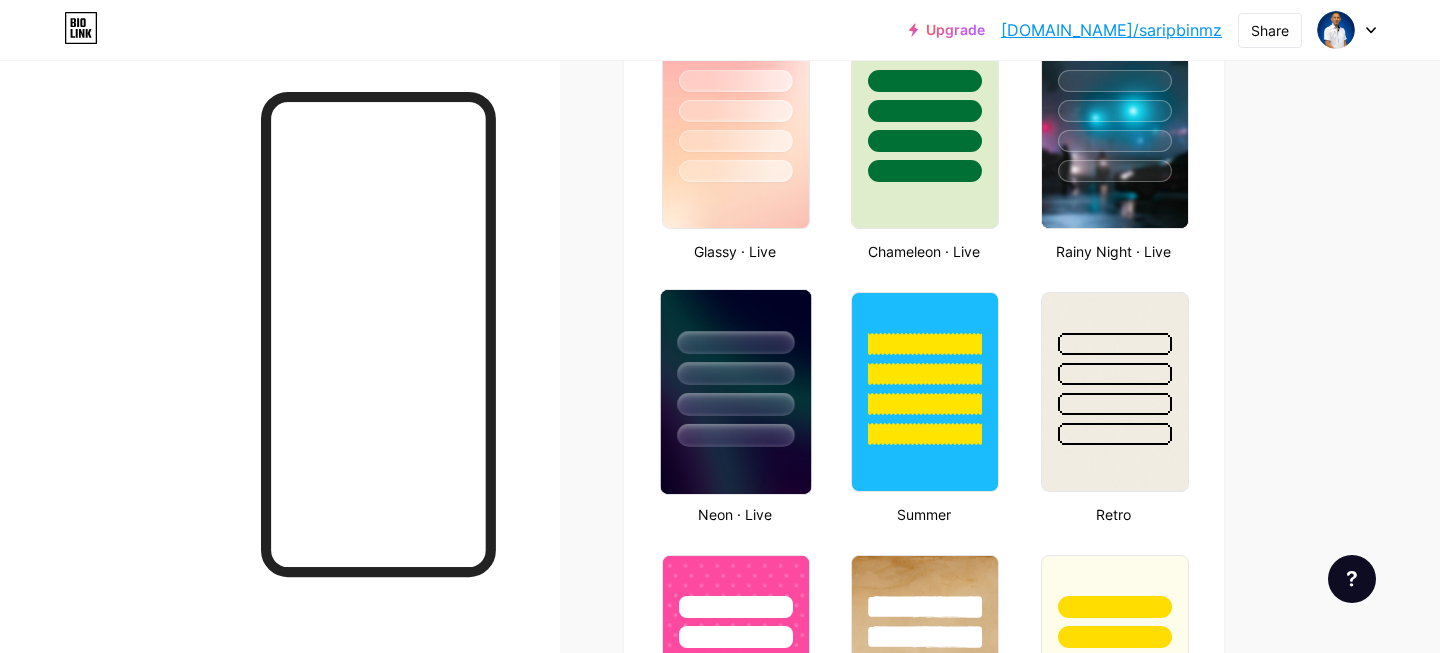 click at bounding box center (735, 435) 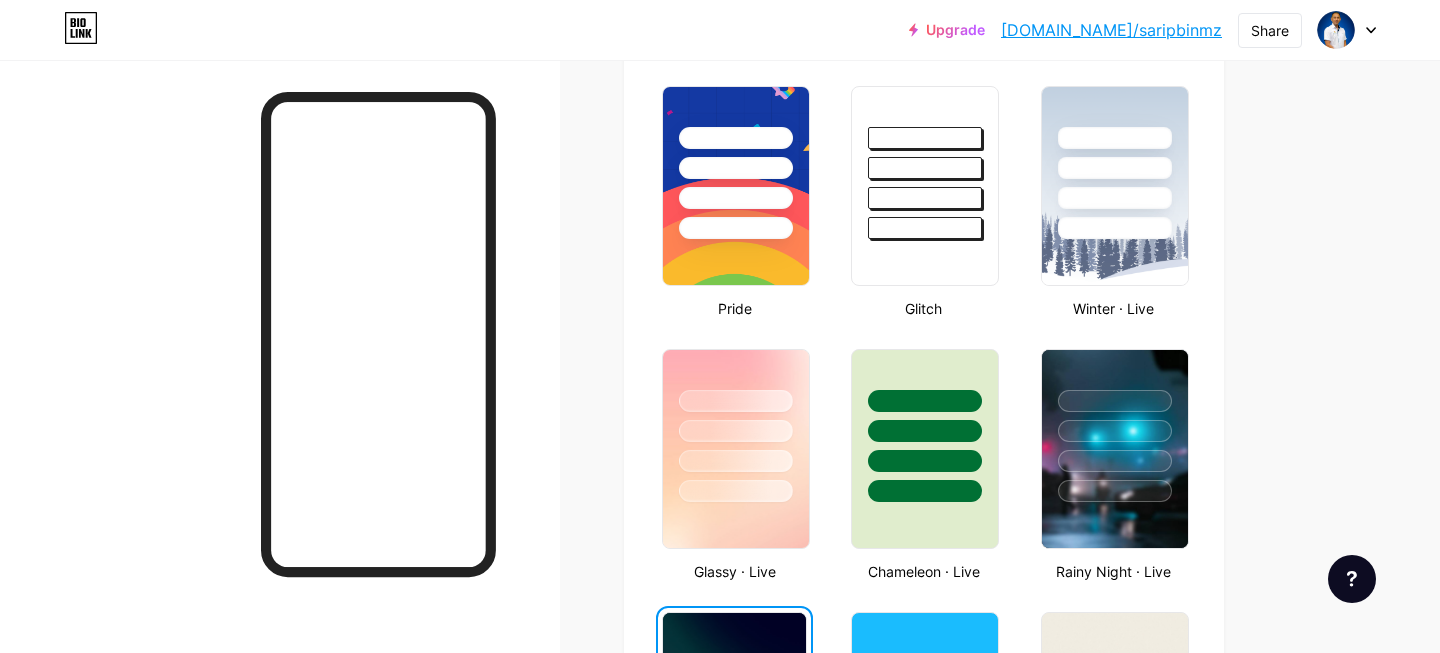 scroll, scrollTop: 775, scrollLeft: 0, axis: vertical 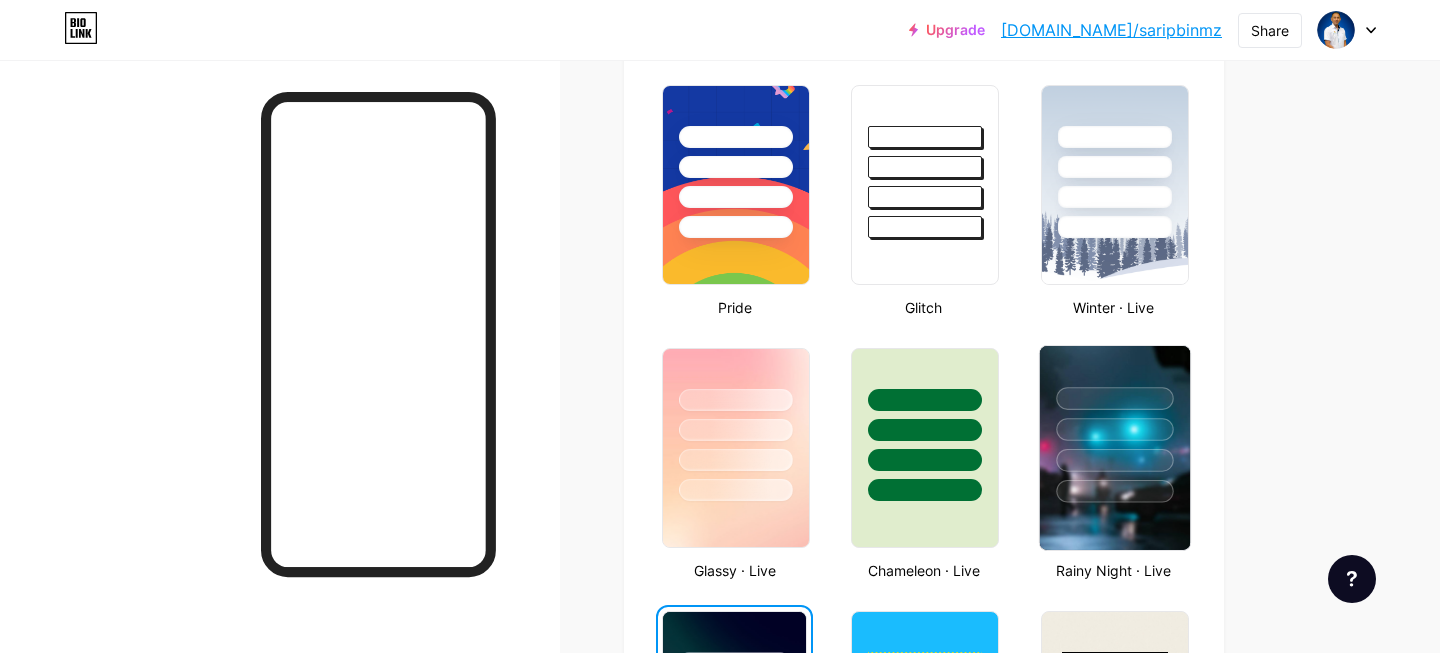 click at bounding box center [1114, 398] 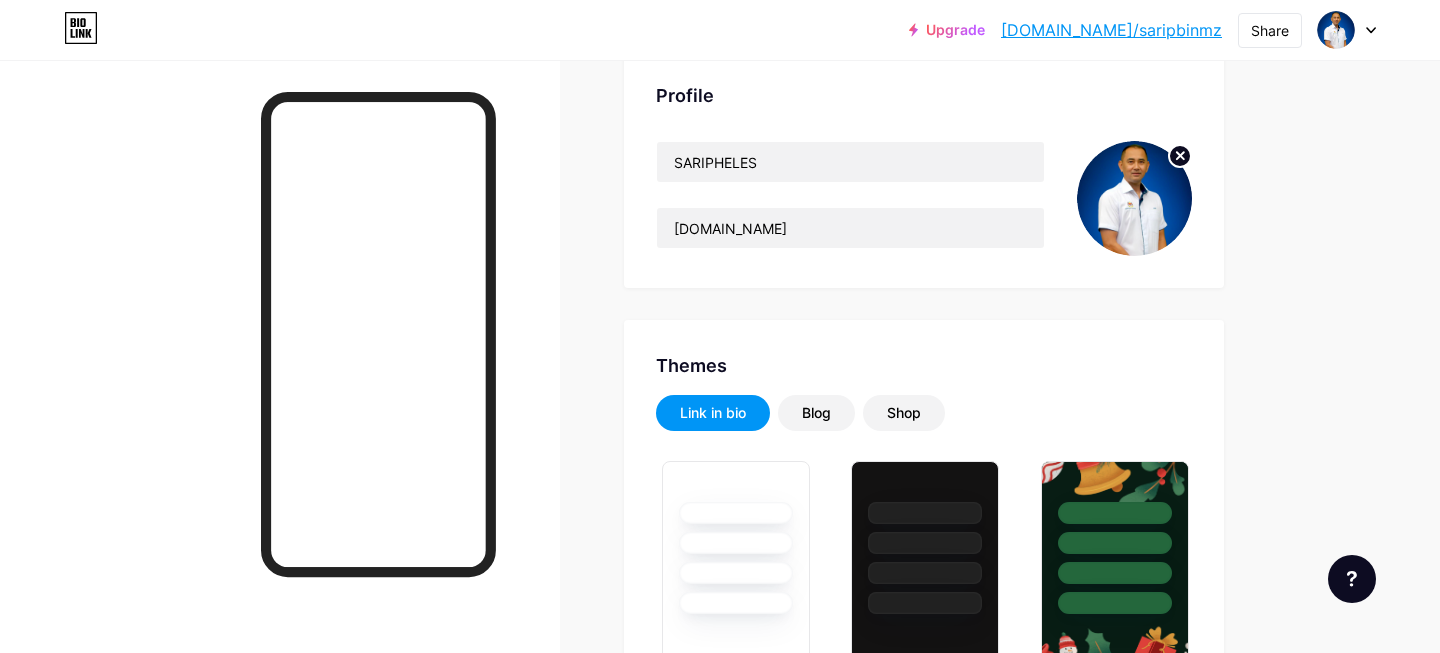 scroll, scrollTop: 0, scrollLeft: 0, axis: both 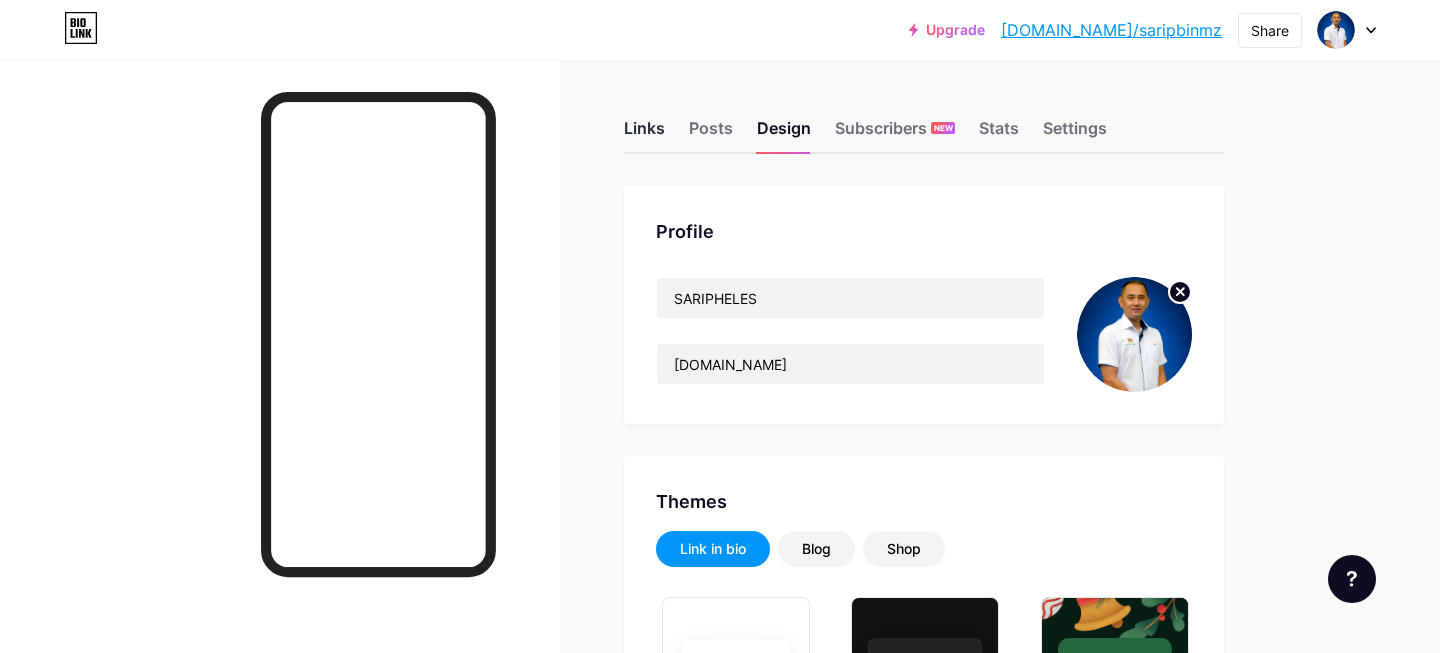 click on "Links" at bounding box center [644, 134] 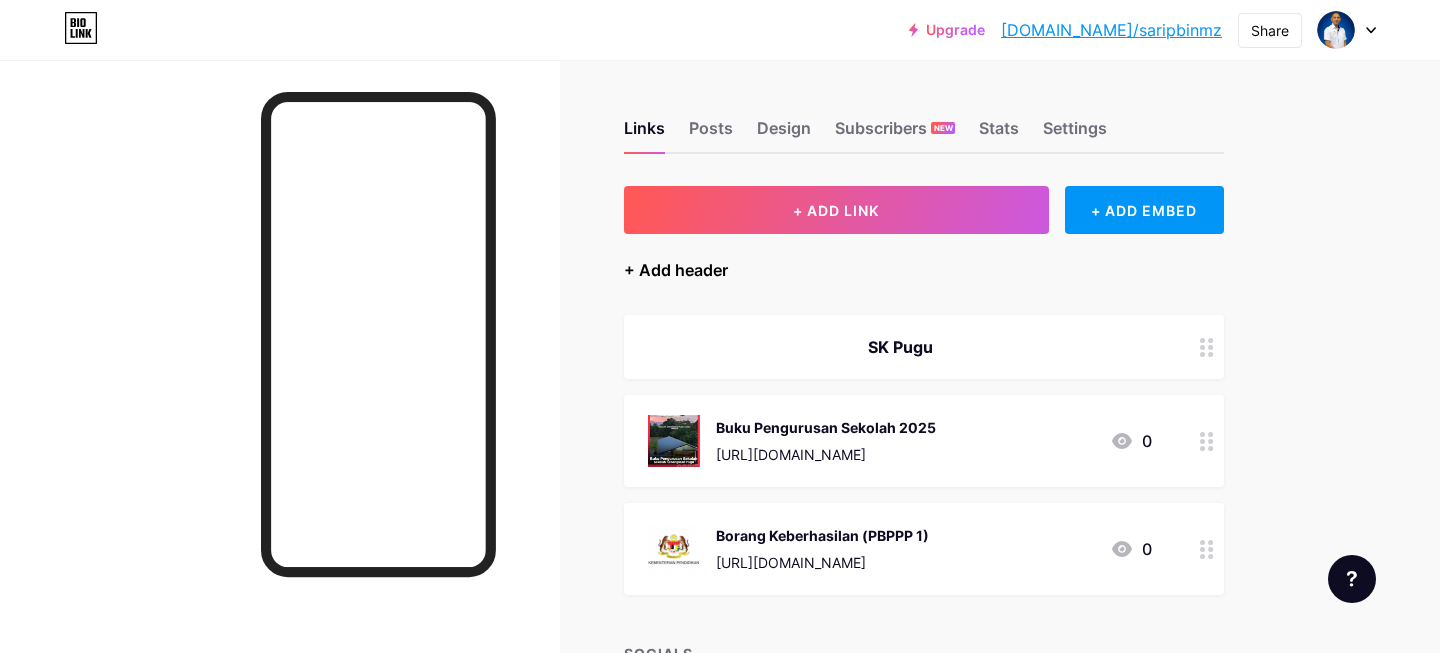 click on "+ Add header" at bounding box center (676, 270) 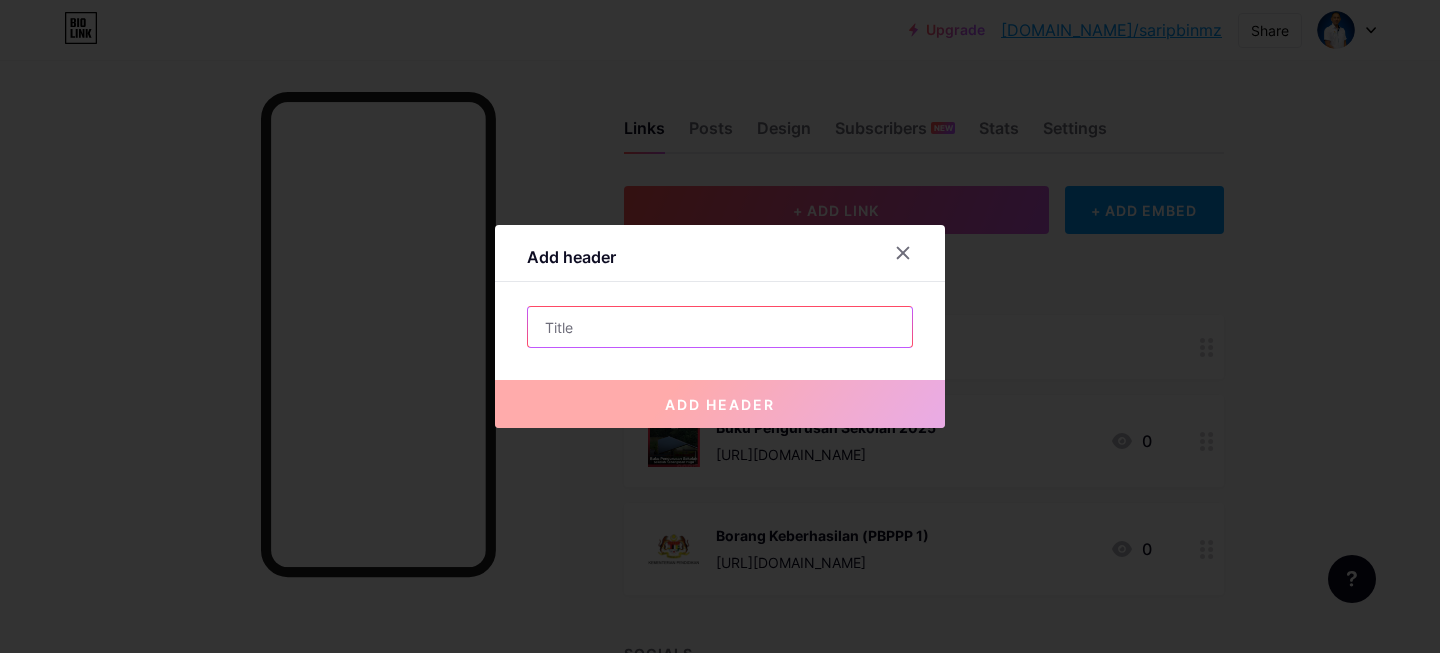 click at bounding box center (720, 327) 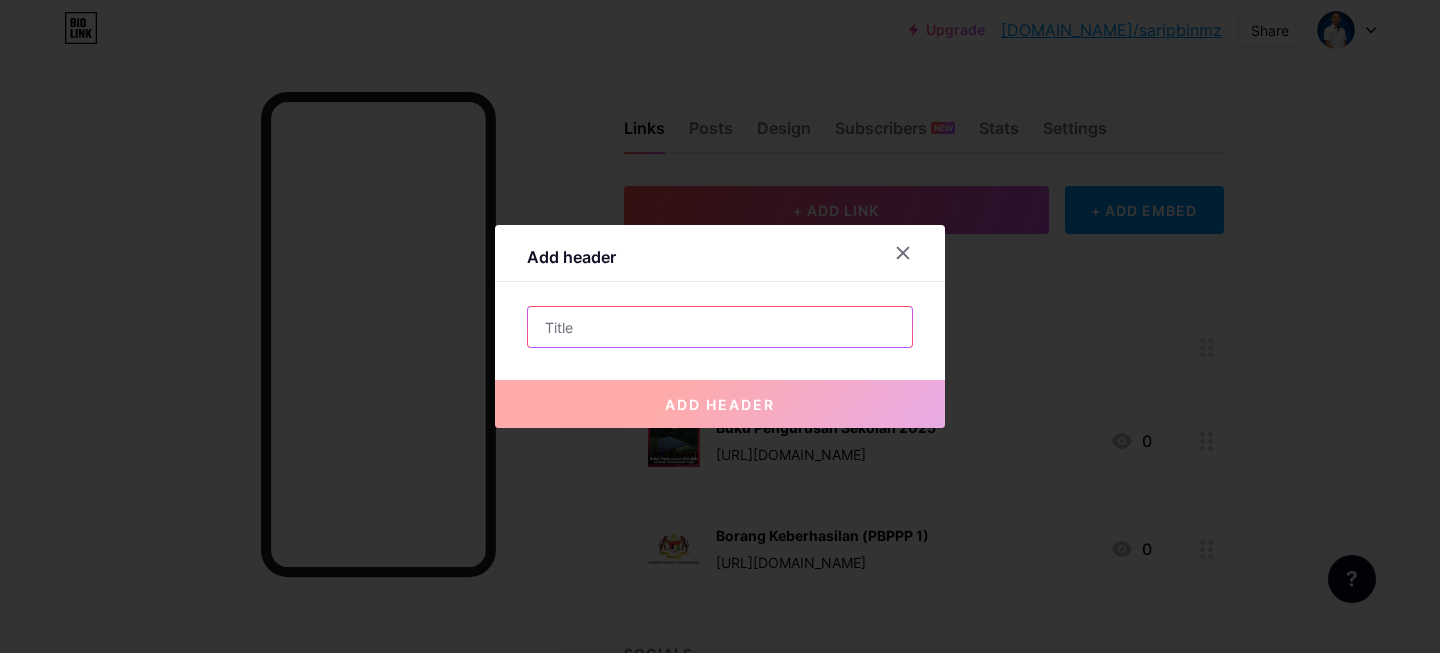paste on "Pelan Strategik Sekolah" 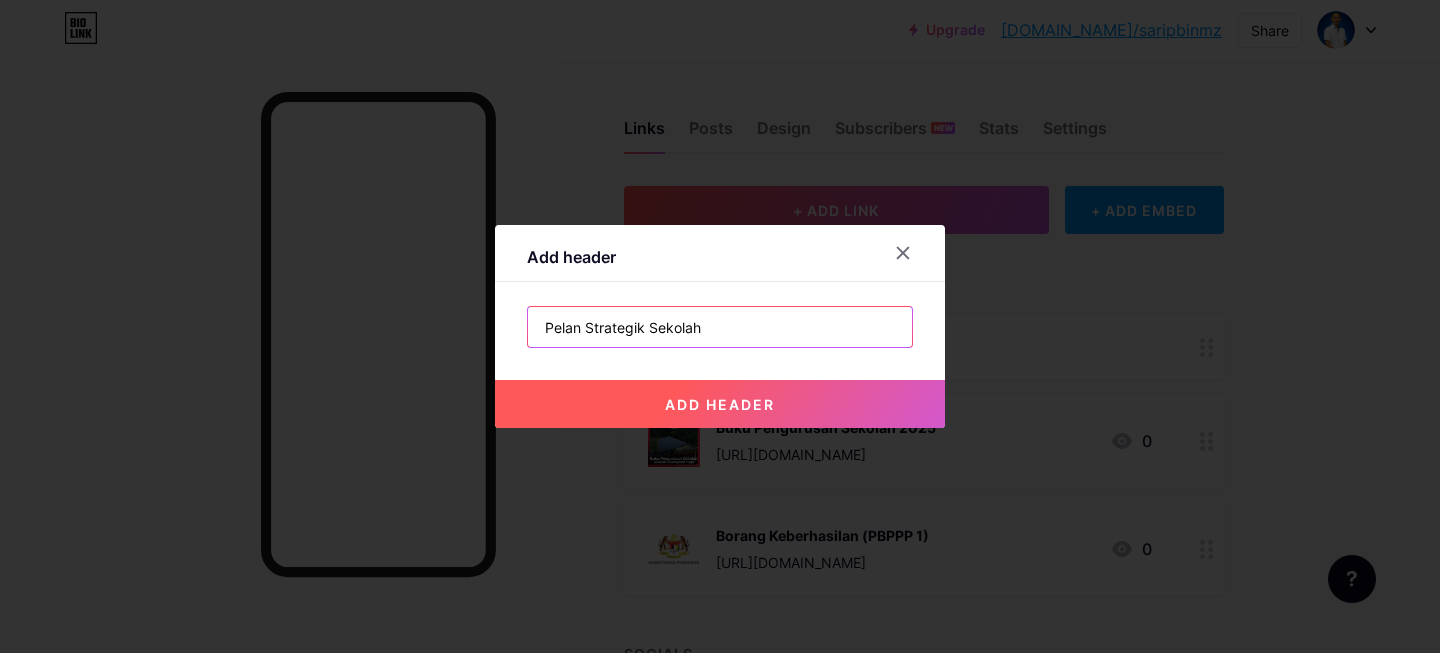 type on "Pelan Strategik Sekolah" 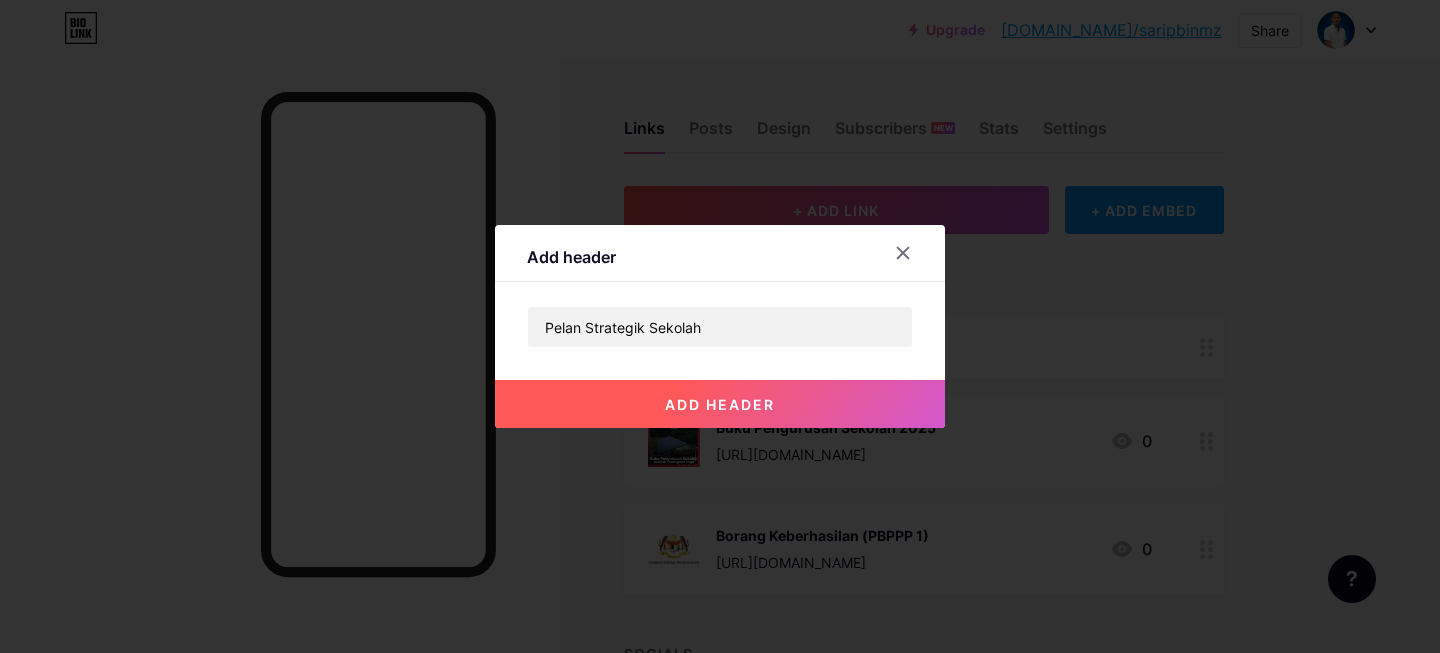 click on "add header" at bounding box center (720, 404) 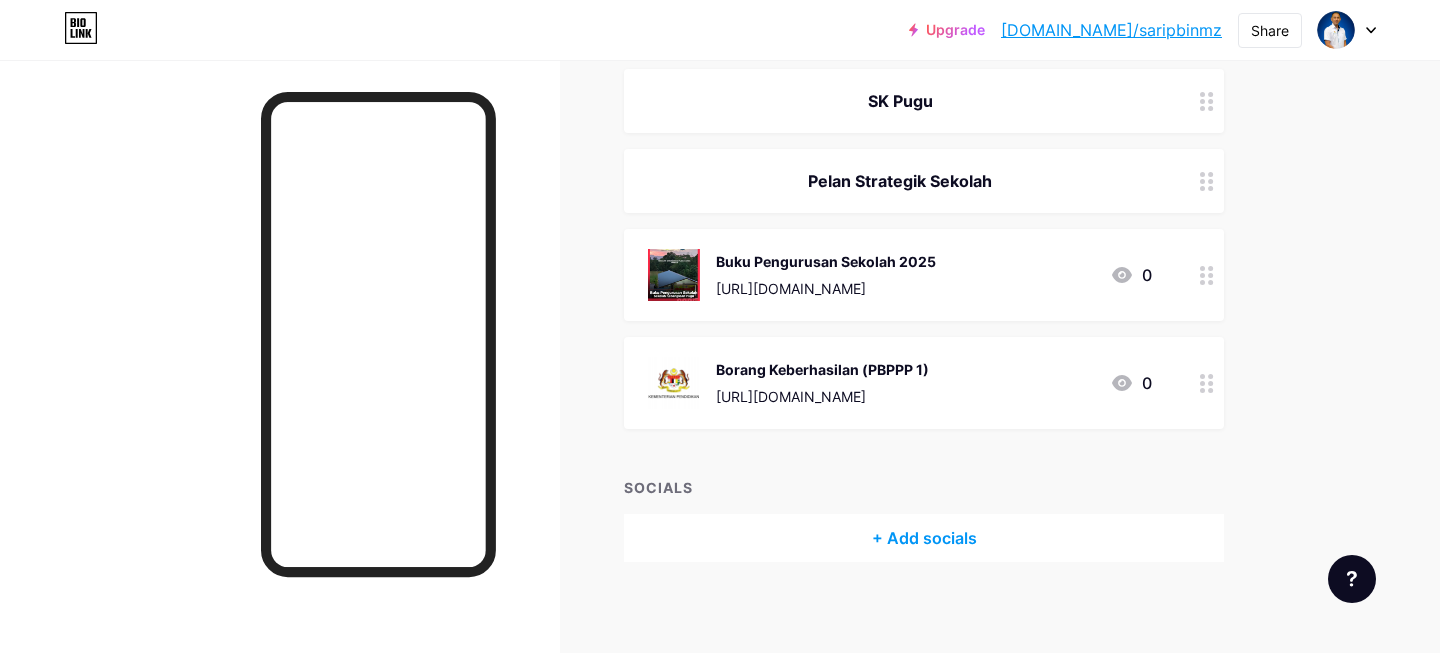 scroll, scrollTop: 245, scrollLeft: 0, axis: vertical 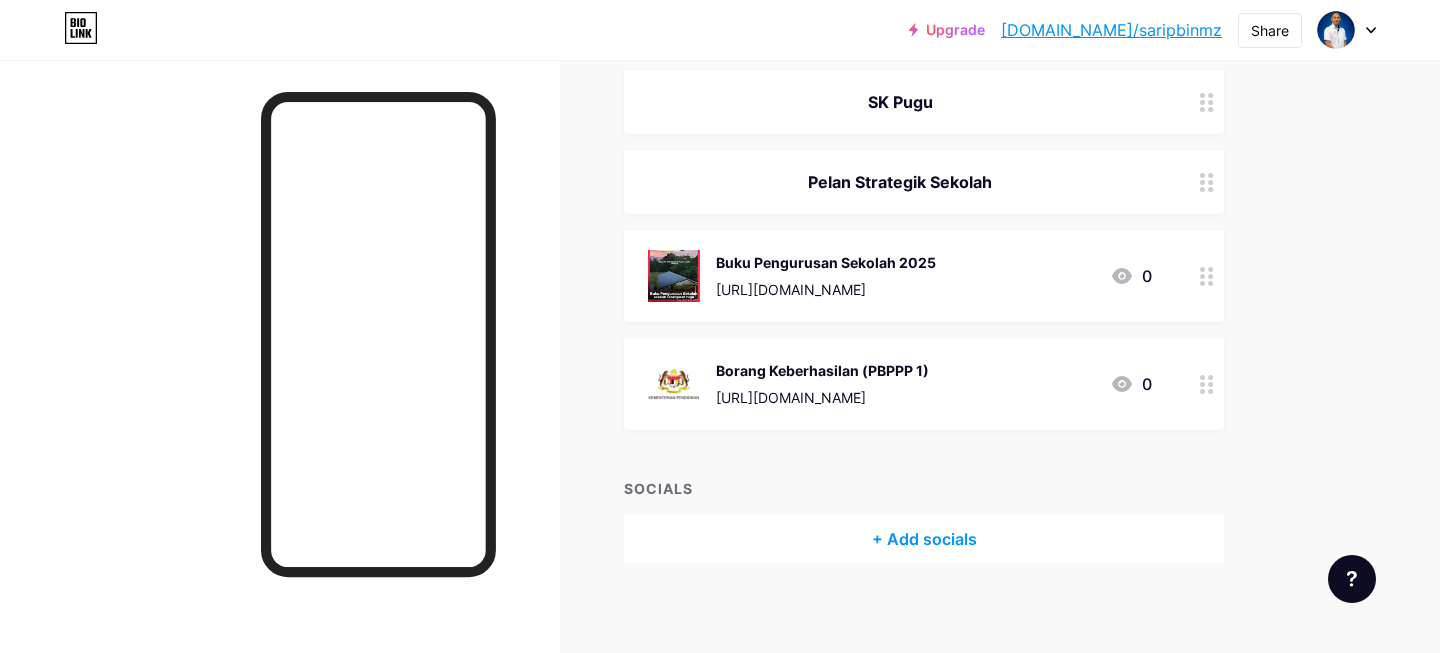 drag, startPoint x: 1038, startPoint y: 179, endPoint x: 1054, endPoint y: 441, distance: 262.4881 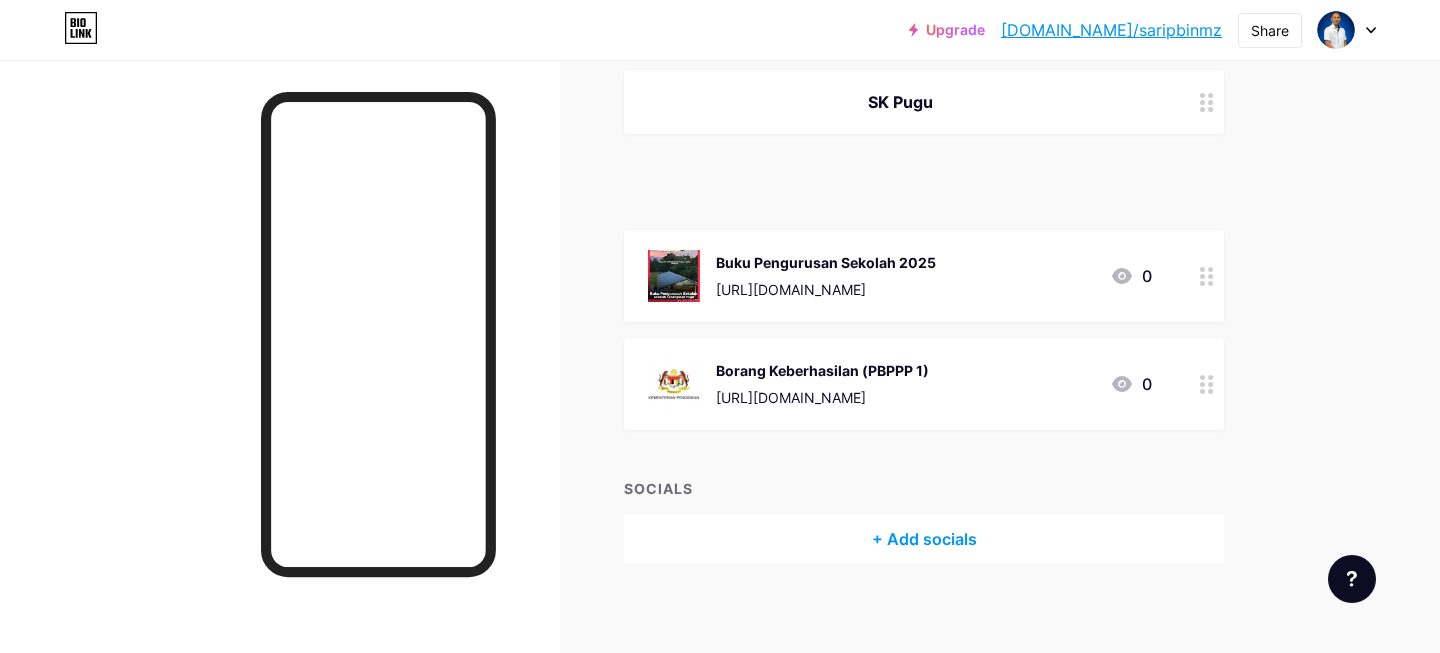 type 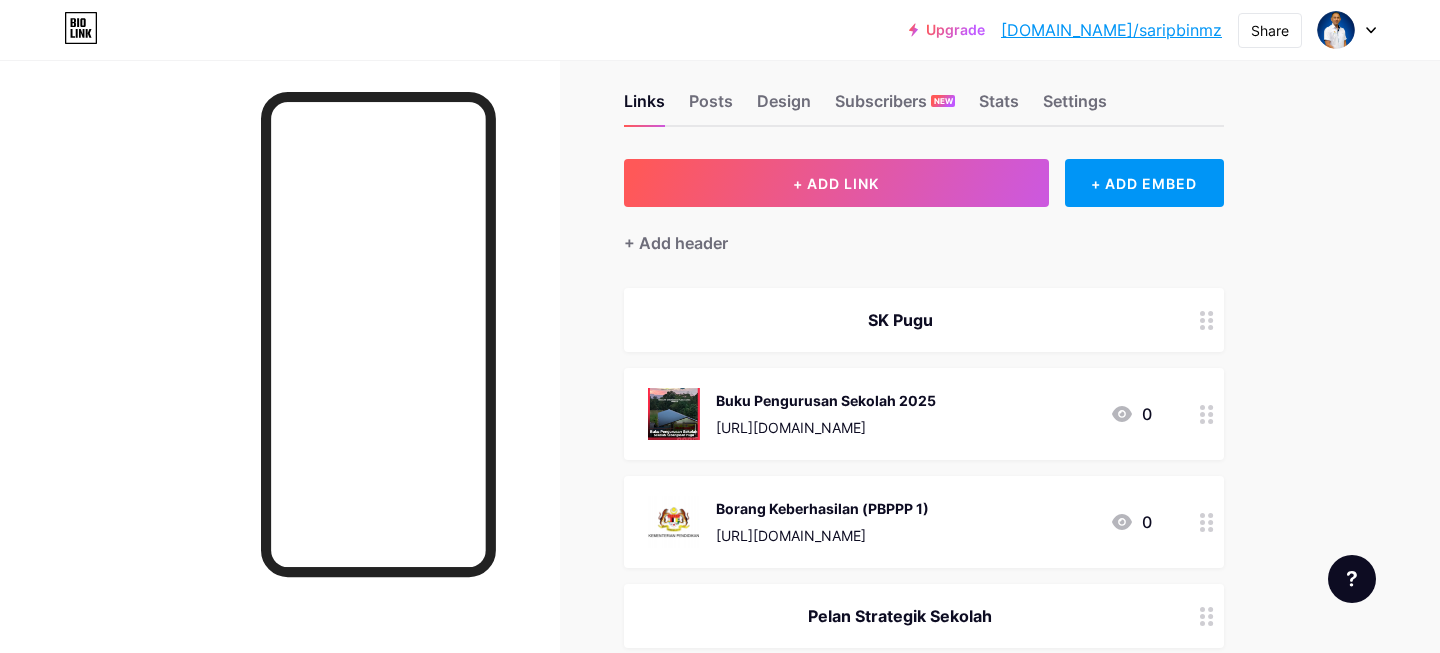 scroll, scrollTop: 0, scrollLeft: 0, axis: both 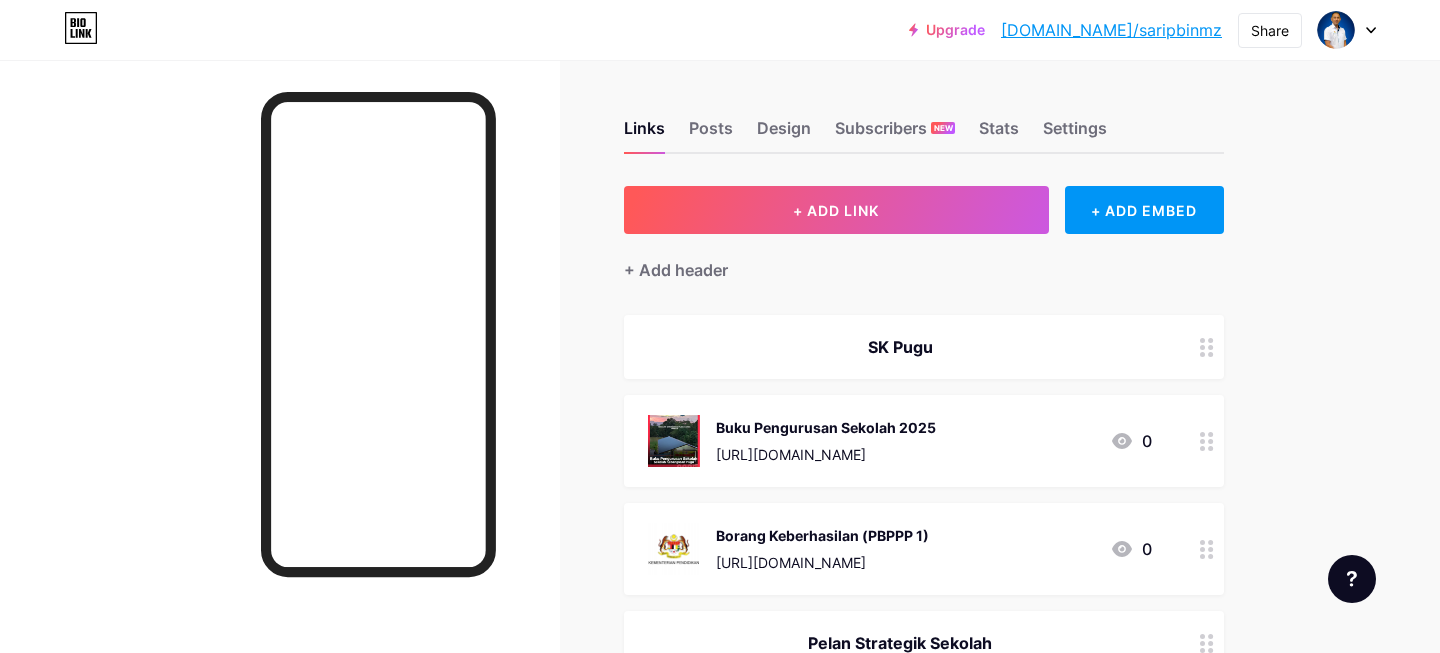 drag, startPoint x: 1190, startPoint y: 184, endPoint x: 920, endPoint y: 14, distance: 319.06113 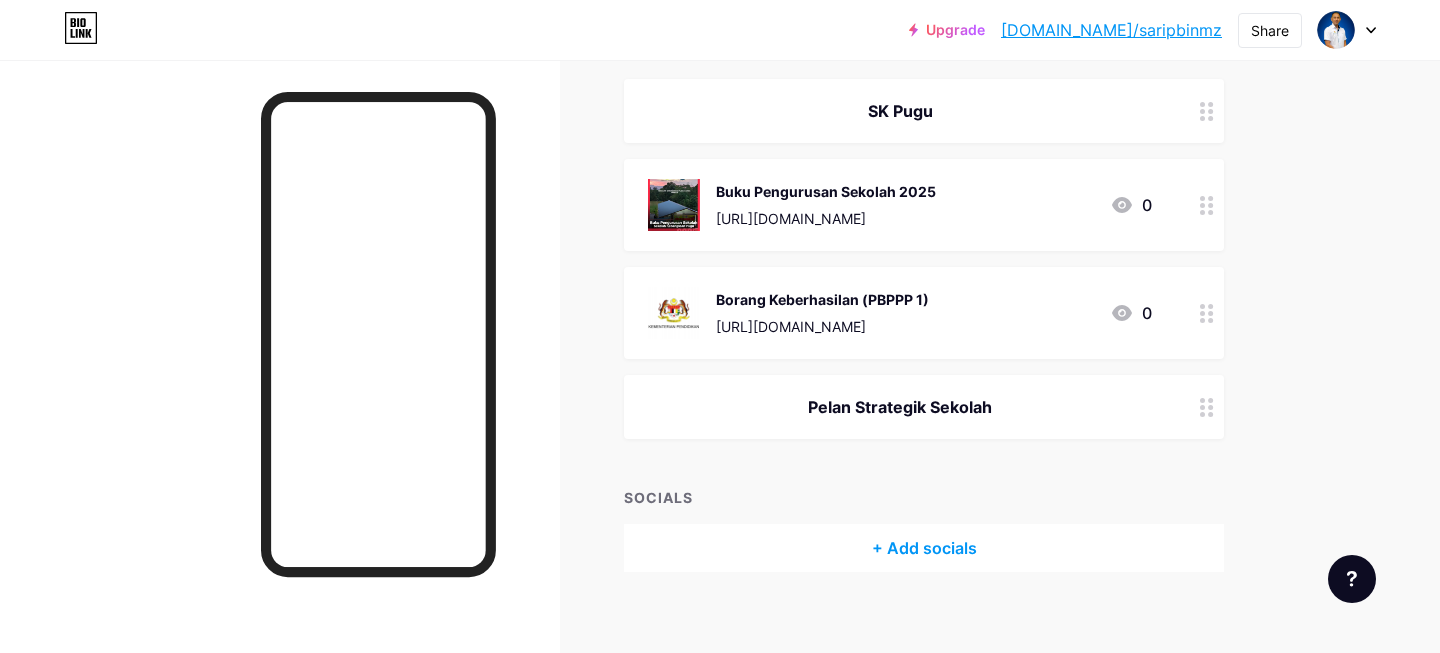 scroll, scrollTop: 0, scrollLeft: 0, axis: both 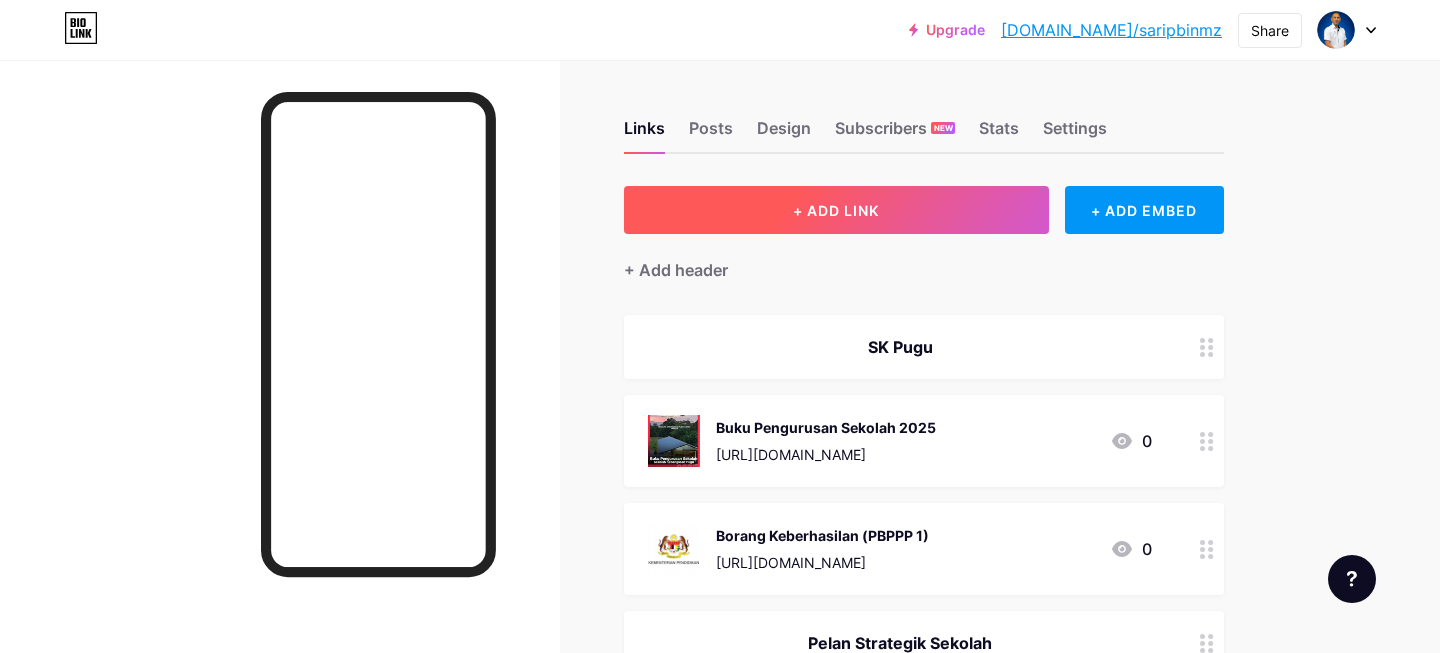 click on "+ ADD LINK" at bounding box center (836, 210) 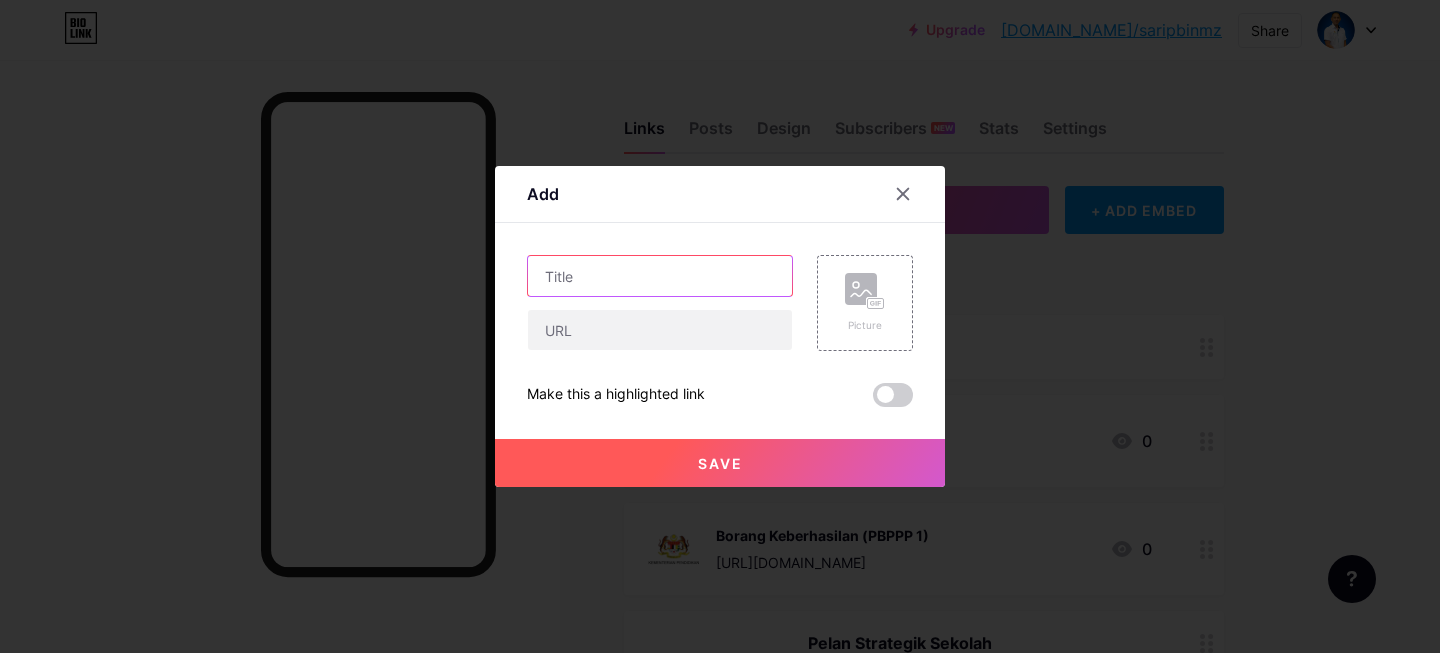 click at bounding box center [660, 276] 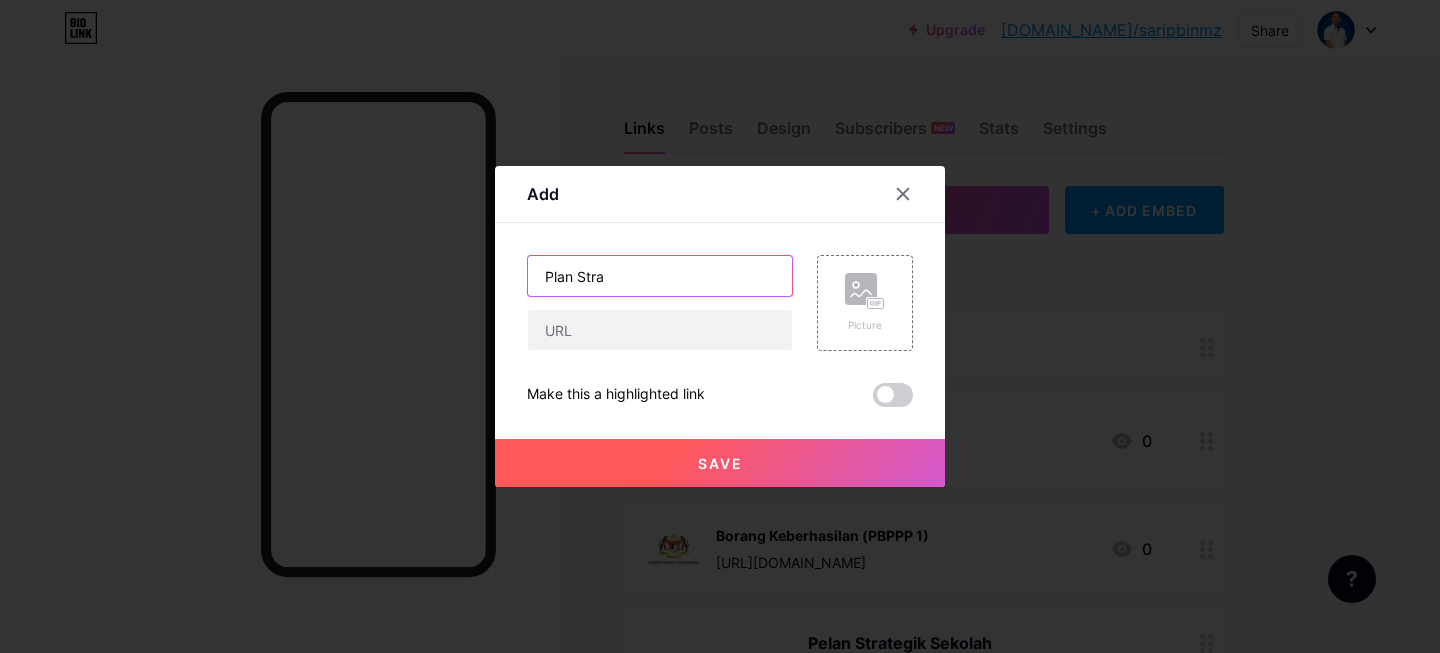 click on "Plan Stra" at bounding box center [660, 276] 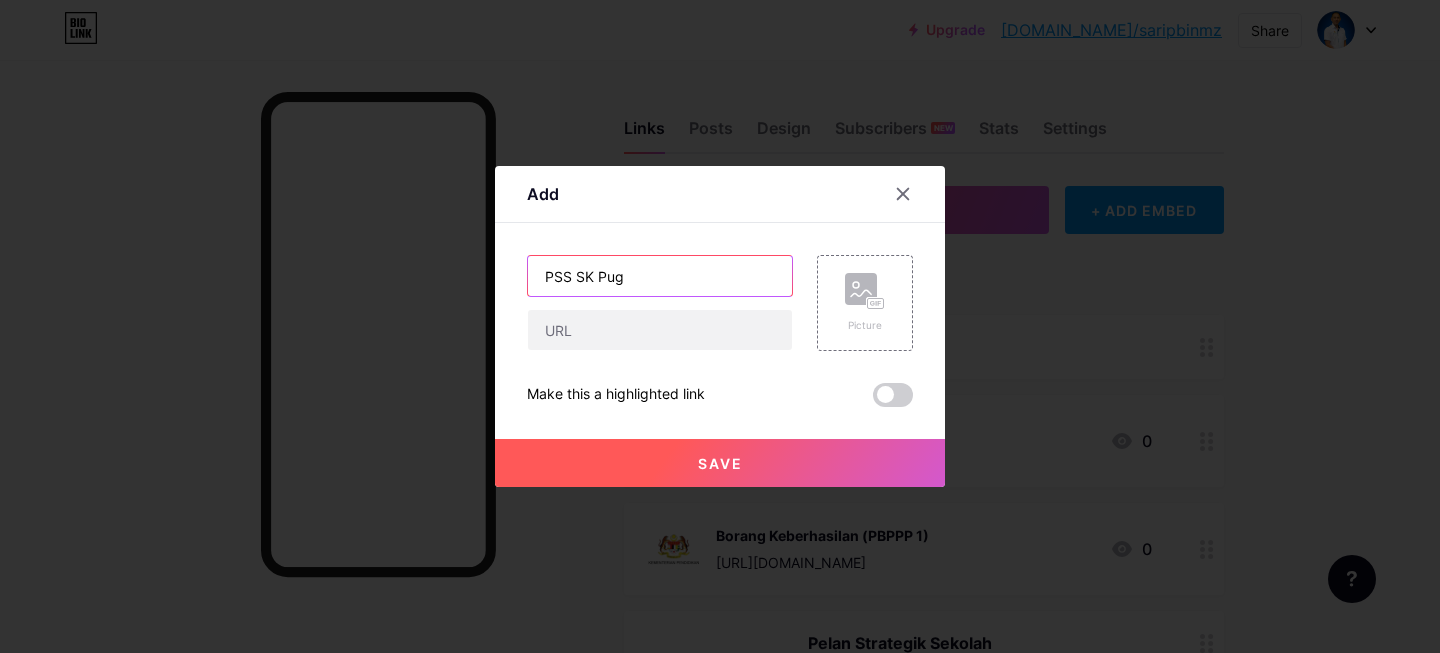 type on "PSS SK Pugu" 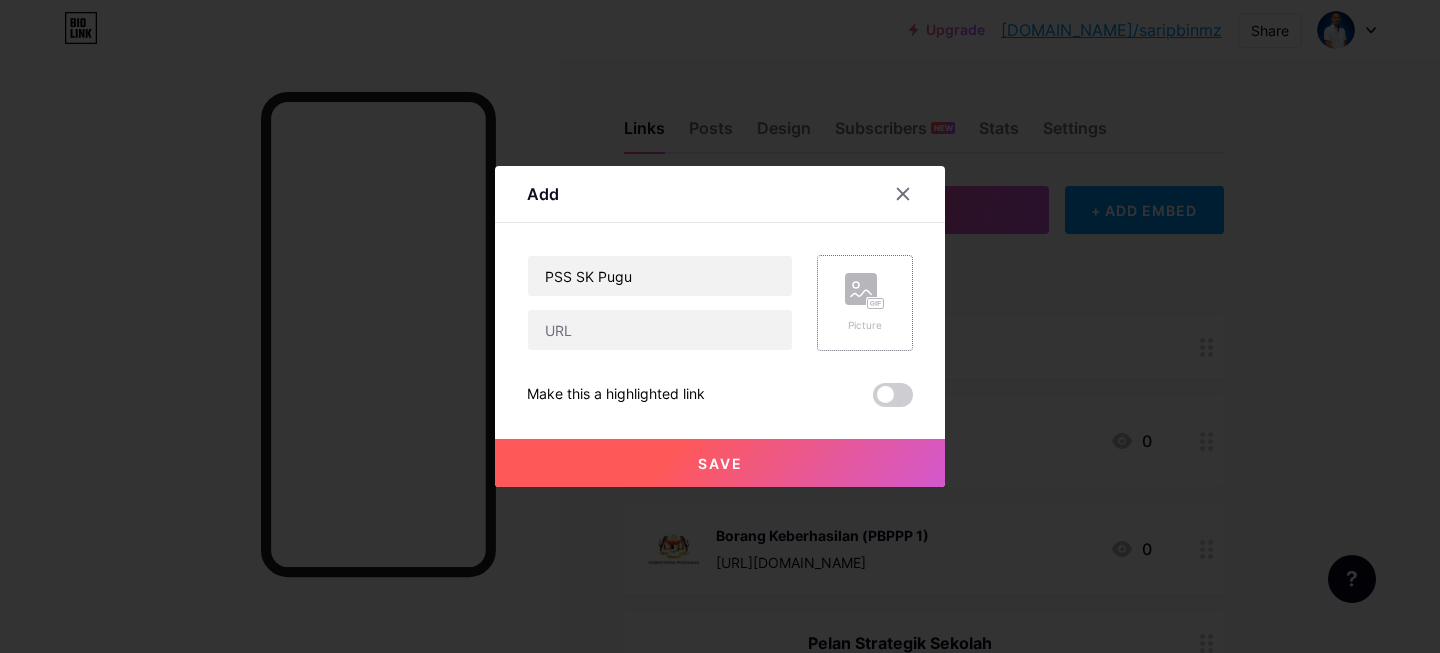 click on "Picture" at bounding box center (865, 303) 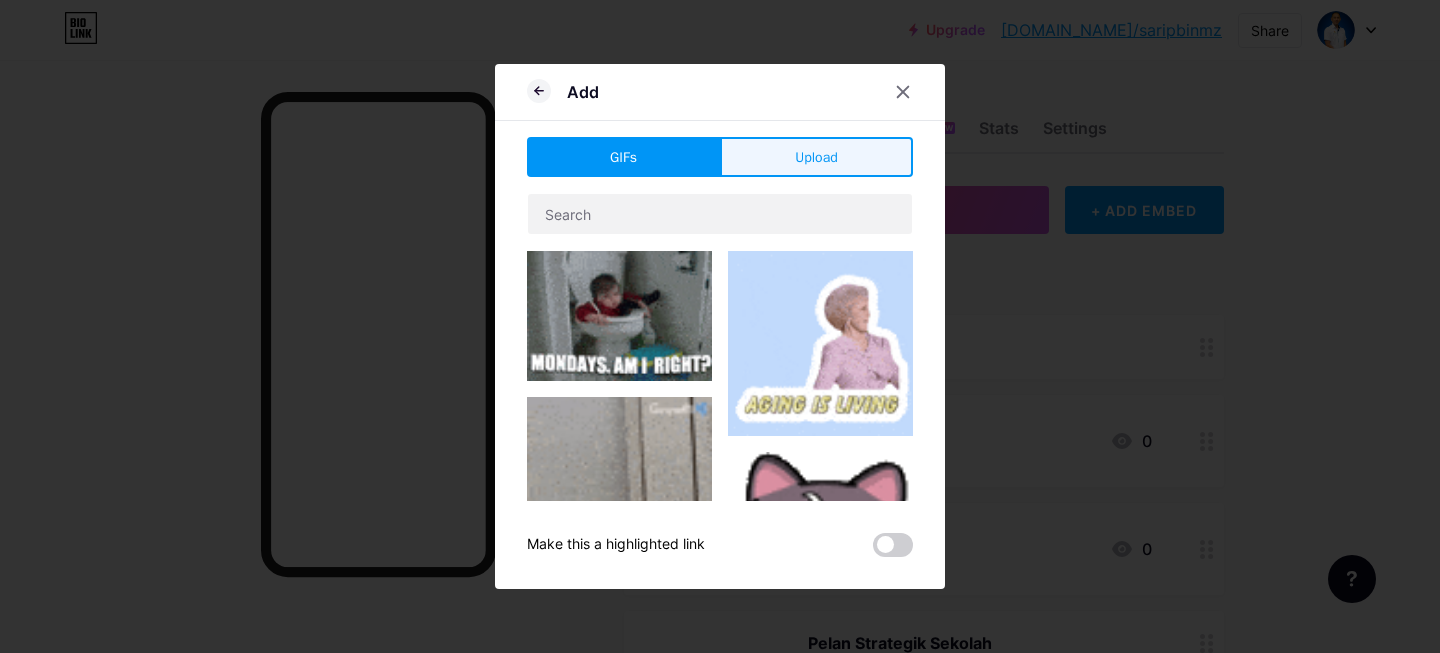 click on "Upload" at bounding box center (816, 157) 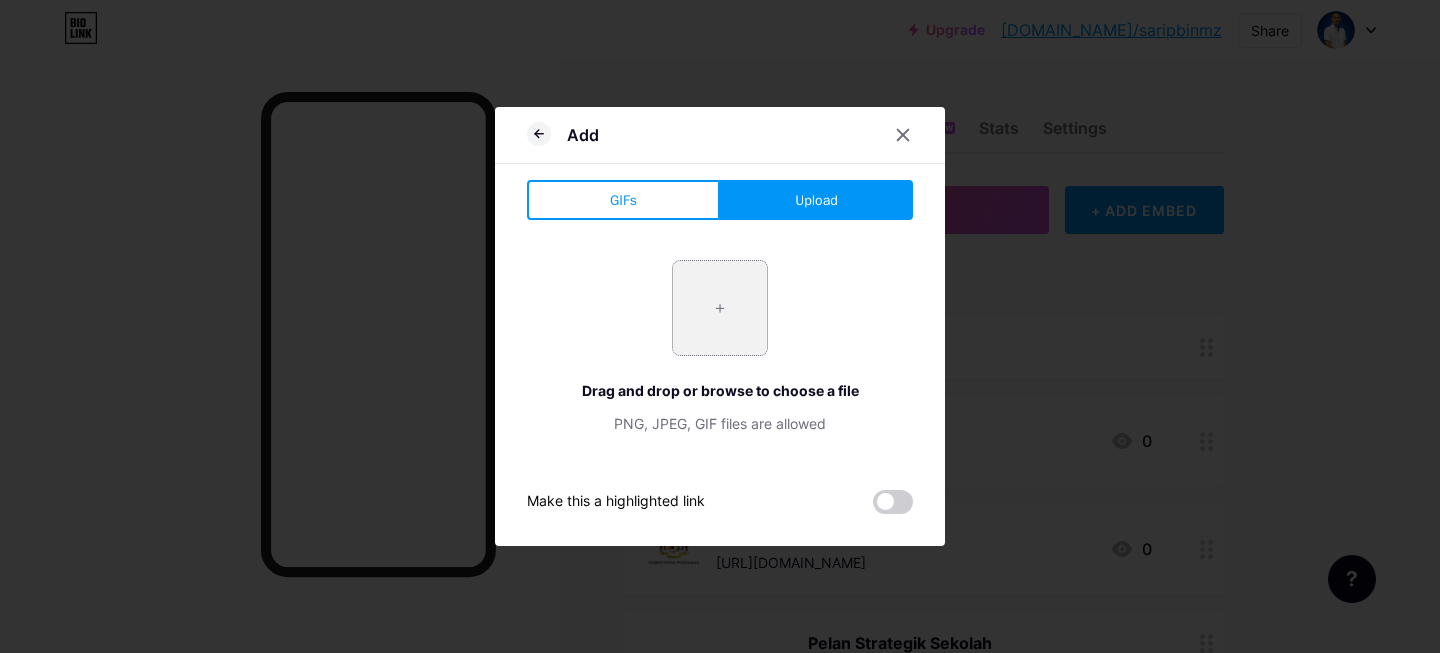 click at bounding box center [720, 308] 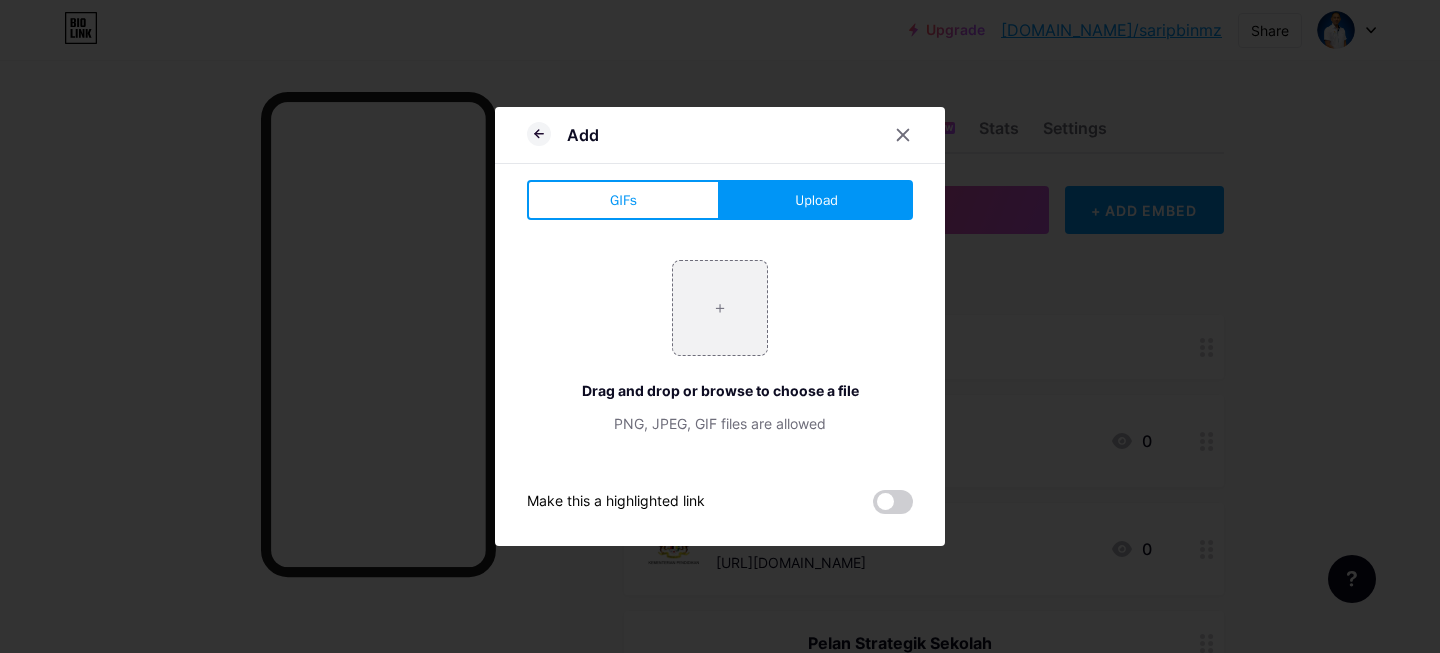 type on "C:\fakepath\Untitled.png" 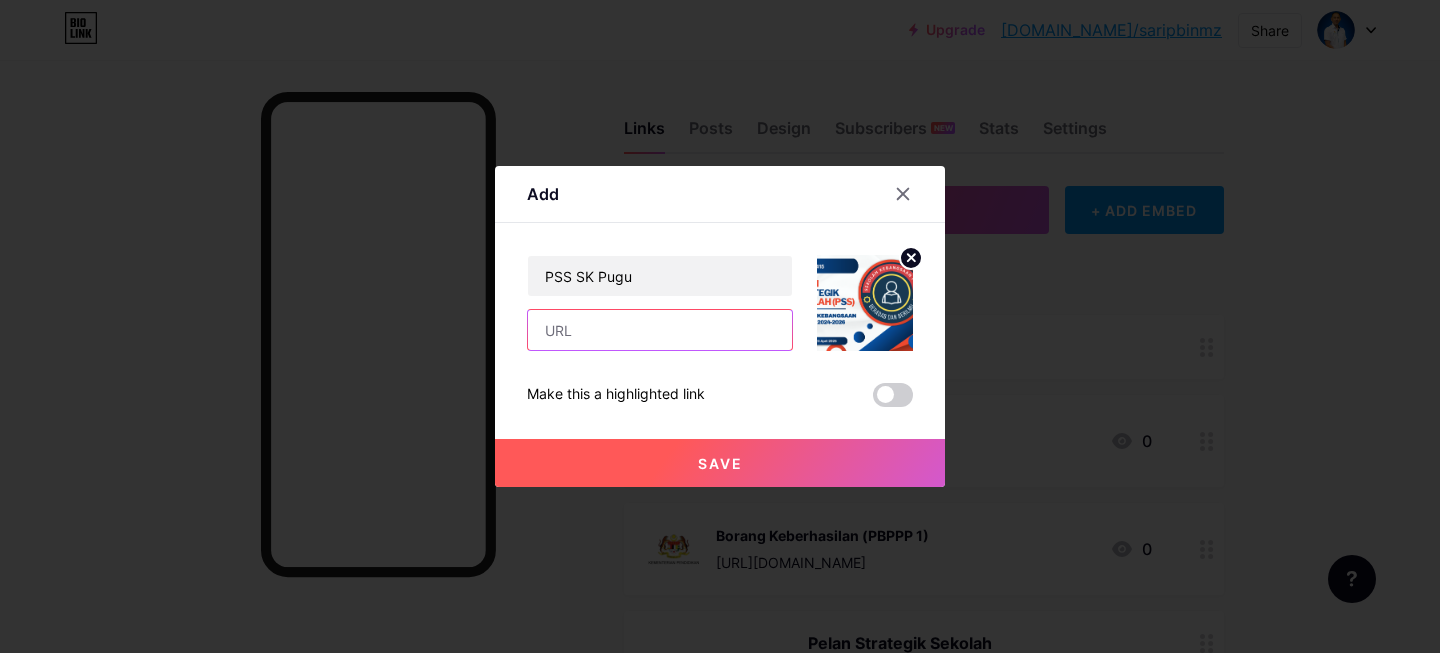 click at bounding box center [660, 330] 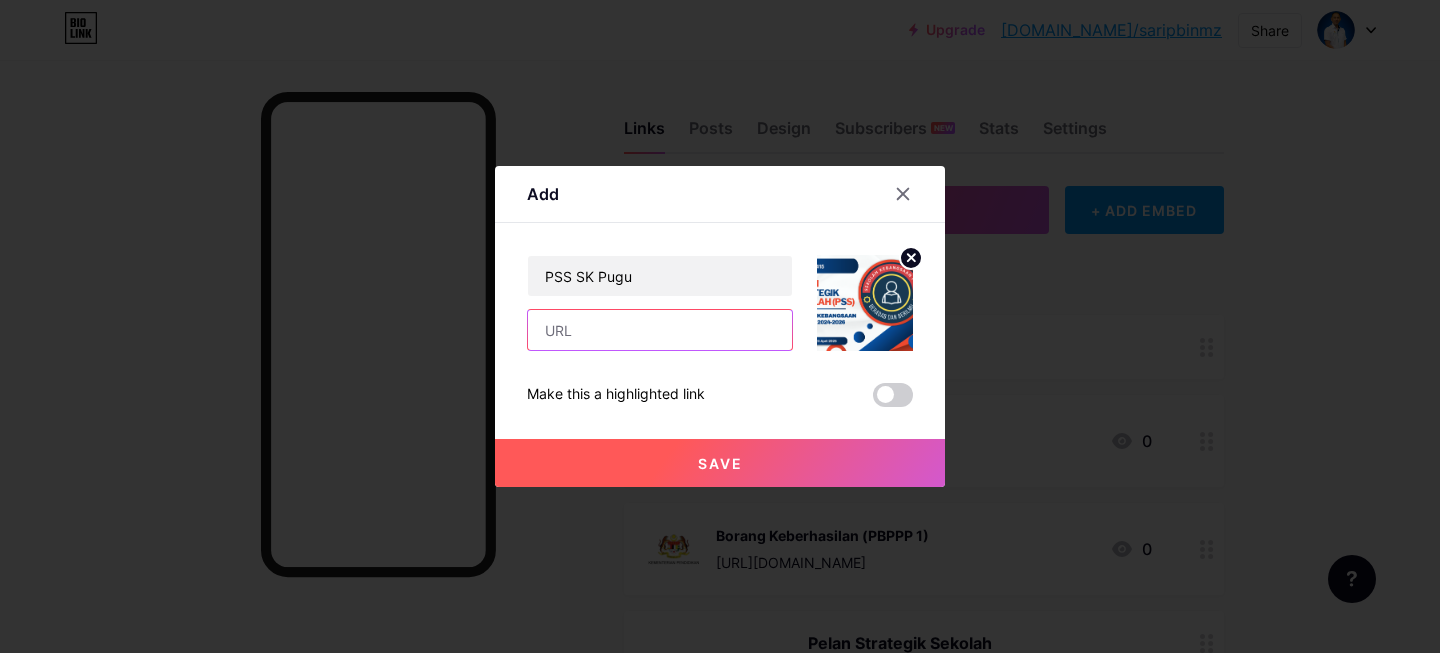 paste on "[URL][DOMAIN_NAME]" 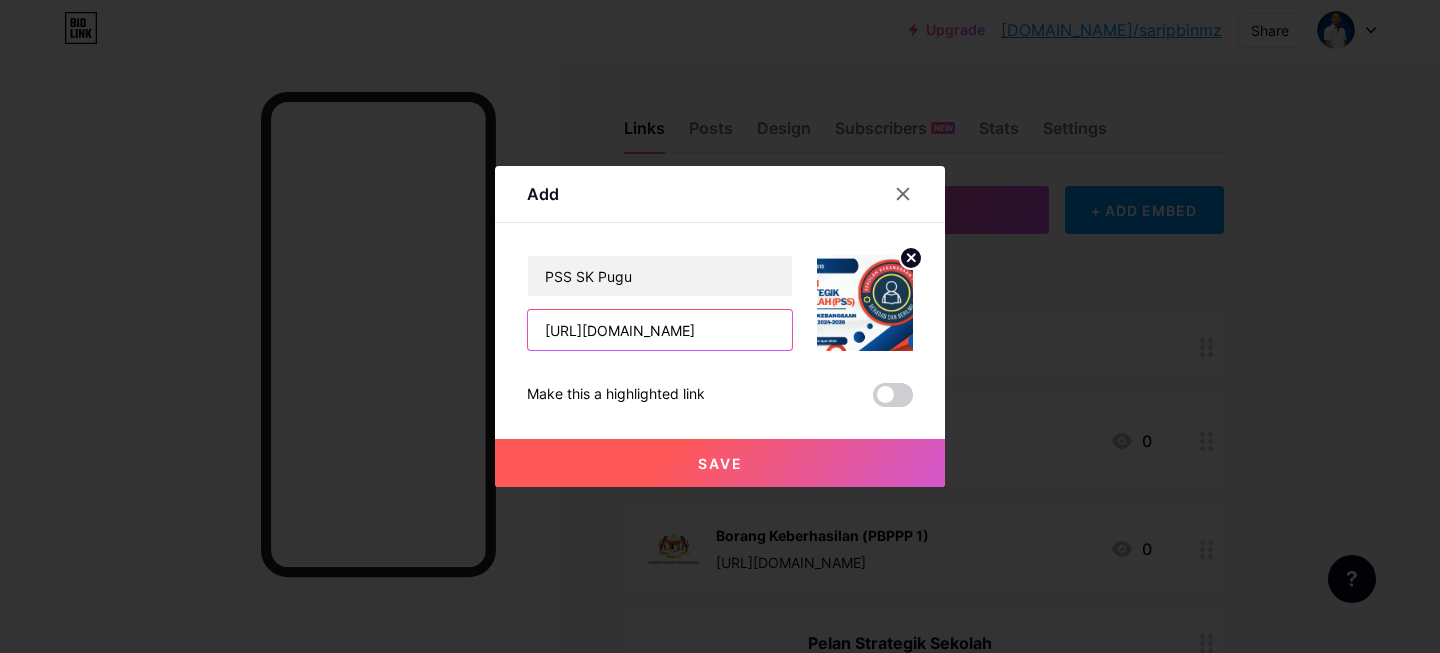 scroll, scrollTop: 0, scrollLeft: 407, axis: horizontal 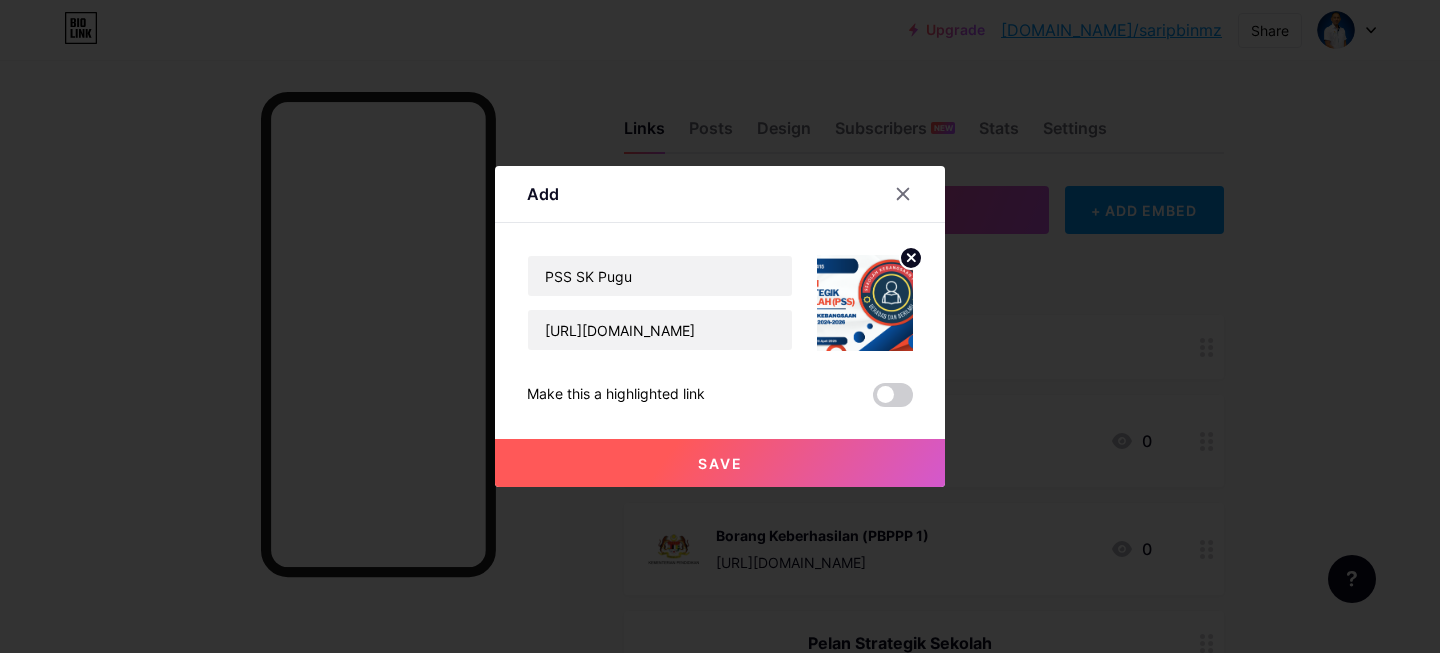click on "Save" at bounding box center [720, 463] 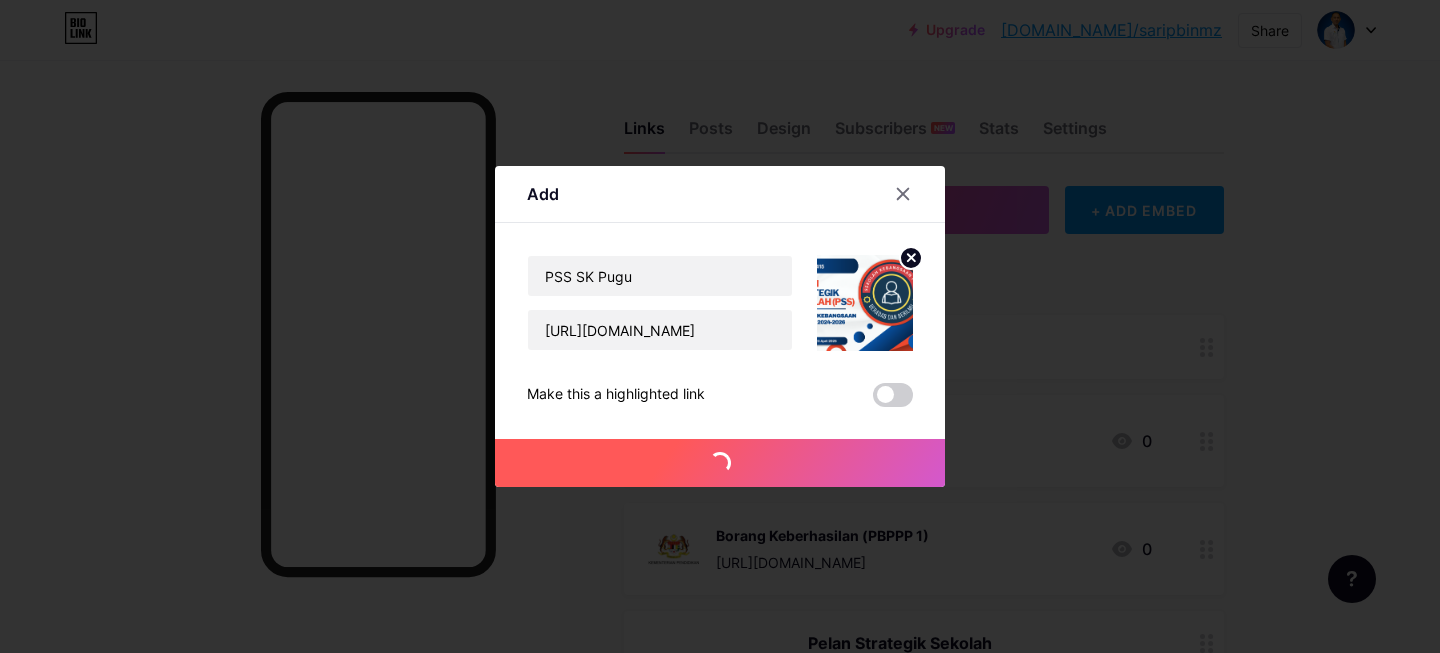 scroll, scrollTop: 0, scrollLeft: 0, axis: both 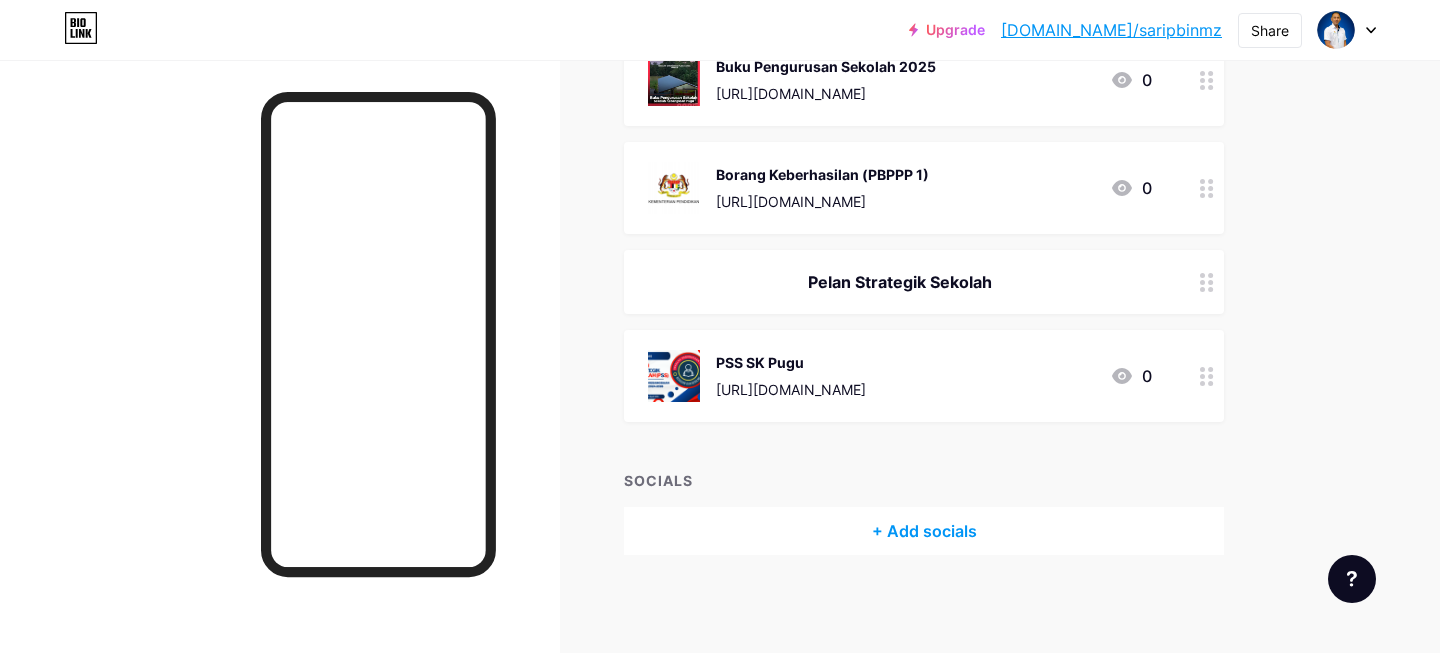 drag, startPoint x: 1205, startPoint y: 188, endPoint x: 654, endPoint y: 2, distance: 581.54706 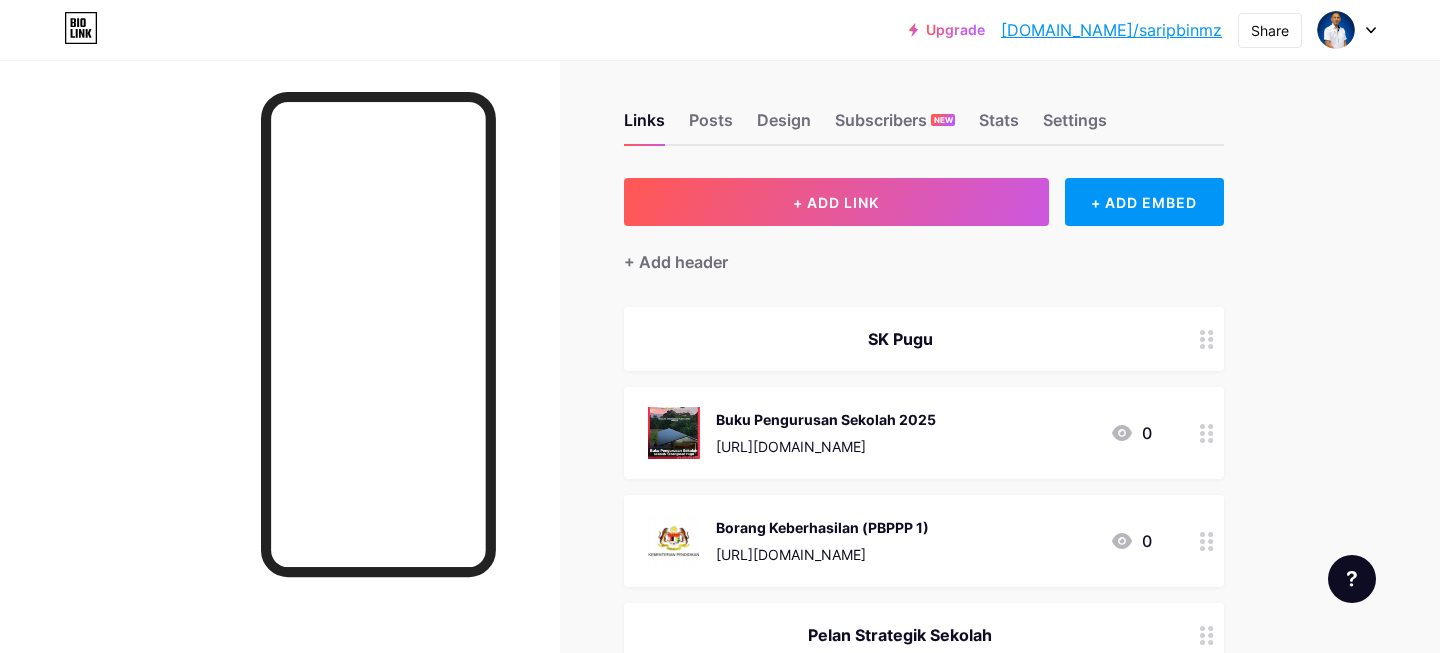 scroll, scrollTop: 0, scrollLeft: 0, axis: both 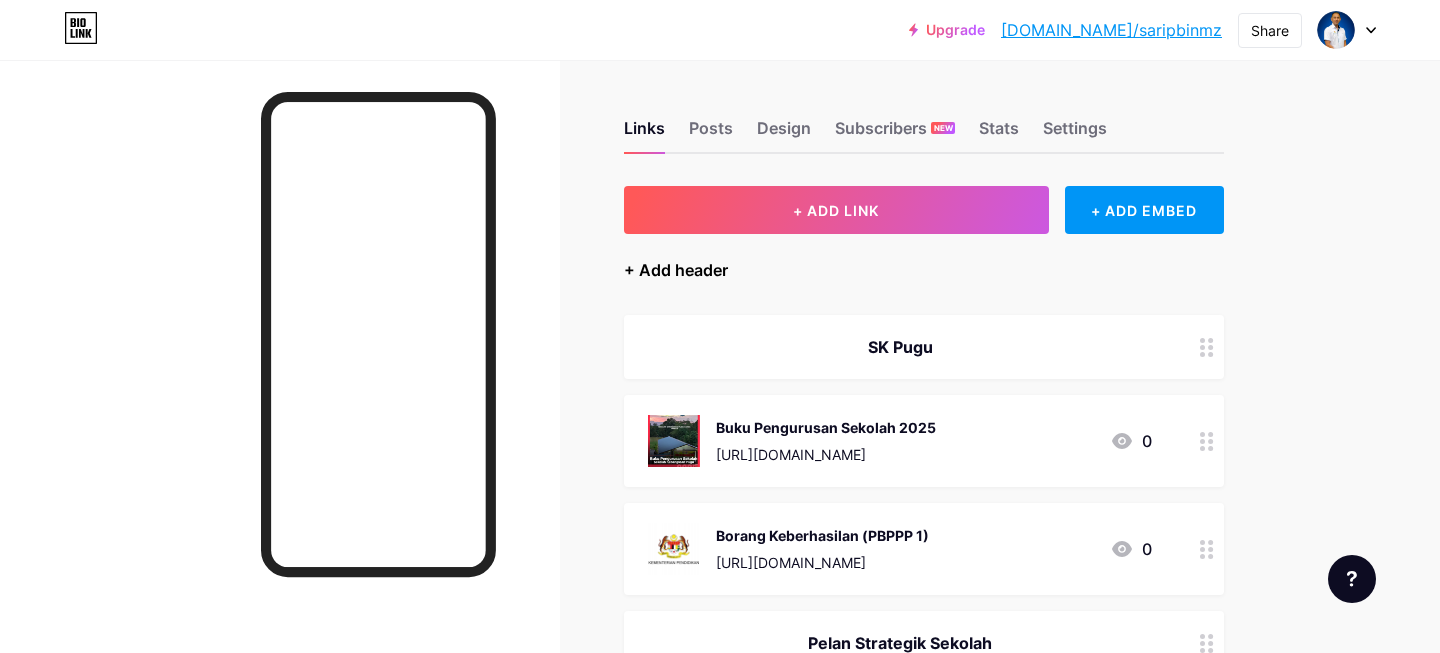 click on "+ Add header" at bounding box center [676, 270] 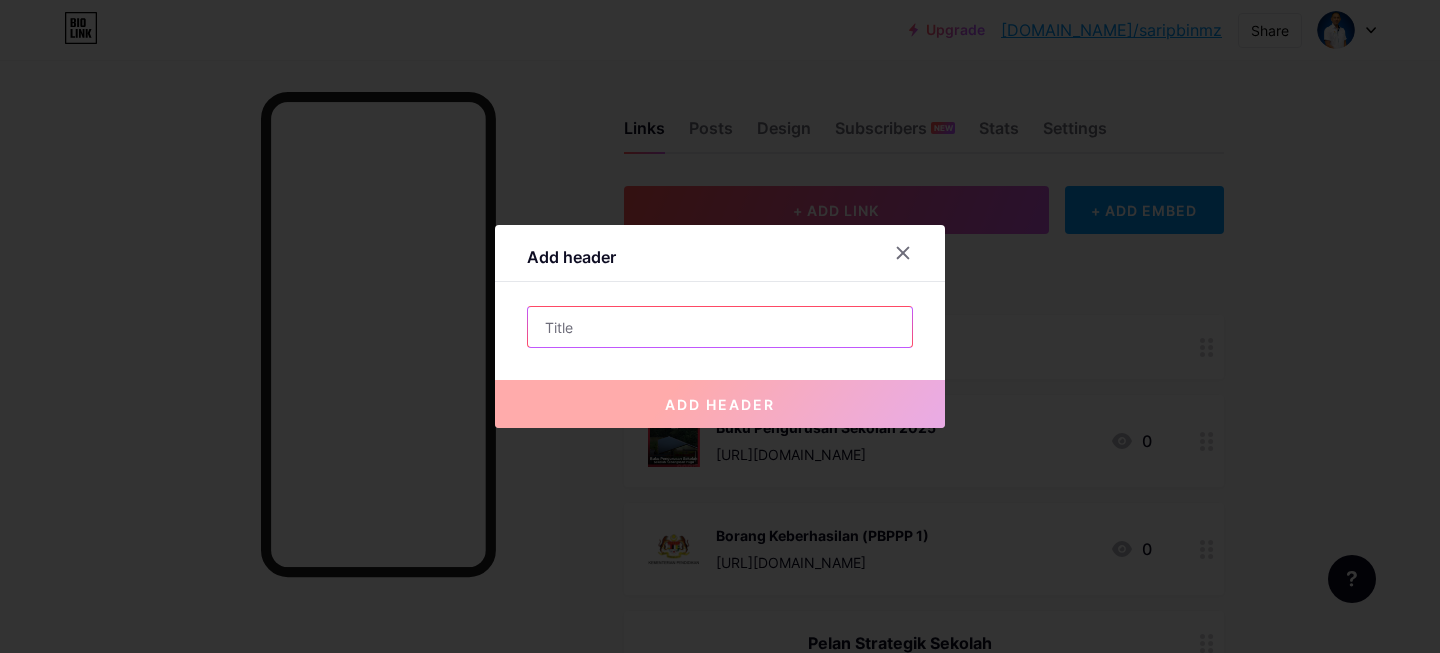 click at bounding box center (720, 327) 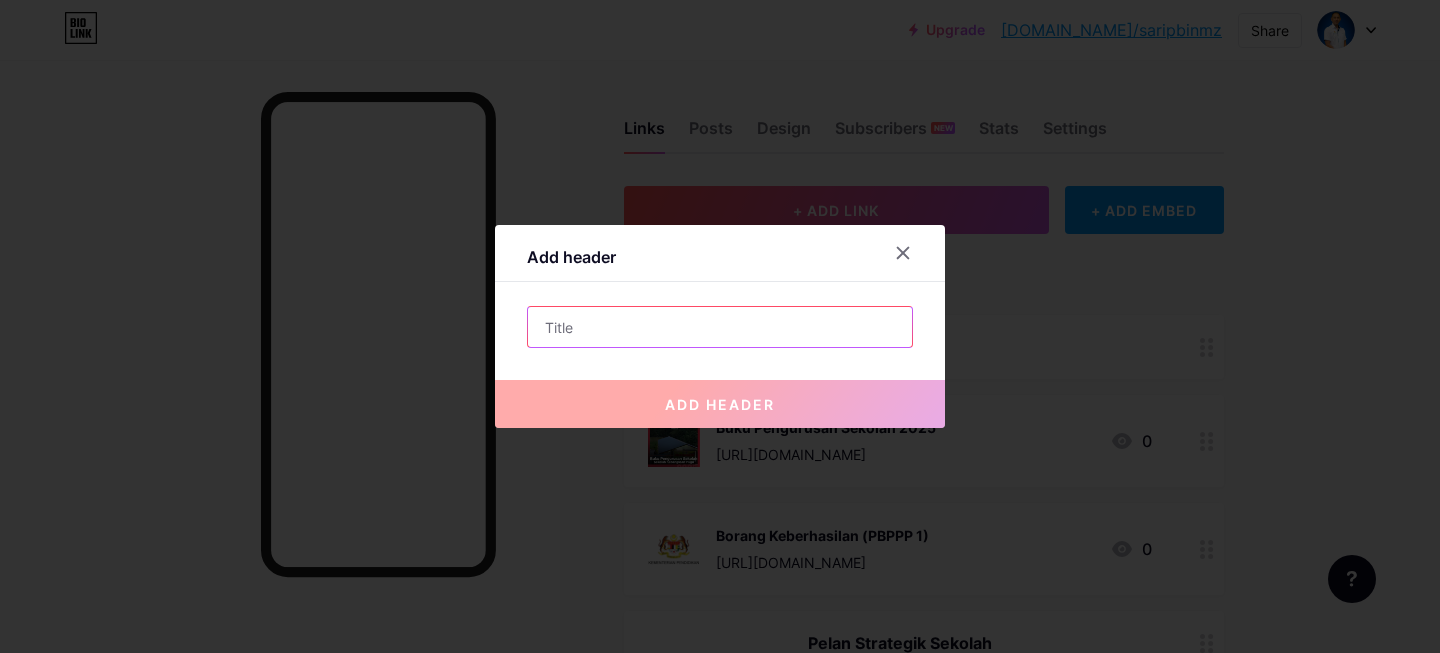 paste on "Pengurusan Pentadbiran" 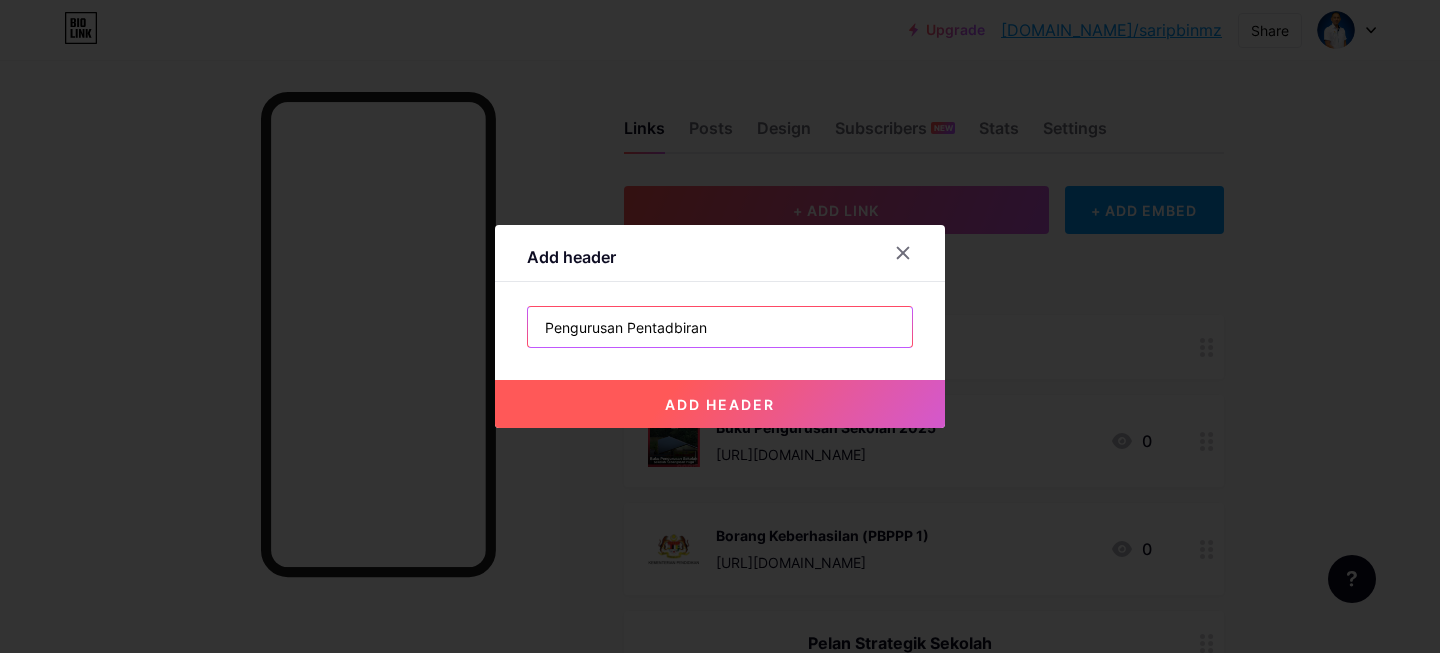 type on "Pengurusan Pentadbiran" 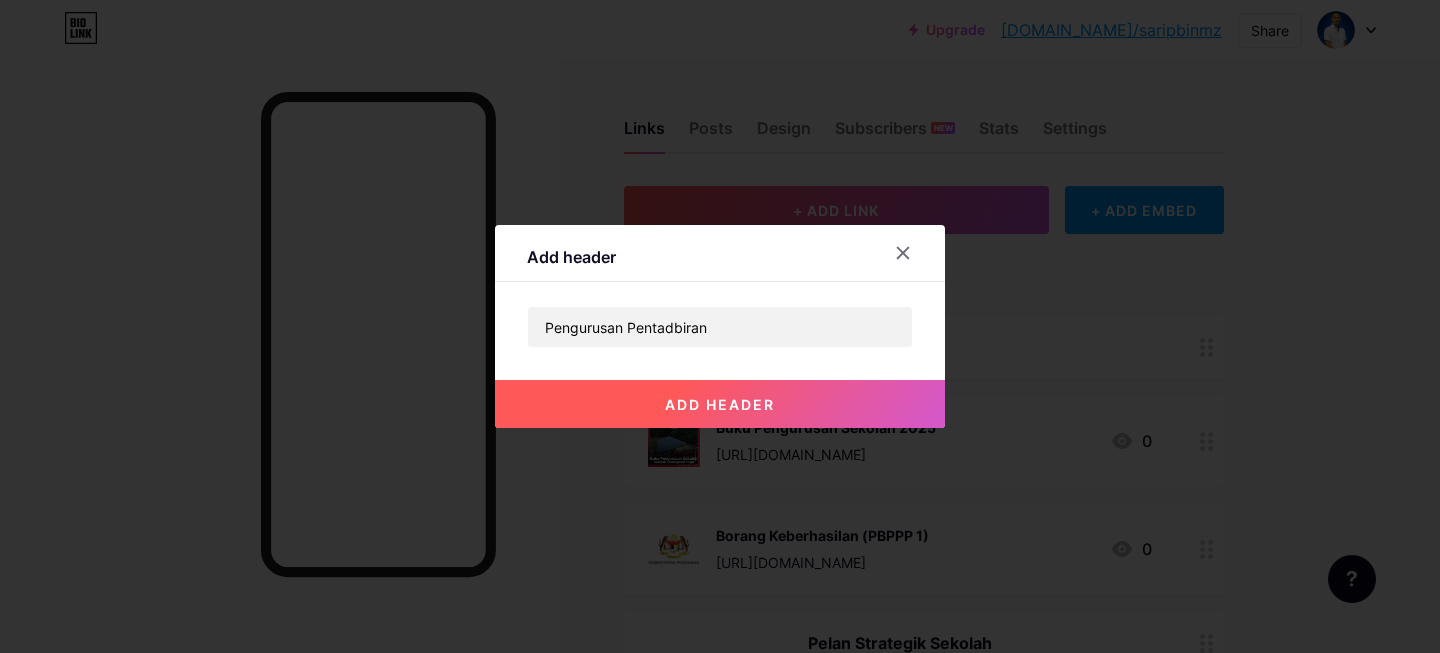 click on "add header" at bounding box center (720, 404) 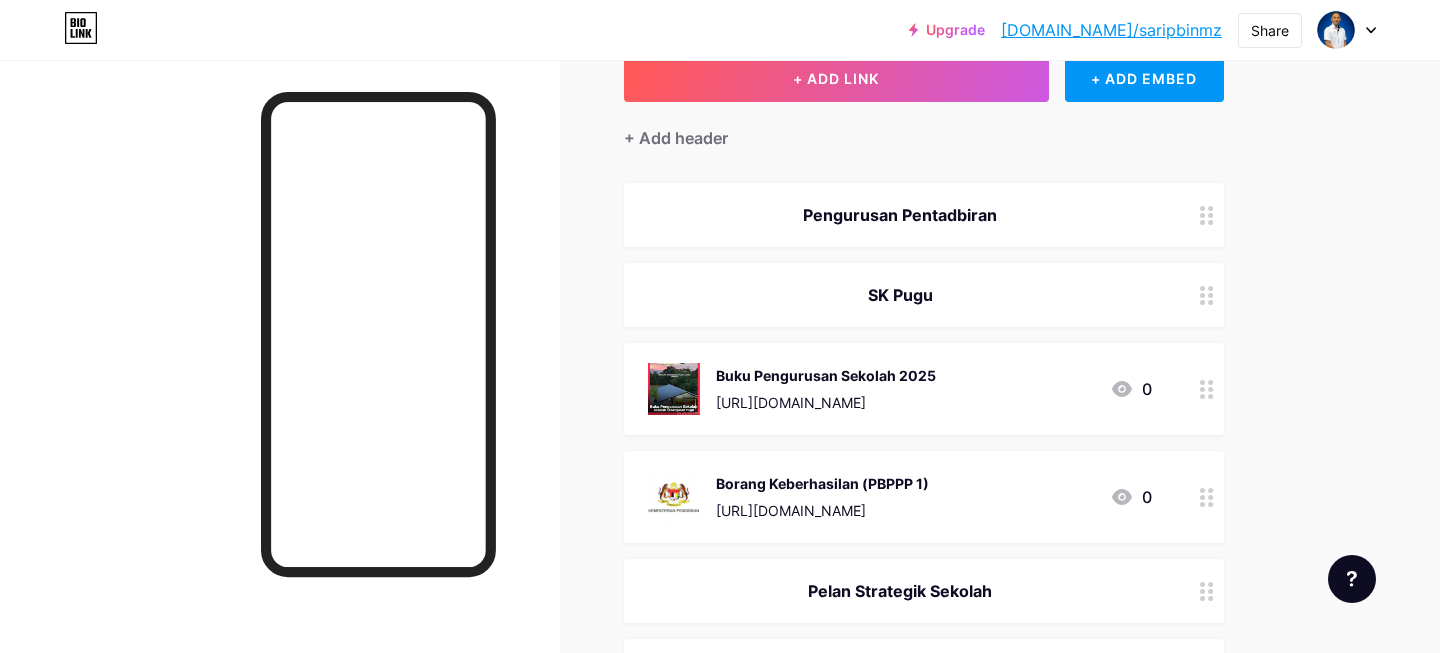 scroll, scrollTop: 152, scrollLeft: 0, axis: vertical 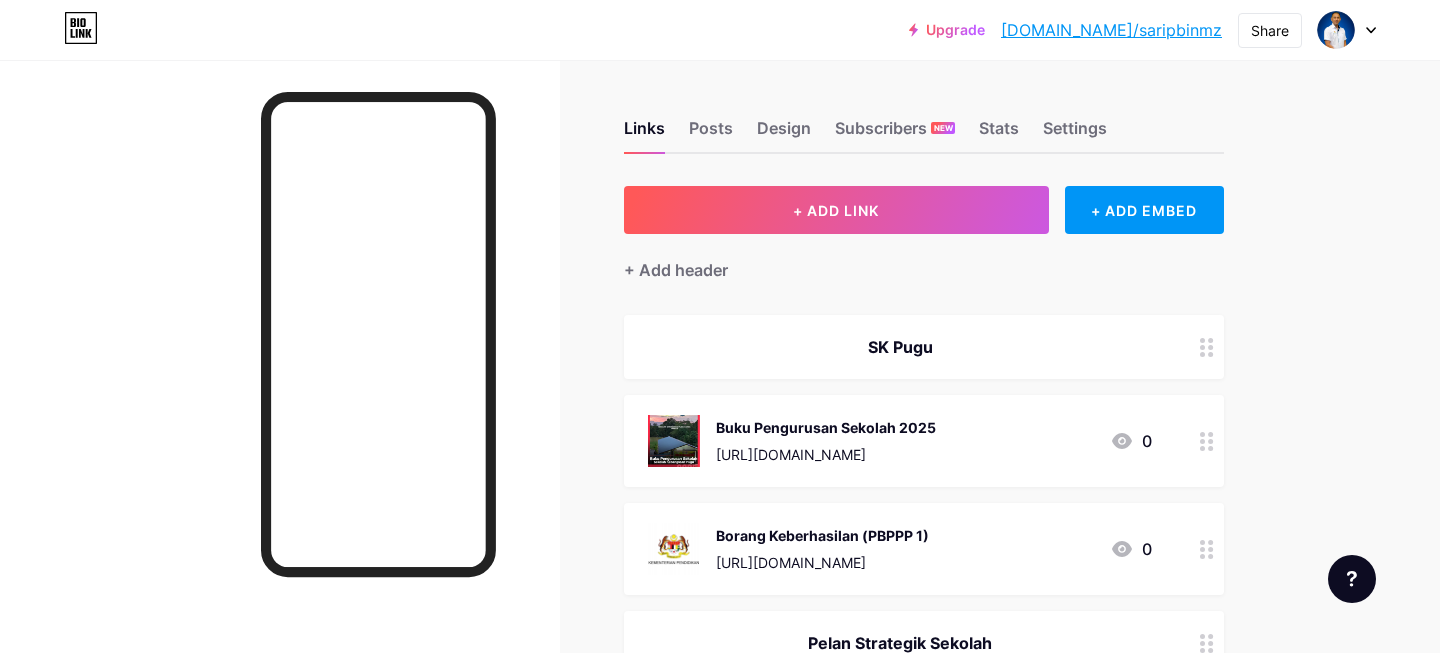 drag, startPoint x: 1210, startPoint y: 282, endPoint x: 853, endPoint y: 45, distance: 428.5067 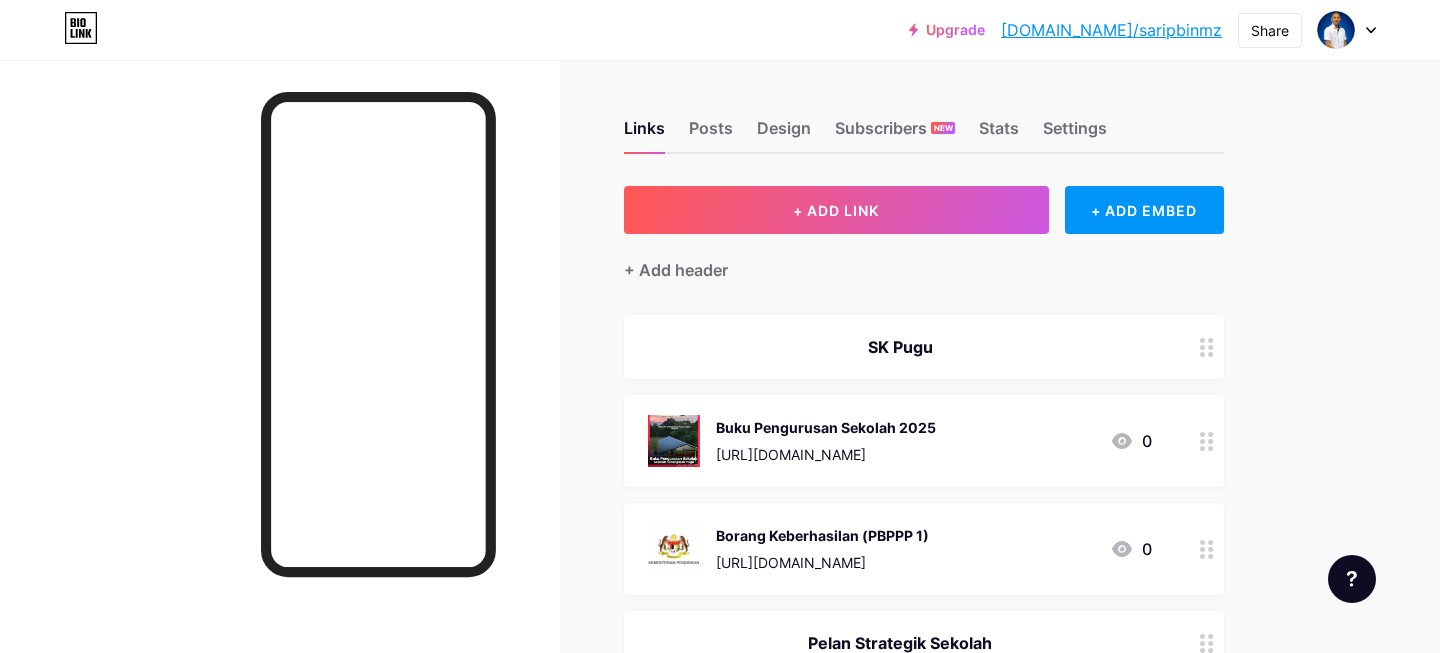 scroll, scrollTop: 74, scrollLeft: 0, axis: vertical 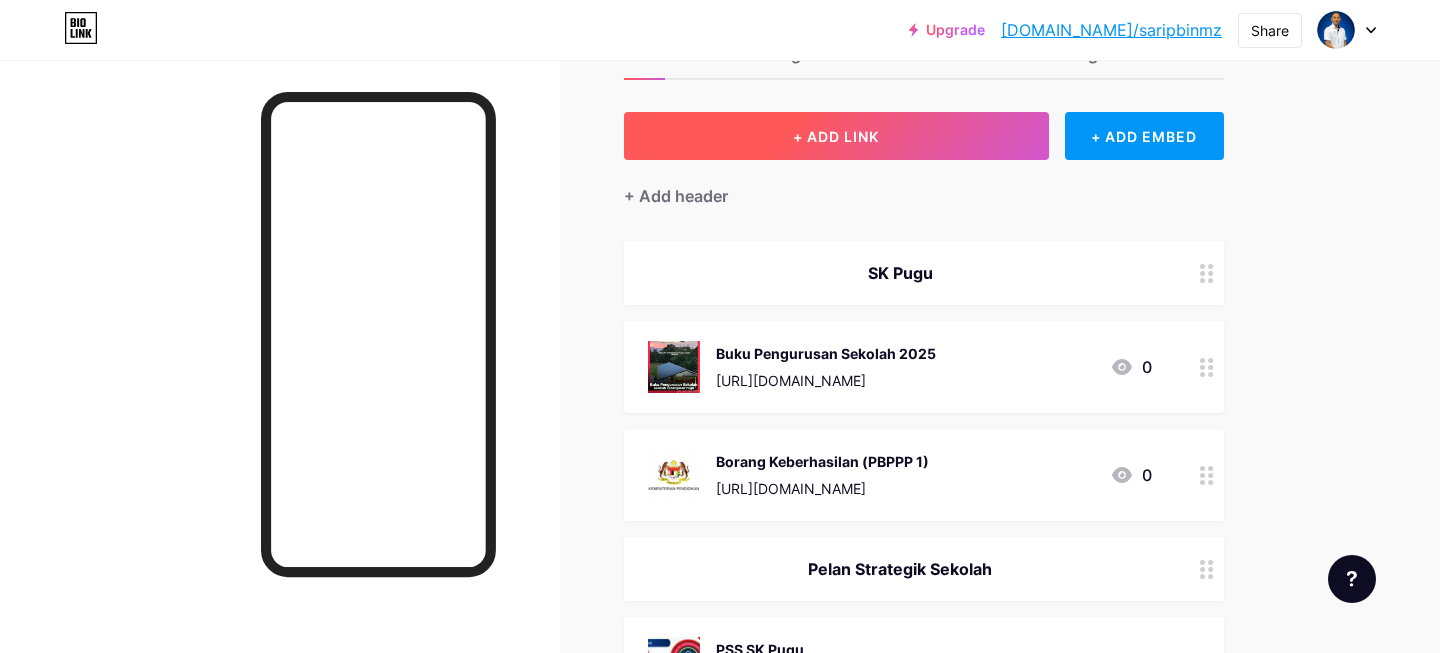 click on "+ ADD LINK" at bounding box center (836, 136) 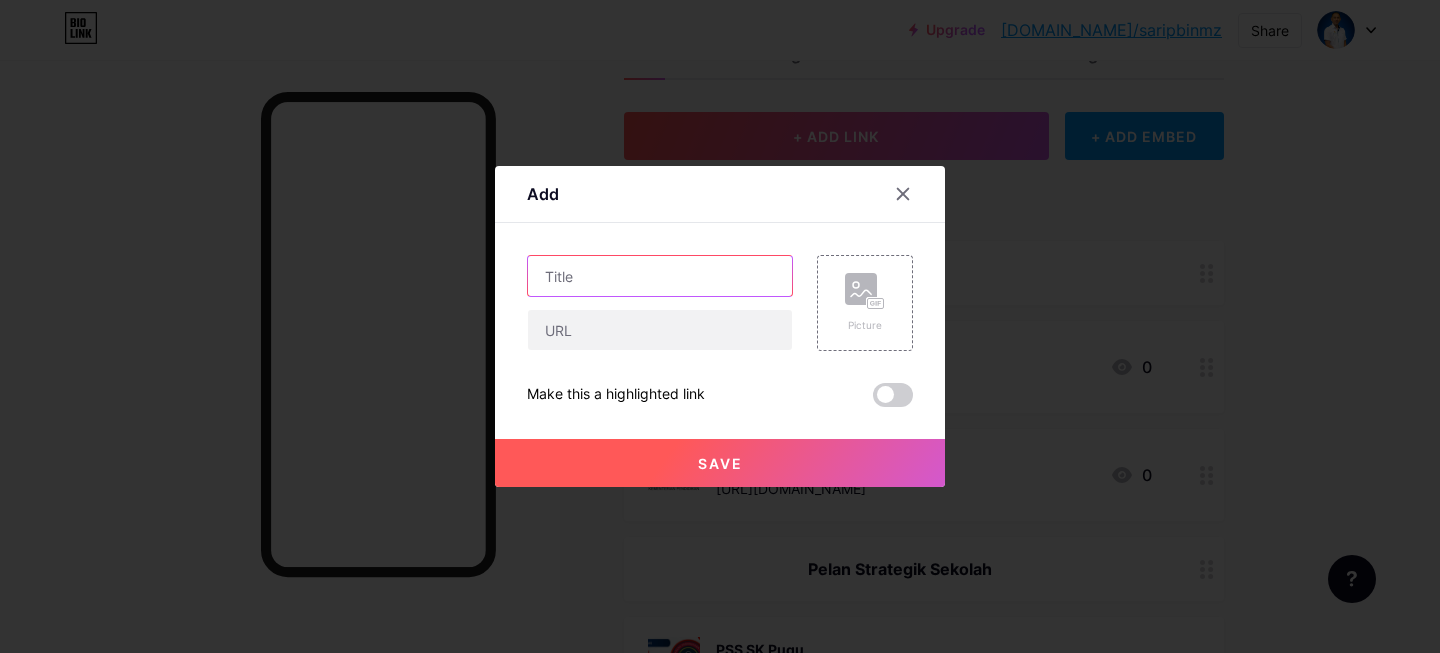 click at bounding box center [660, 276] 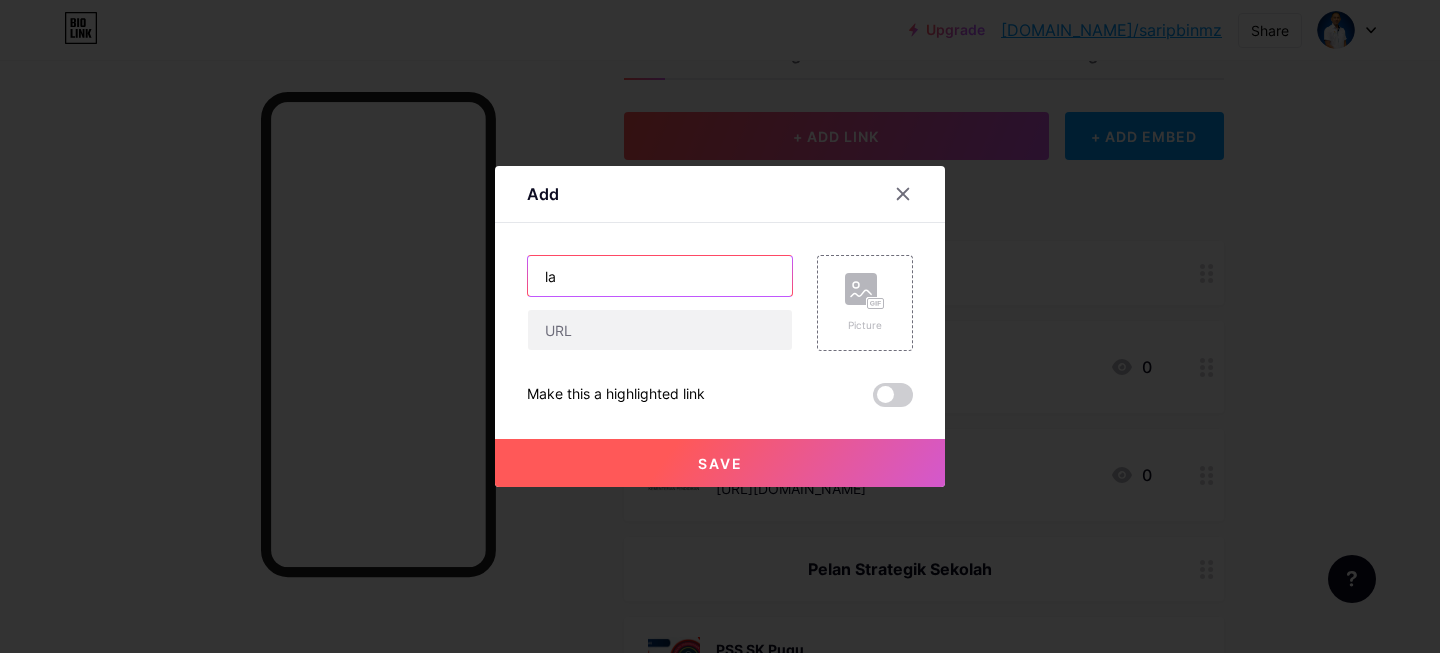type on "l" 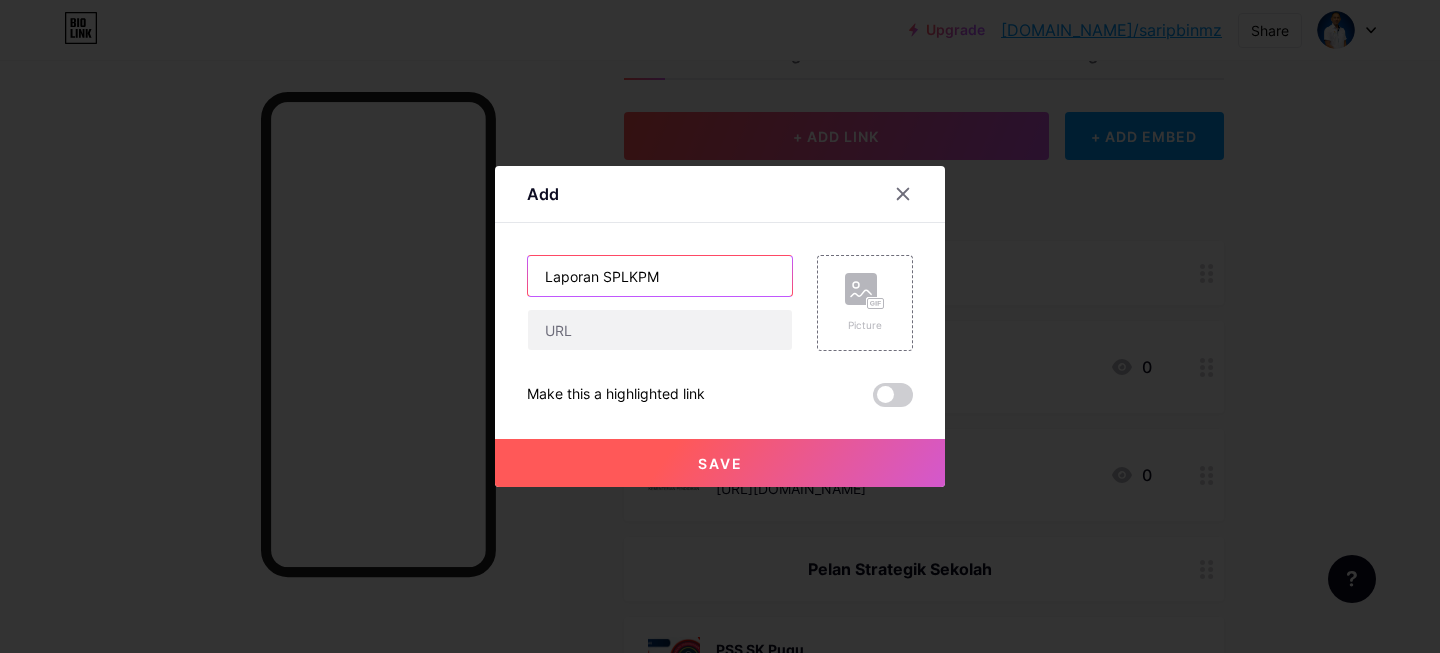type on "Laporan SPLKPM" 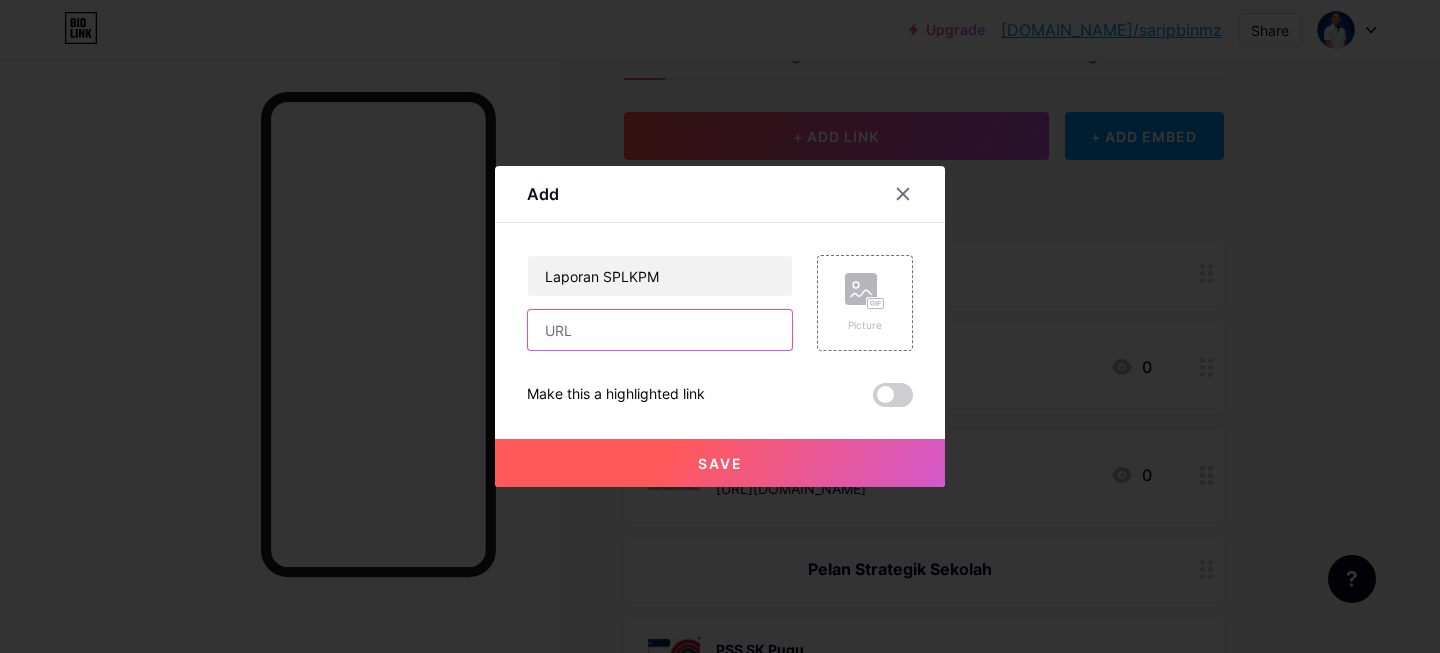 click at bounding box center [660, 330] 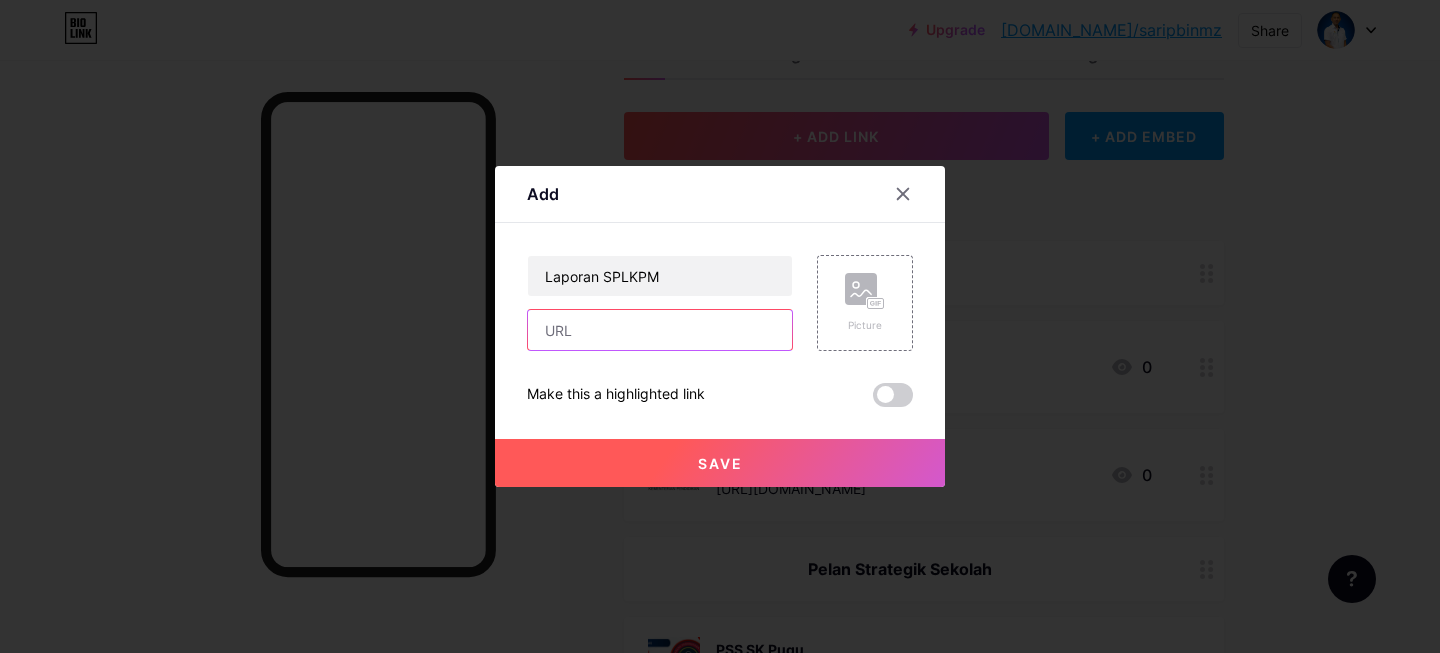 paste on "[URL][DOMAIN_NAME]" 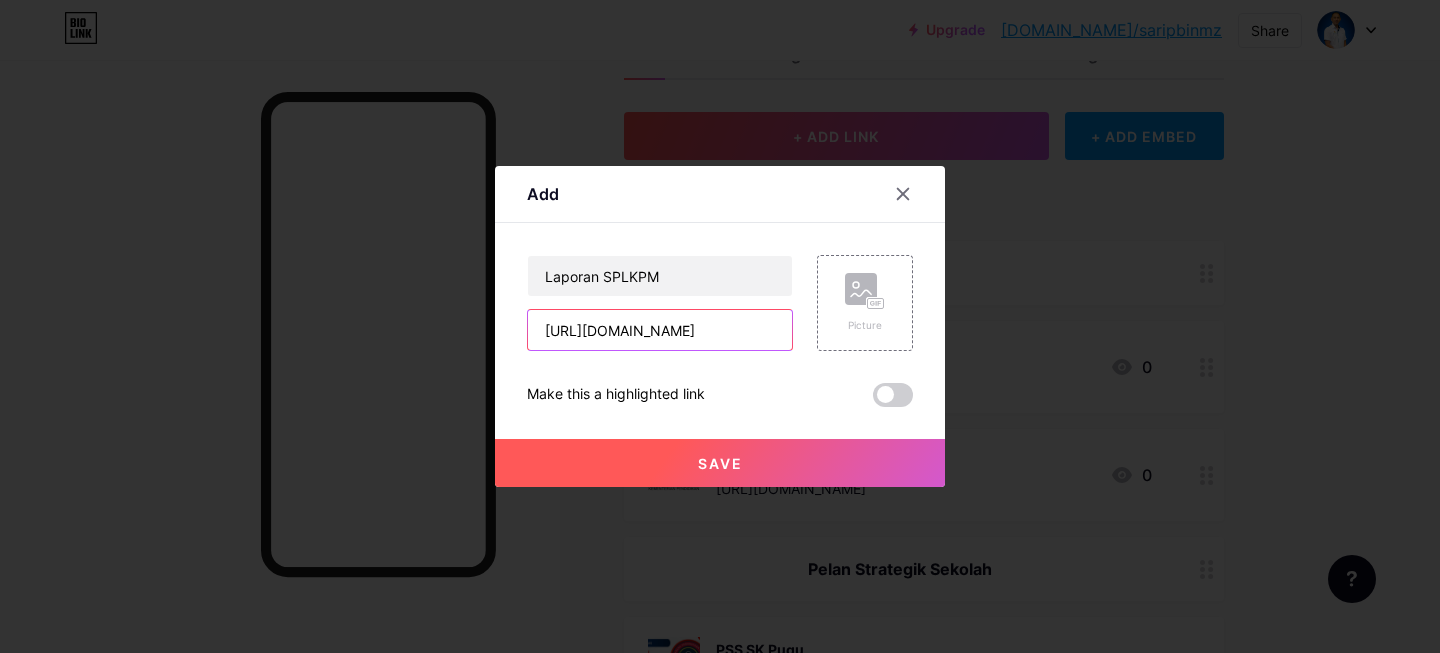 scroll, scrollTop: 0, scrollLeft: 406, axis: horizontal 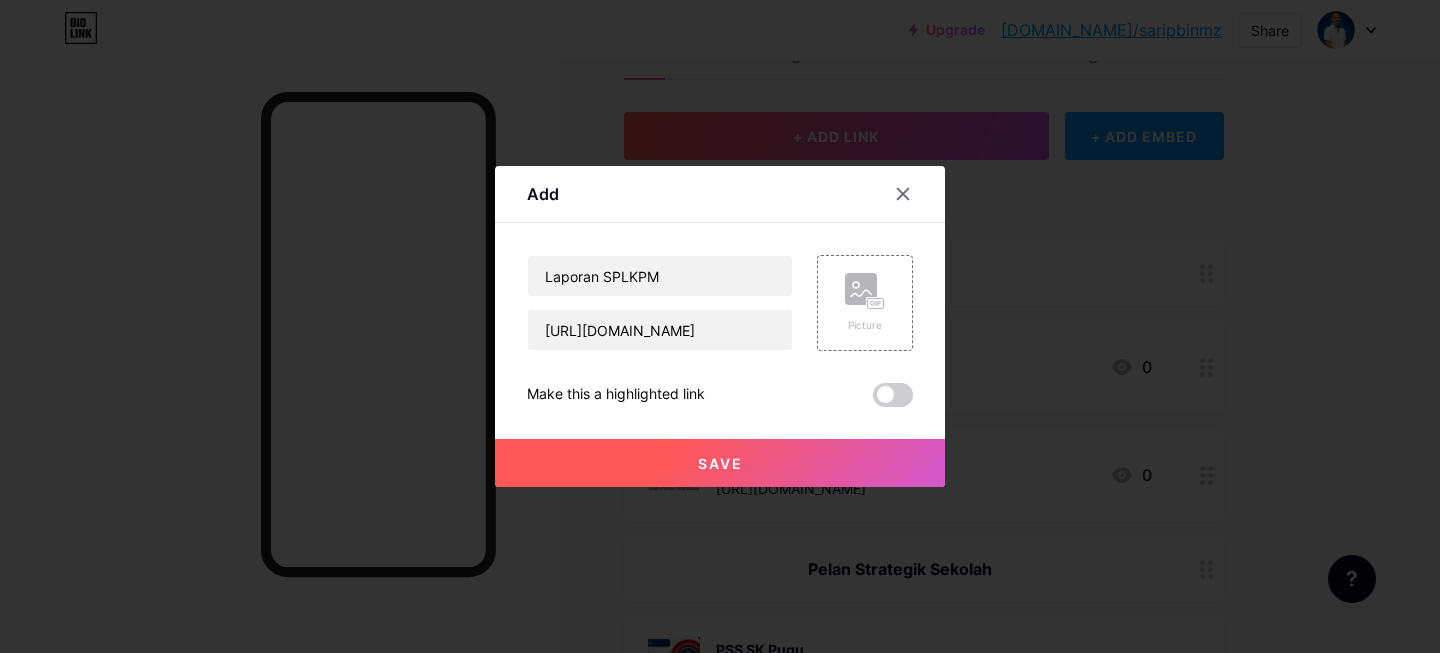 click on "Save" at bounding box center (720, 463) 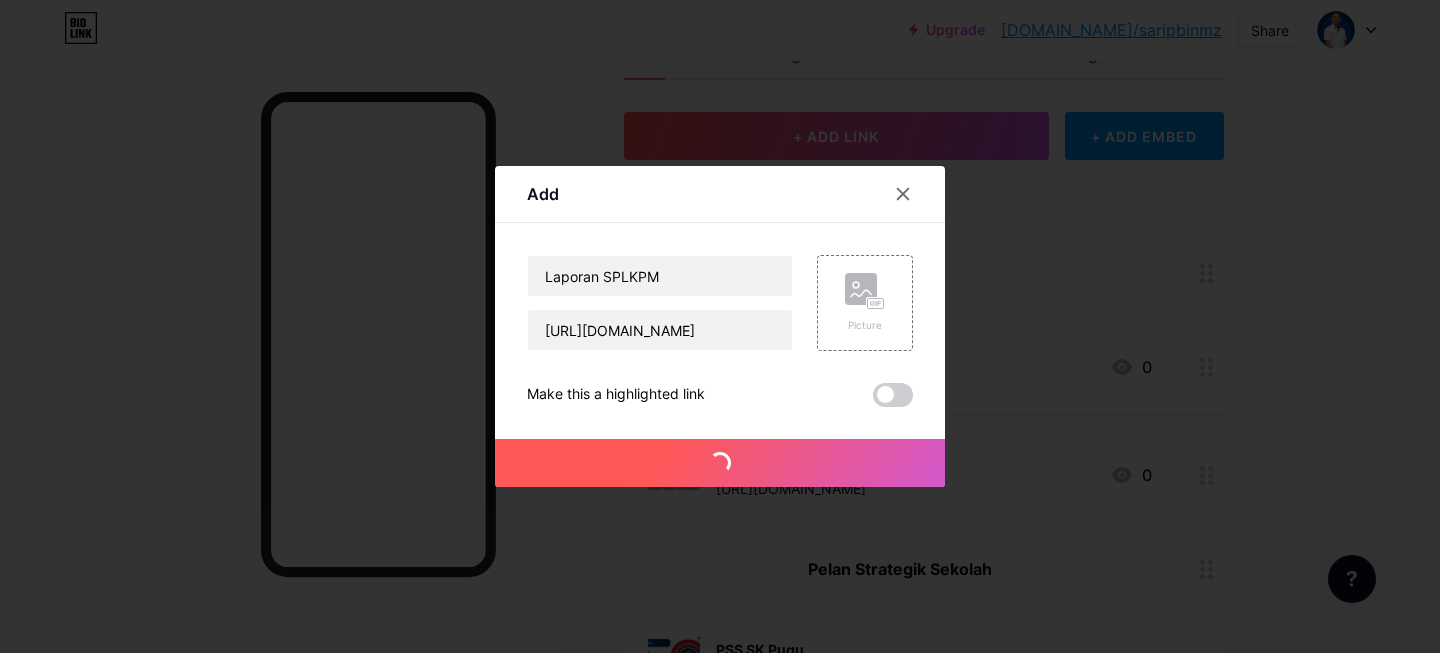 scroll, scrollTop: 0, scrollLeft: 0, axis: both 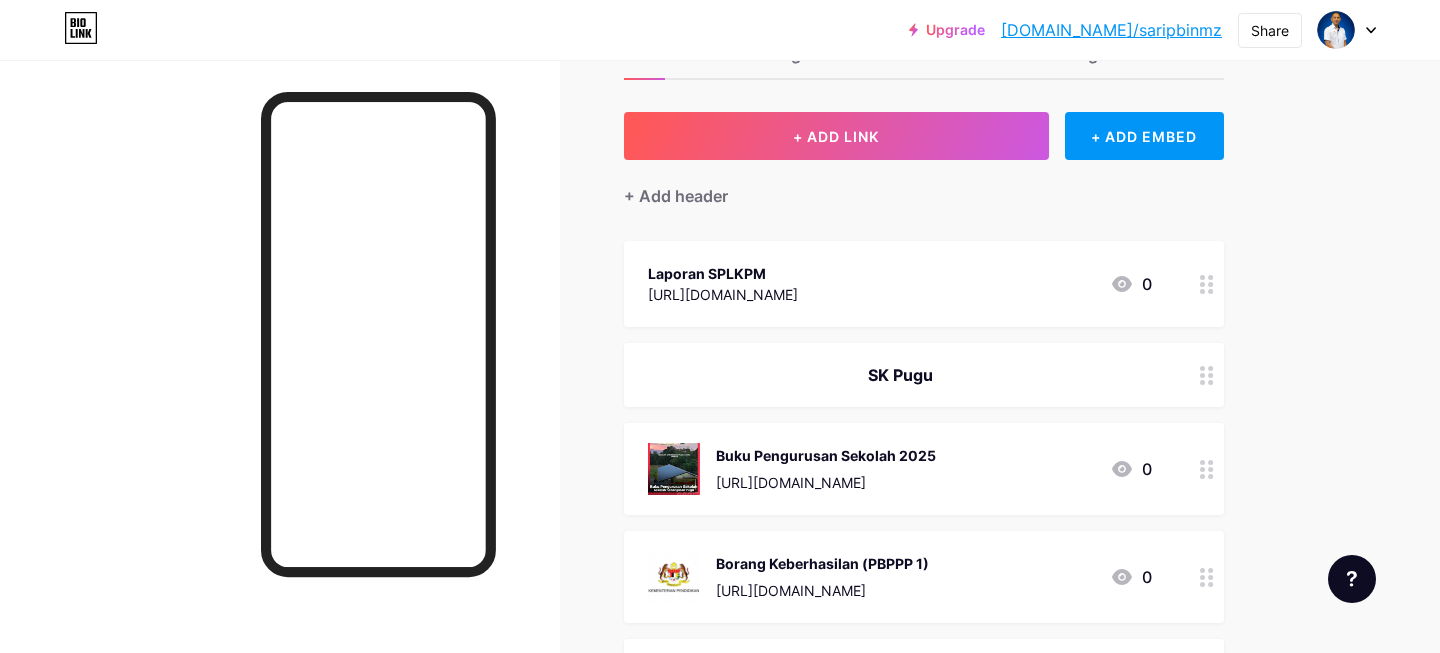 click on "[URL][DOMAIN_NAME]" at bounding box center (723, 294) 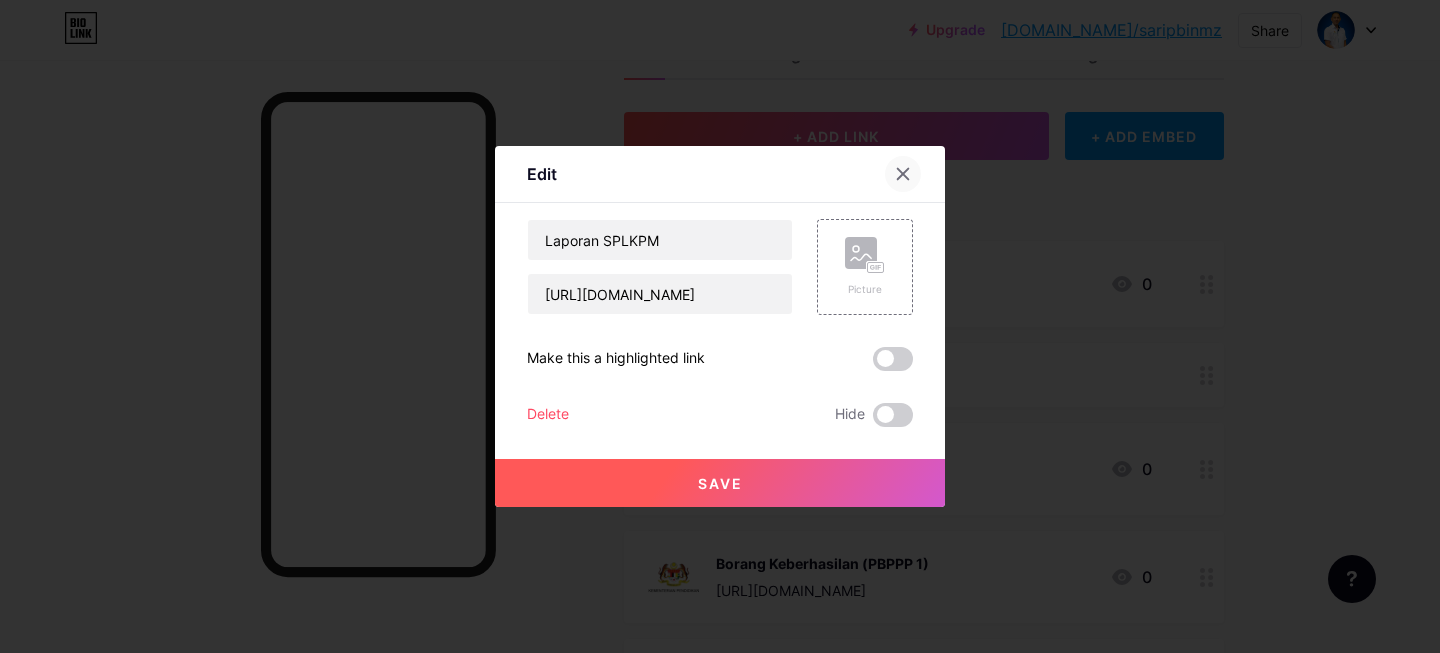 click 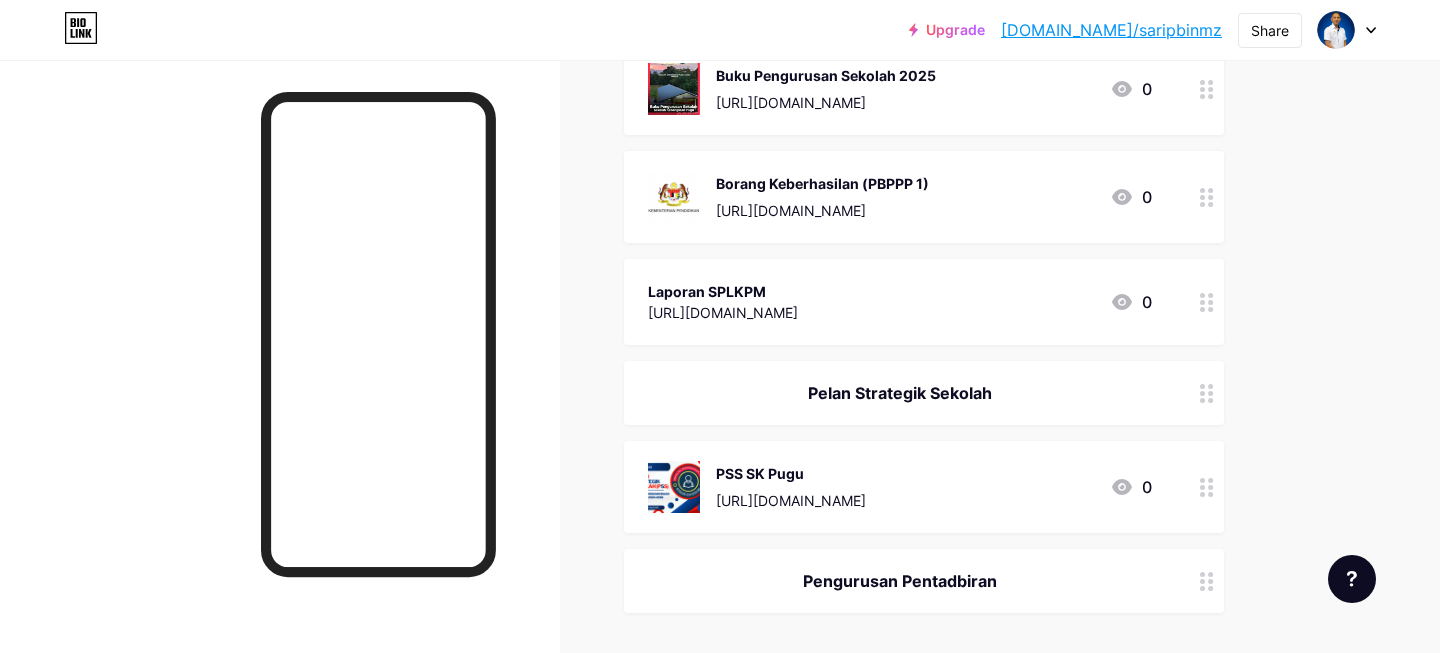 scroll, scrollTop: 544, scrollLeft: 0, axis: vertical 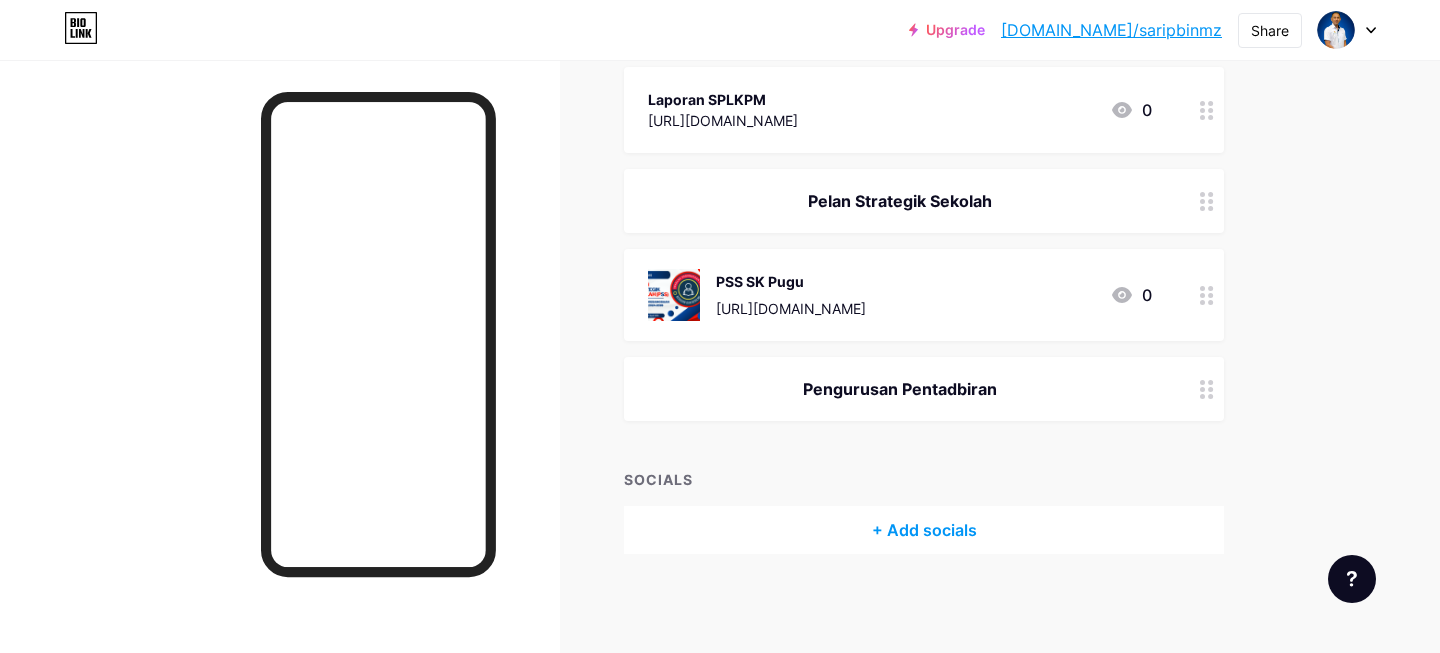 drag, startPoint x: 916, startPoint y: 93, endPoint x: 983, endPoint y: 396, distance: 310.31918 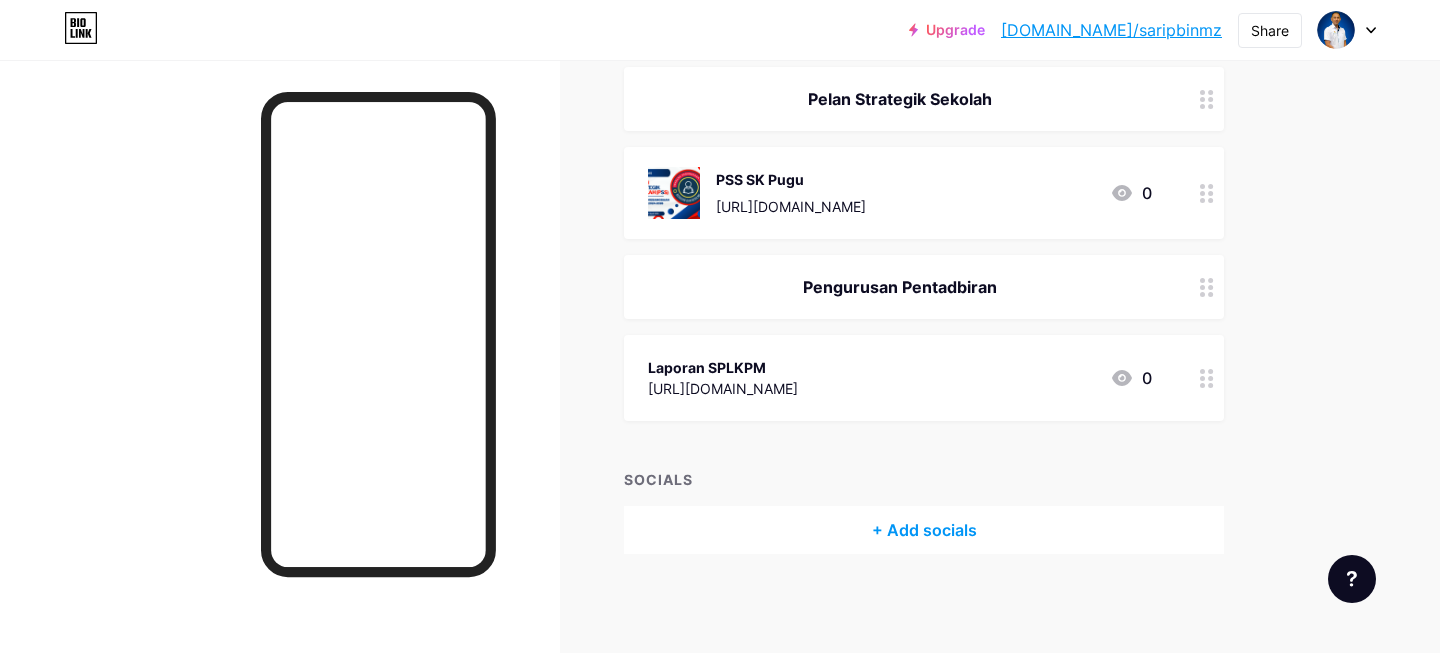 drag, startPoint x: 1207, startPoint y: 109, endPoint x: 1364, endPoint y: 643, distance: 556.6013 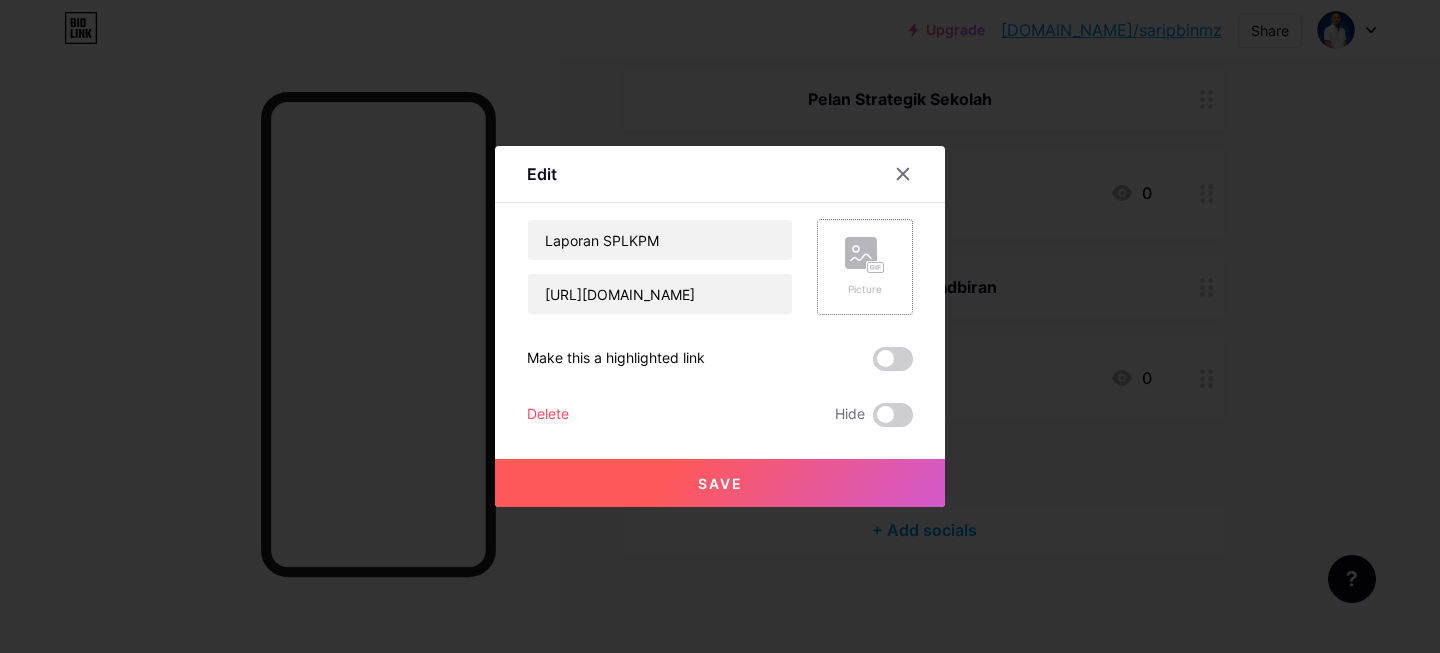 click 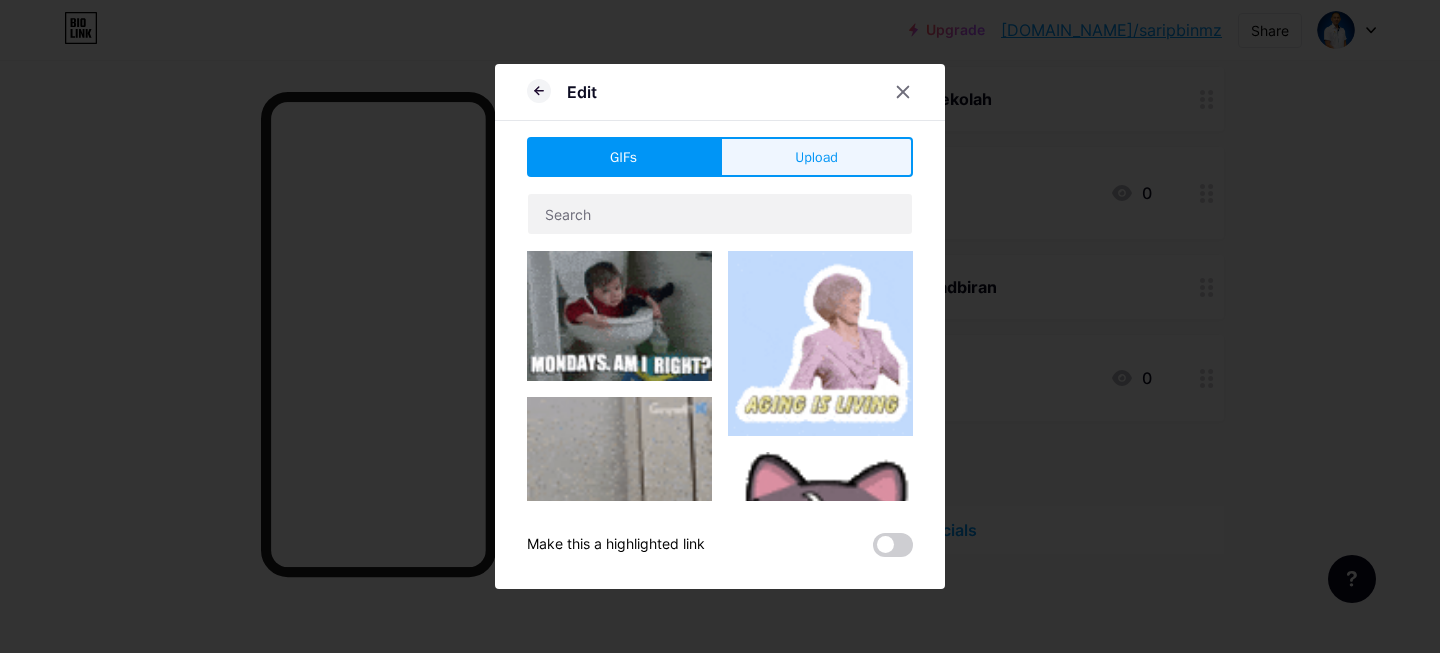 click on "Upload" at bounding box center (816, 157) 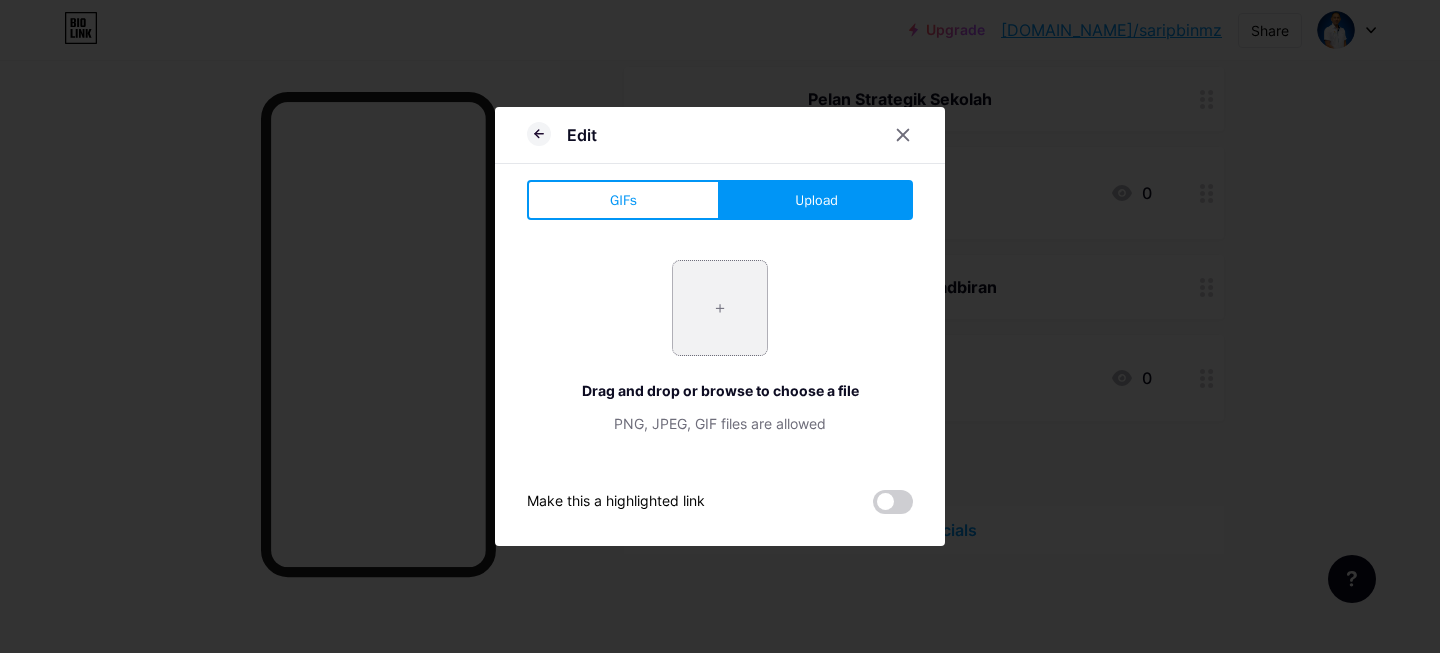 click at bounding box center (720, 308) 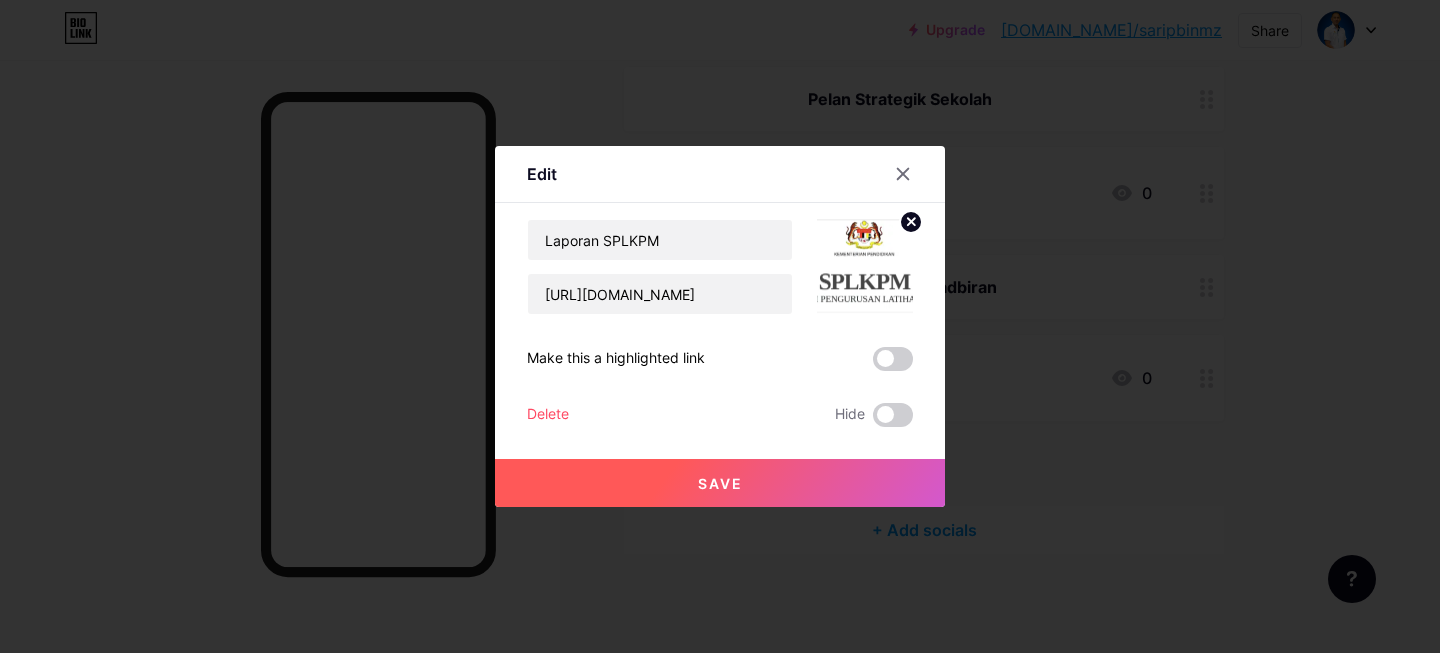 click on "Save" at bounding box center (720, 483) 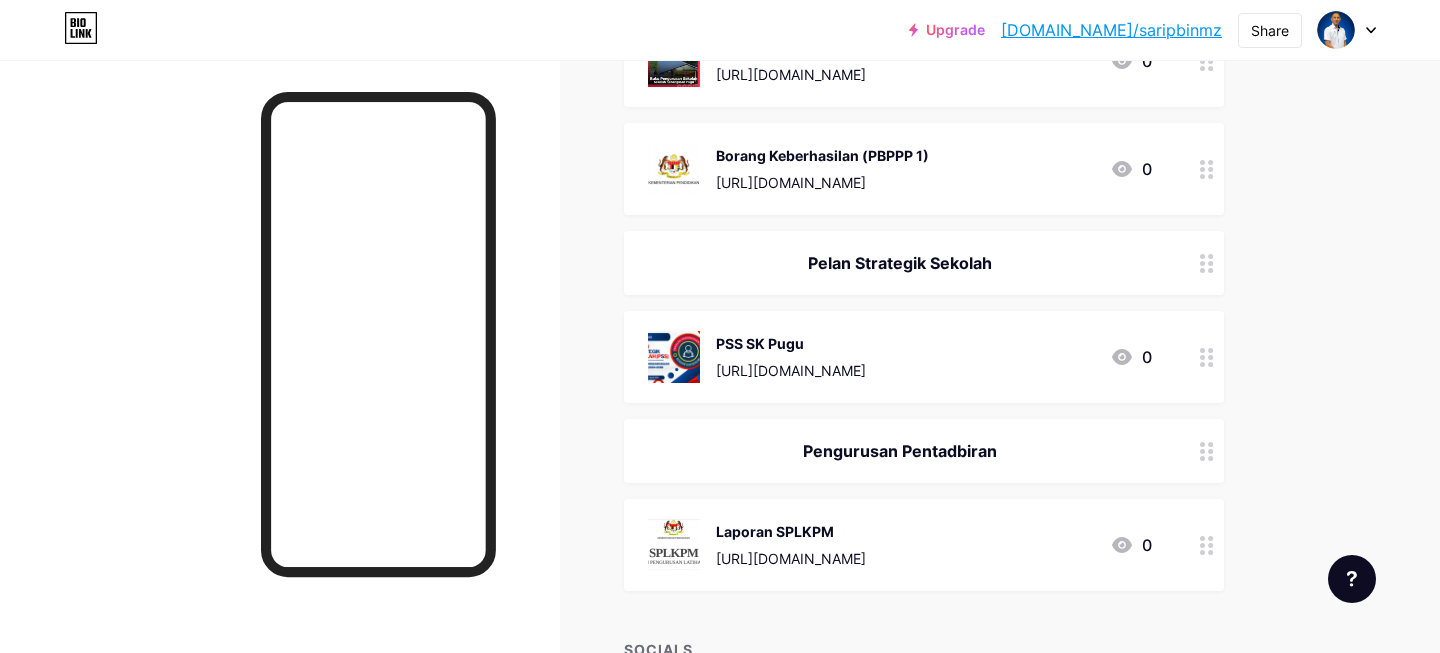 scroll, scrollTop: 550, scrollLeft: 0, axis: vertical 